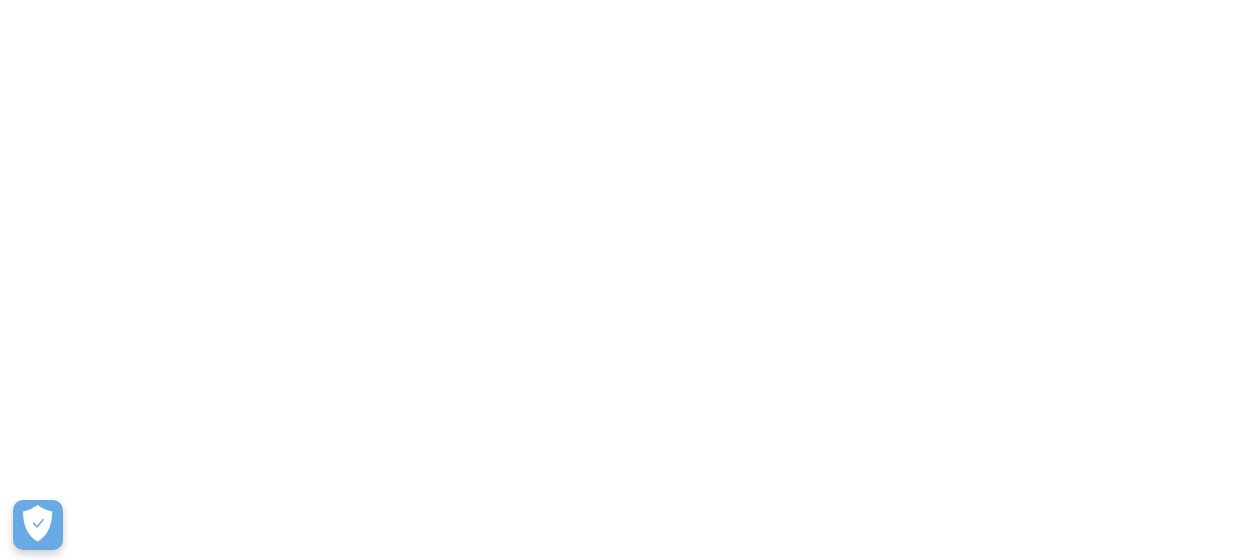scroll, scrollTop: 0, scrollLeft: 0, axis: both 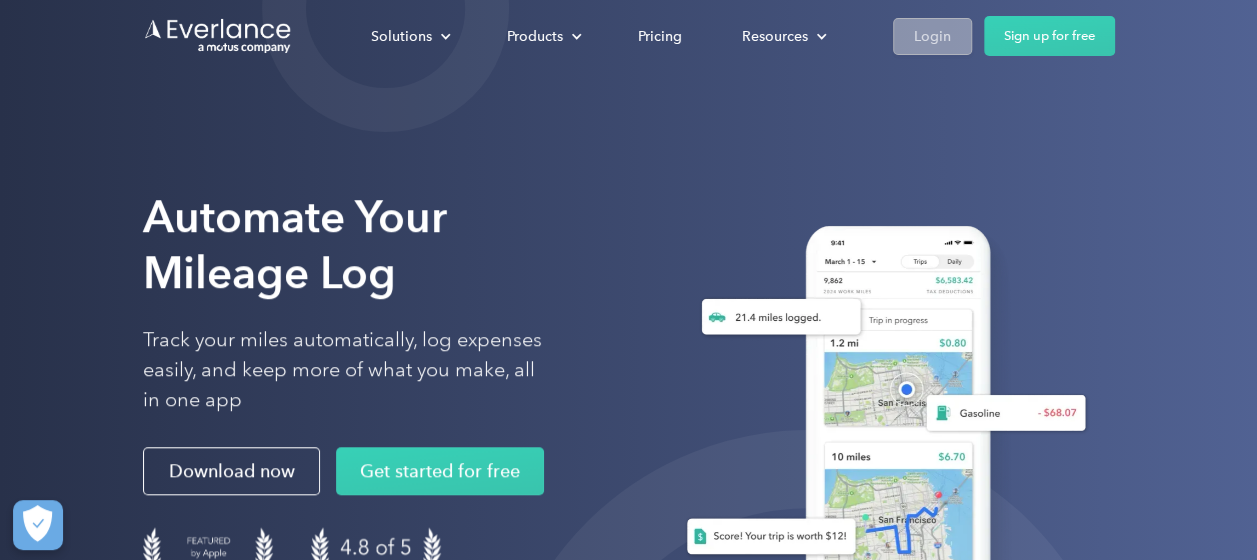 click on "Login" at bounding box center [932, 36] 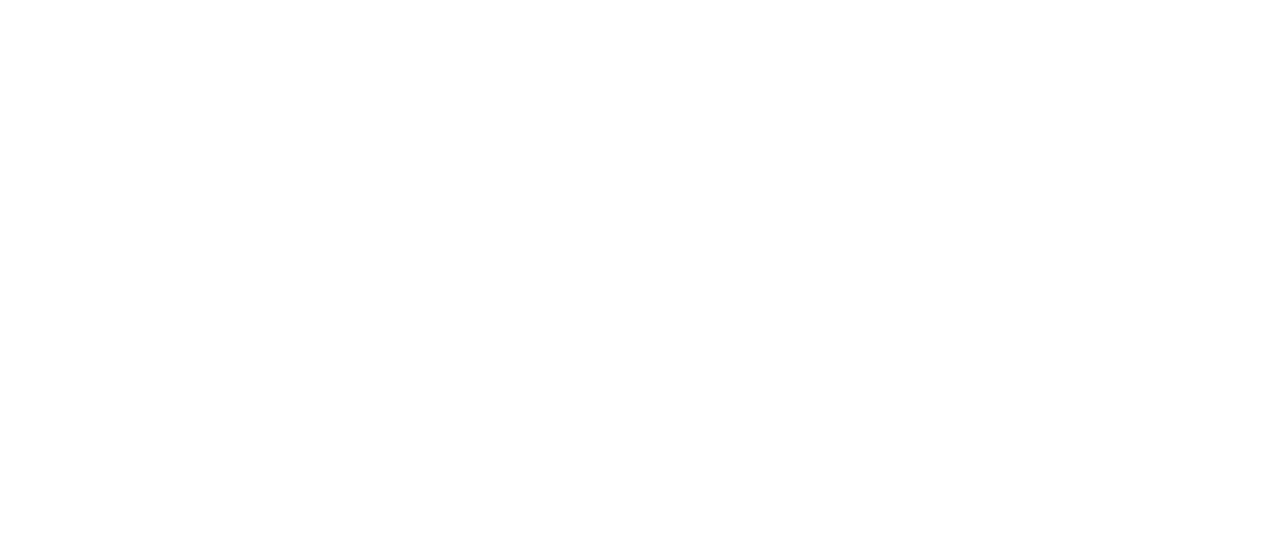 scroll, scrollTop: 0, scrollLeft: 0, axis: both 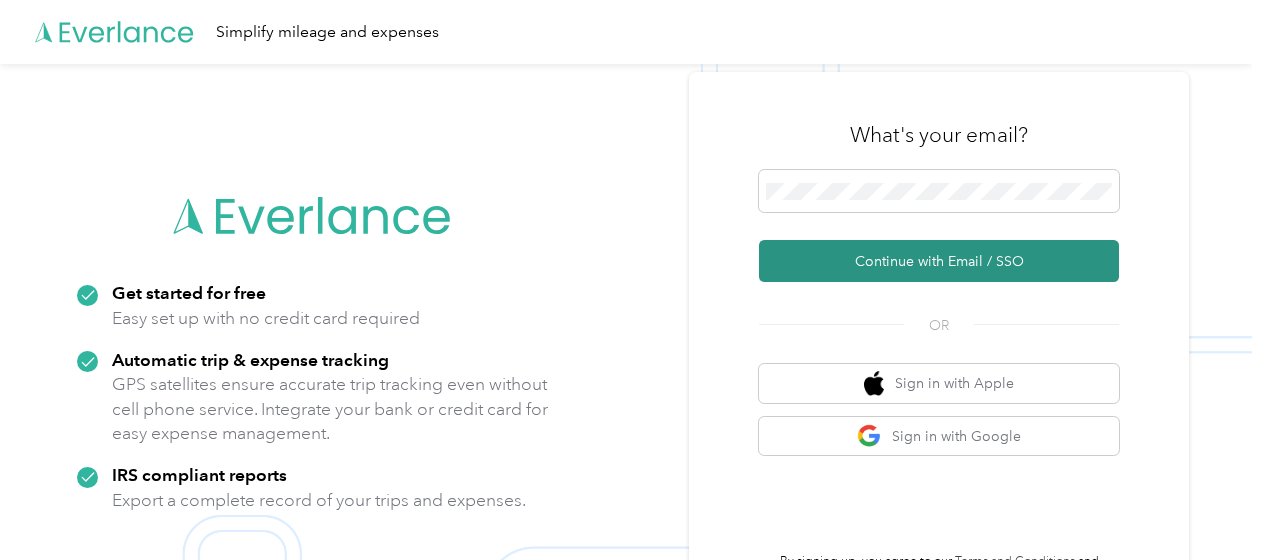 click on "Continue with Email / SSO" at bounding box center [939, 261] 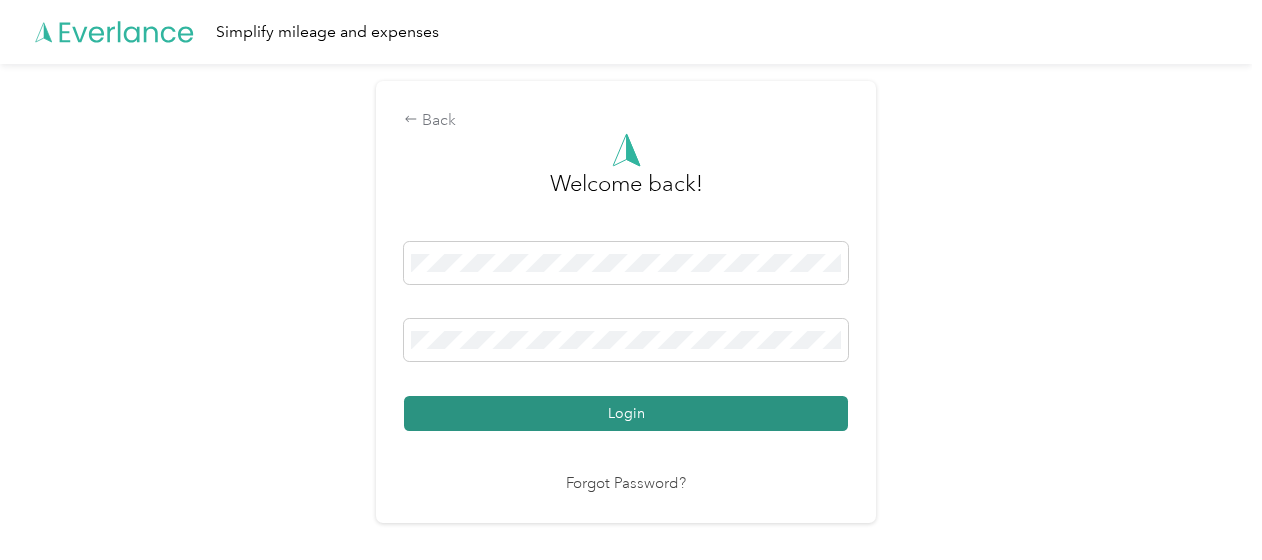 click on "Login" at bounding box center [626, 413] 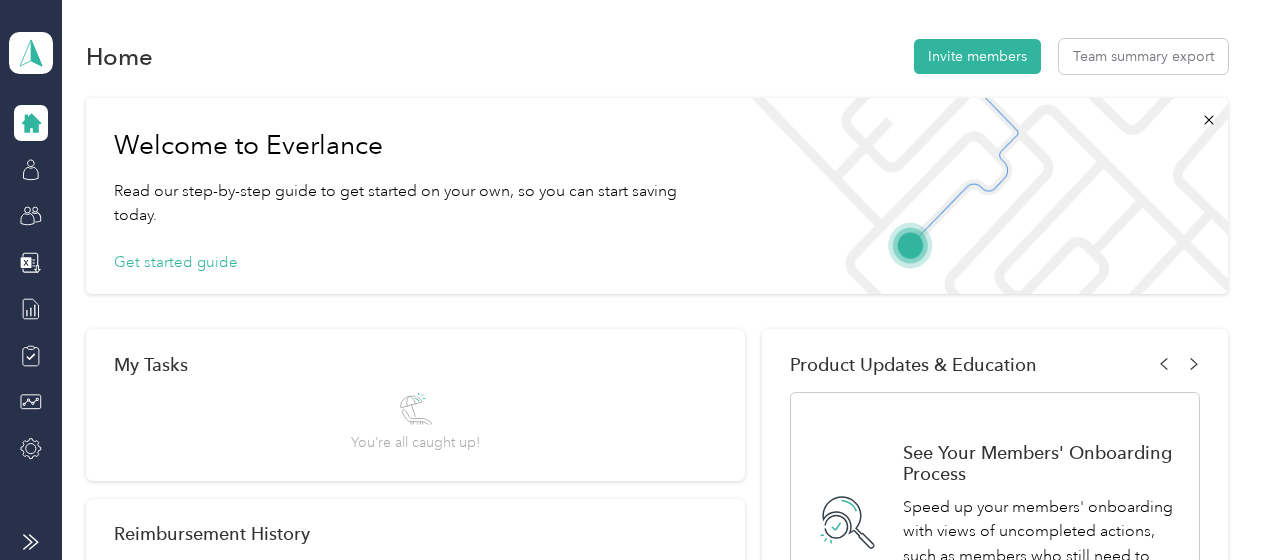 click 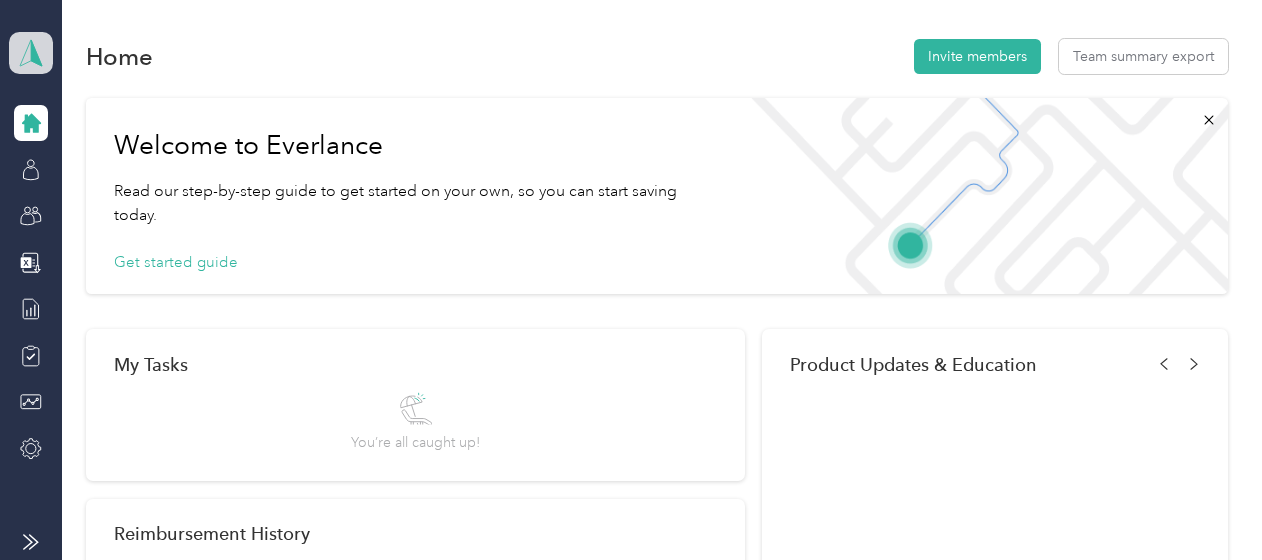 click 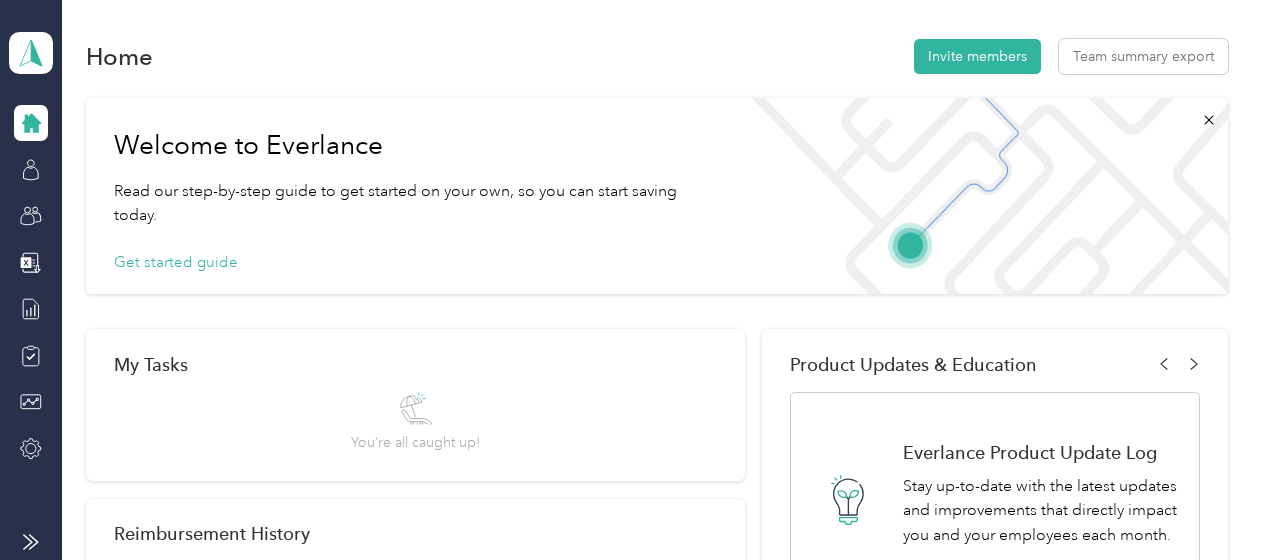 click on "Personal dashboard" at bounding box center [89, 204] 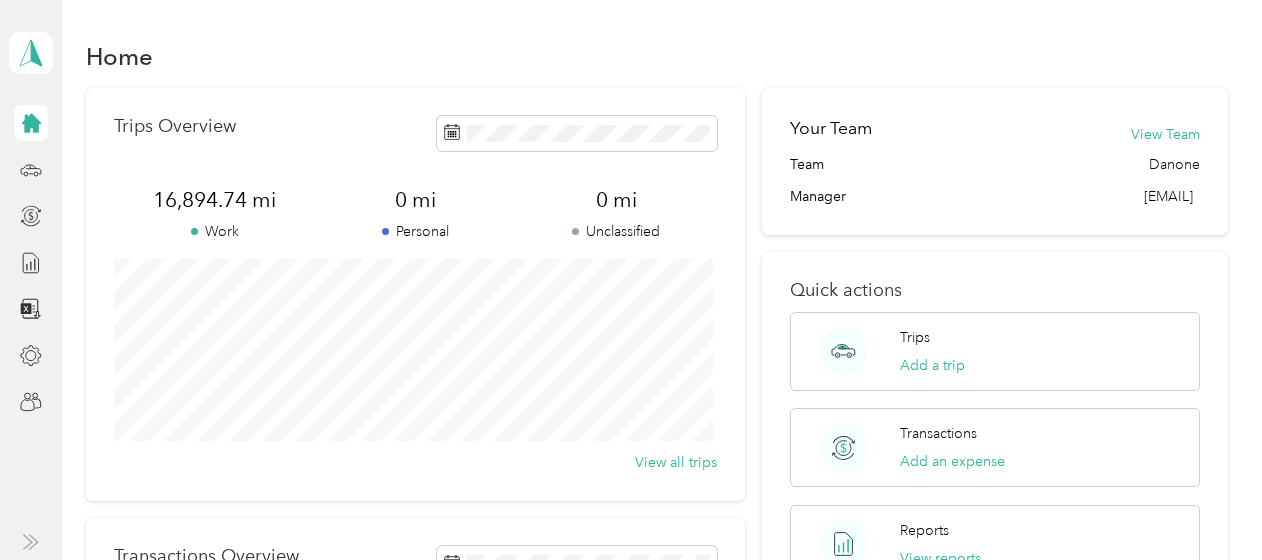 click 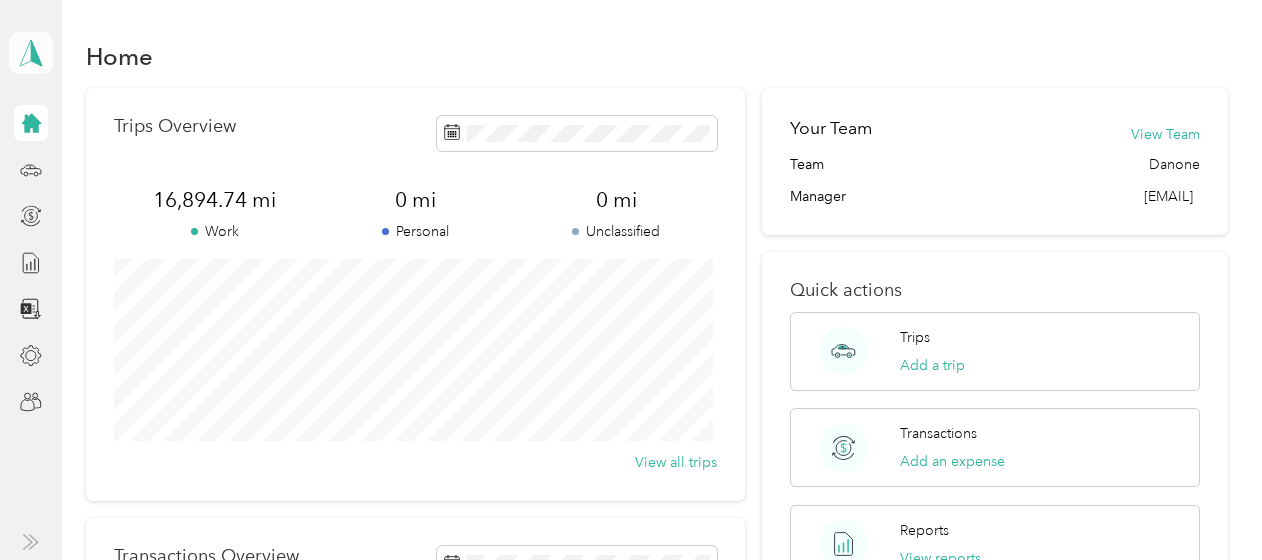 click 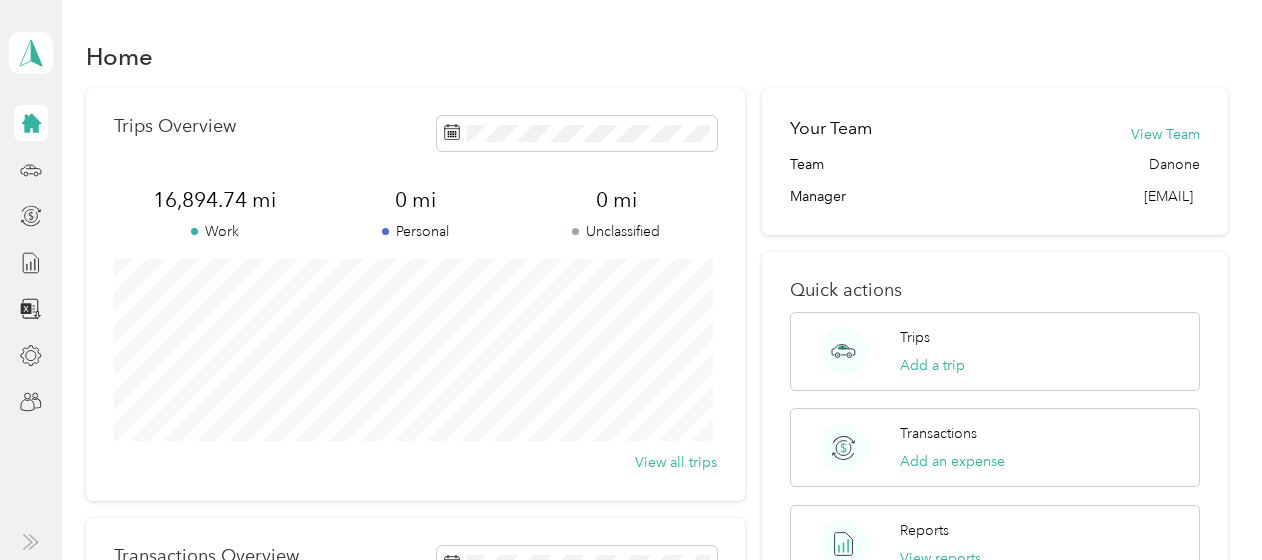 click on "Team dashboard" at bounding box center [79, 164] 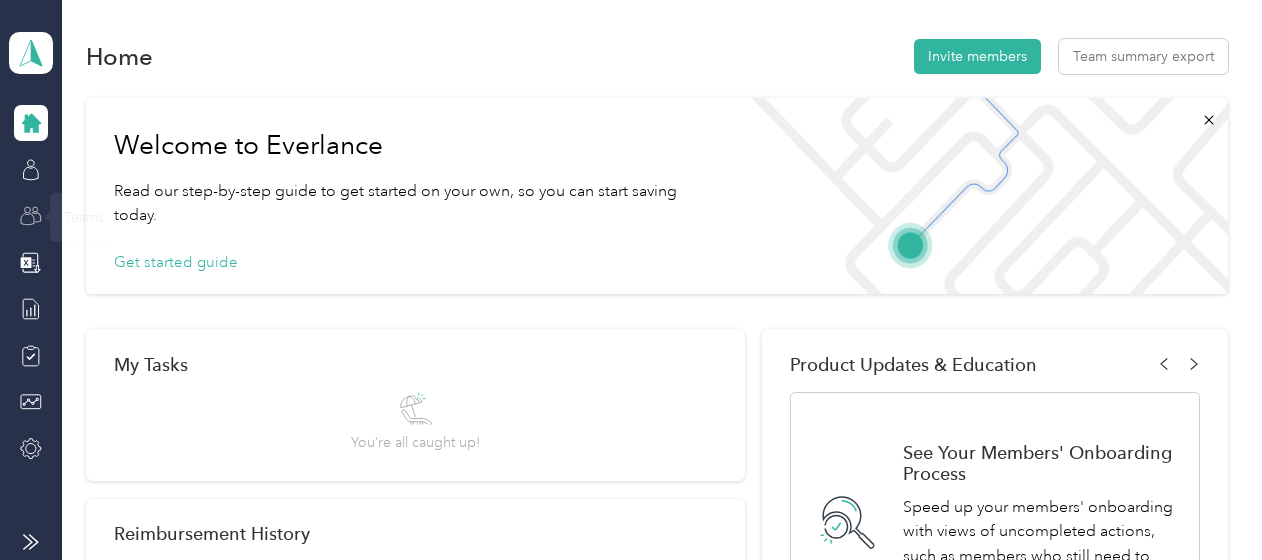 click 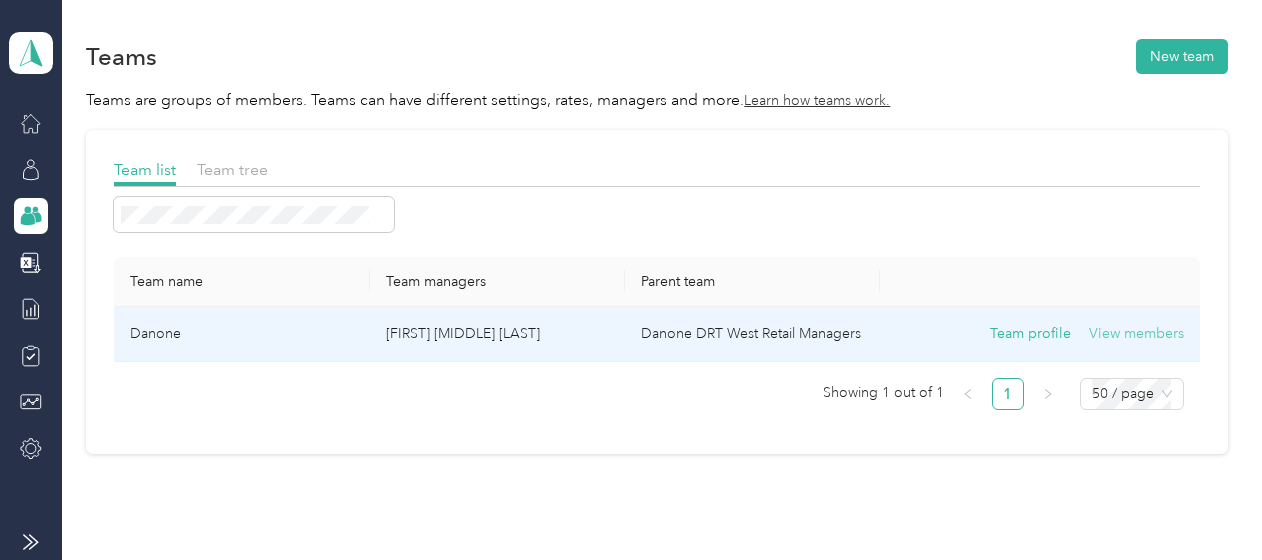 click on "View members" at bounding box center [1136, 334] 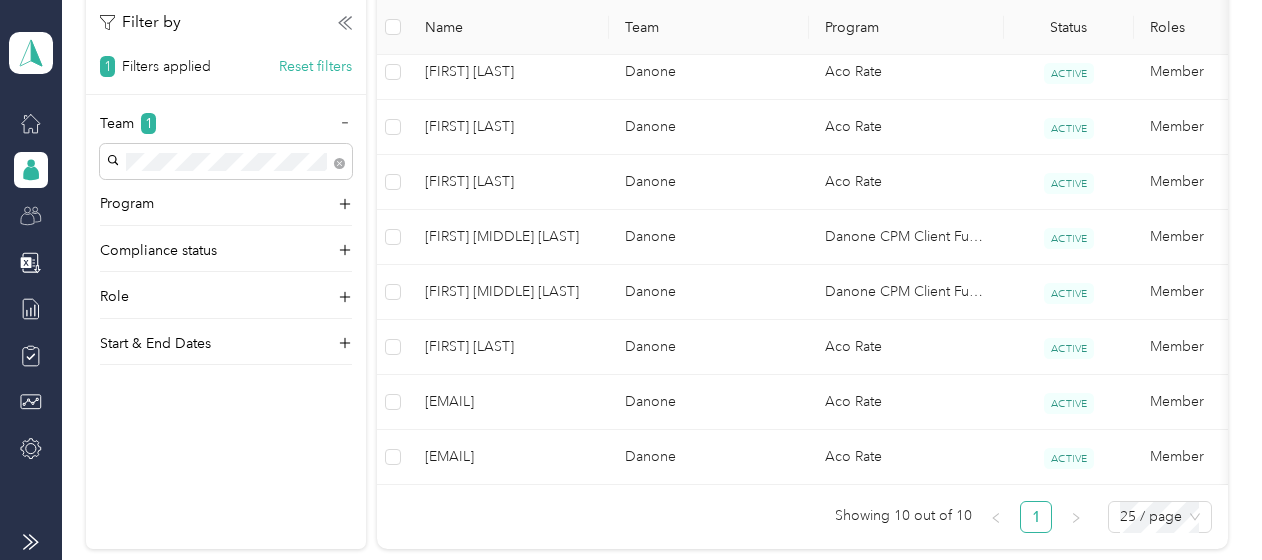 scroll, scrollTop: 656, scrollLeft: 0, axis: vertical 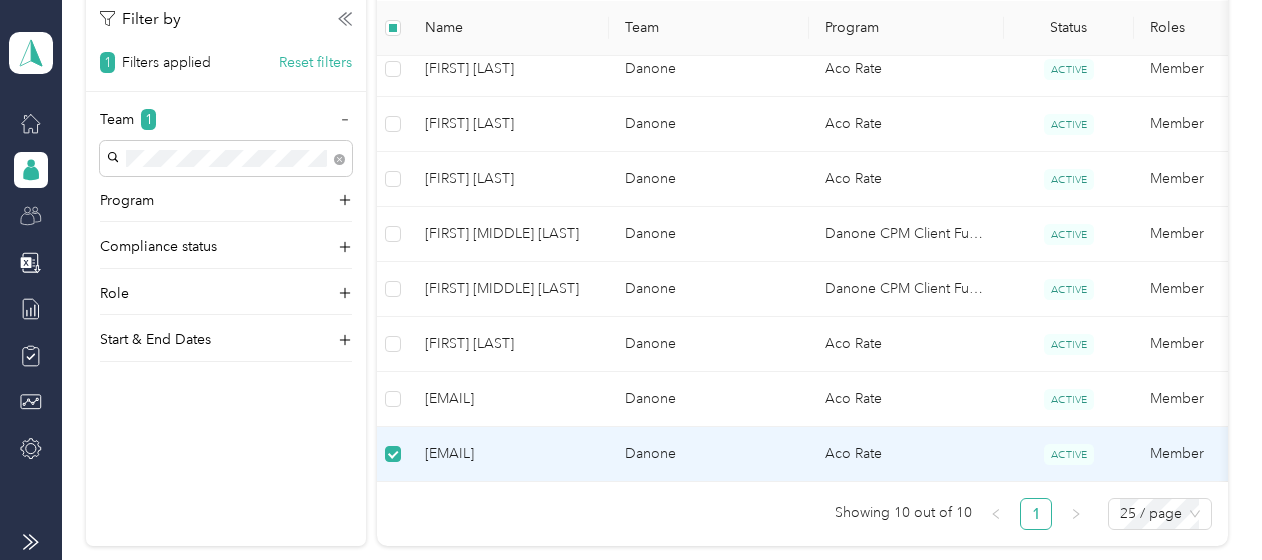 click on "Aco Rate" at bounding box center (906, 454) 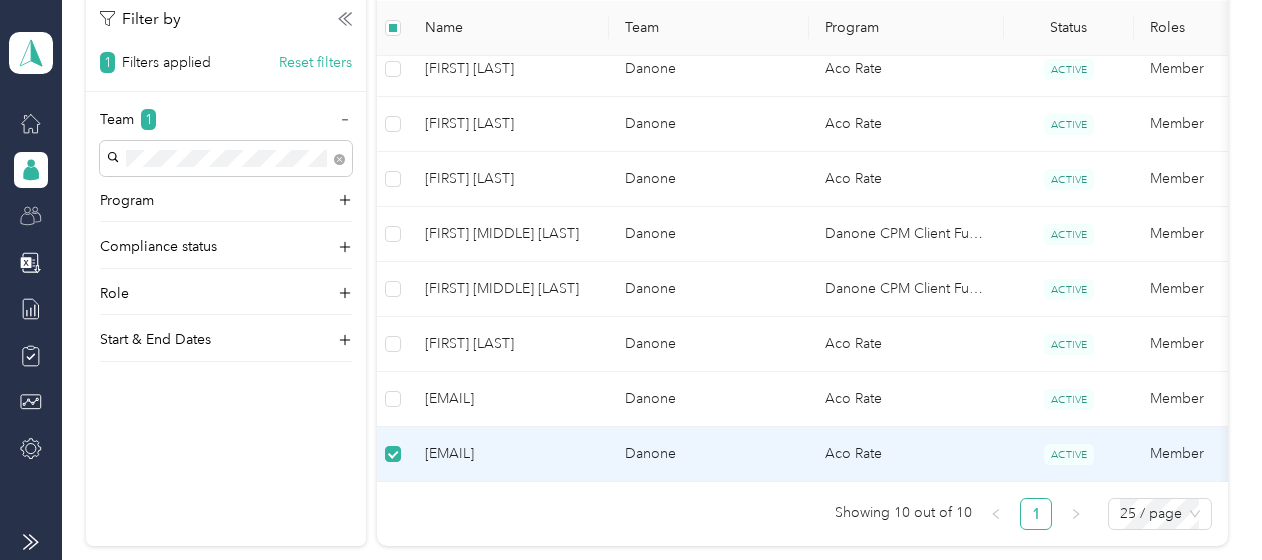 click on "Member" at bounding box center [1234, 454] 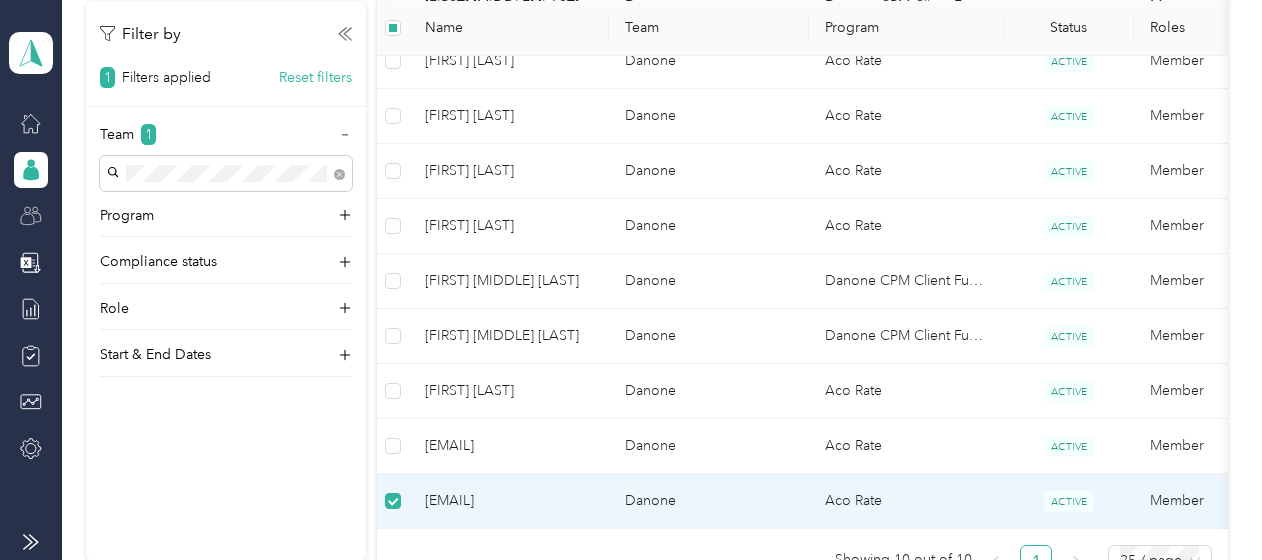 scroll, scrollTop: 750, scrollLeft: 0, axis: vertical 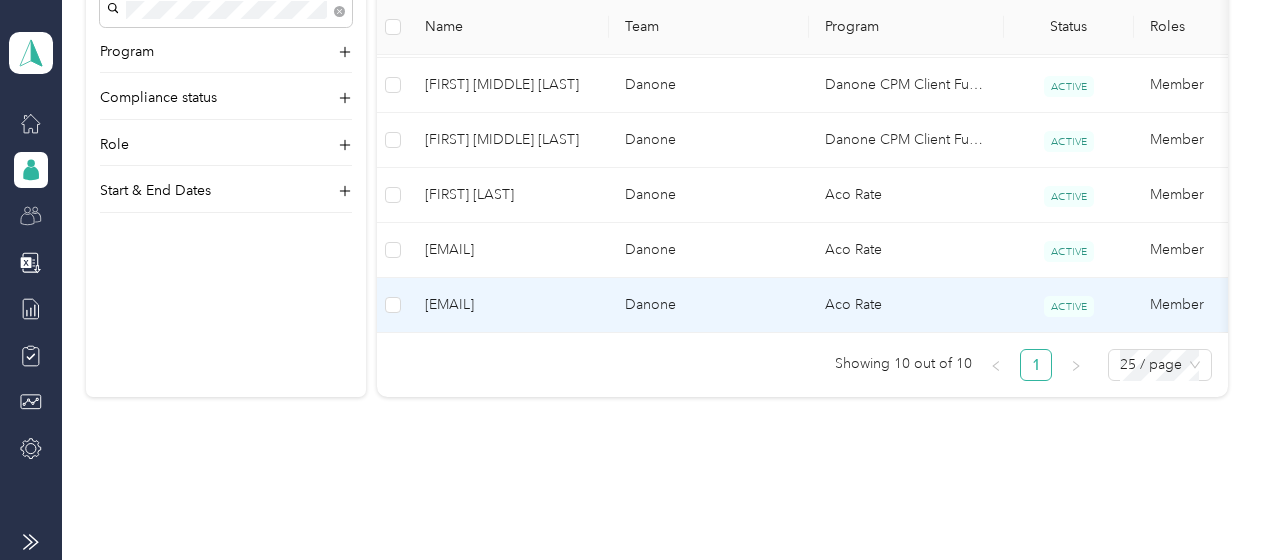 click on "[EMAIL]" at bounding box center [509, 305] 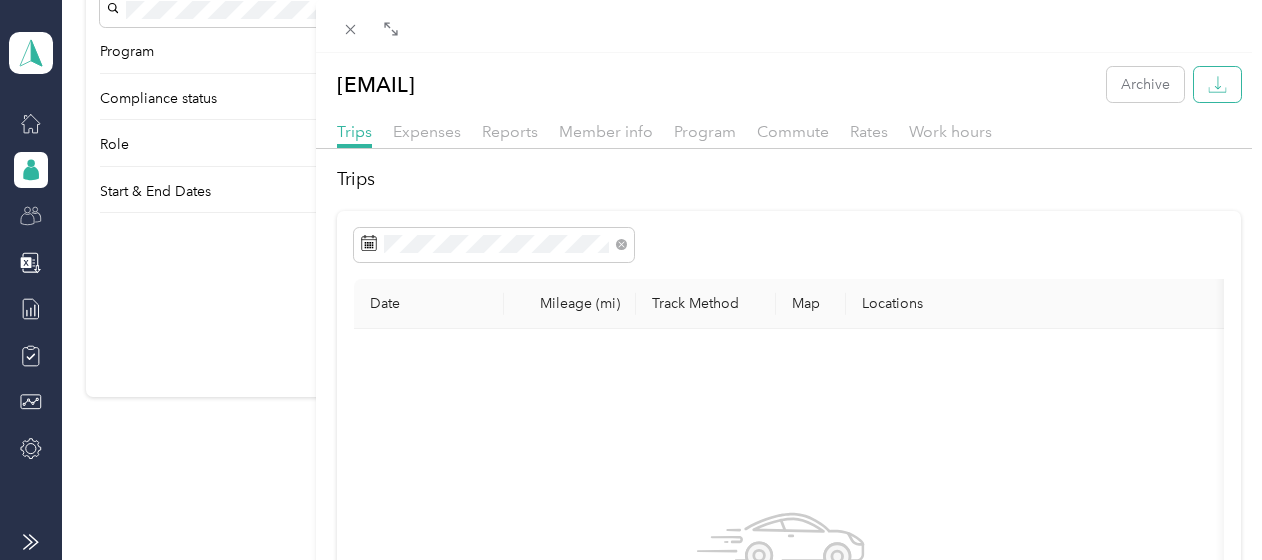 click 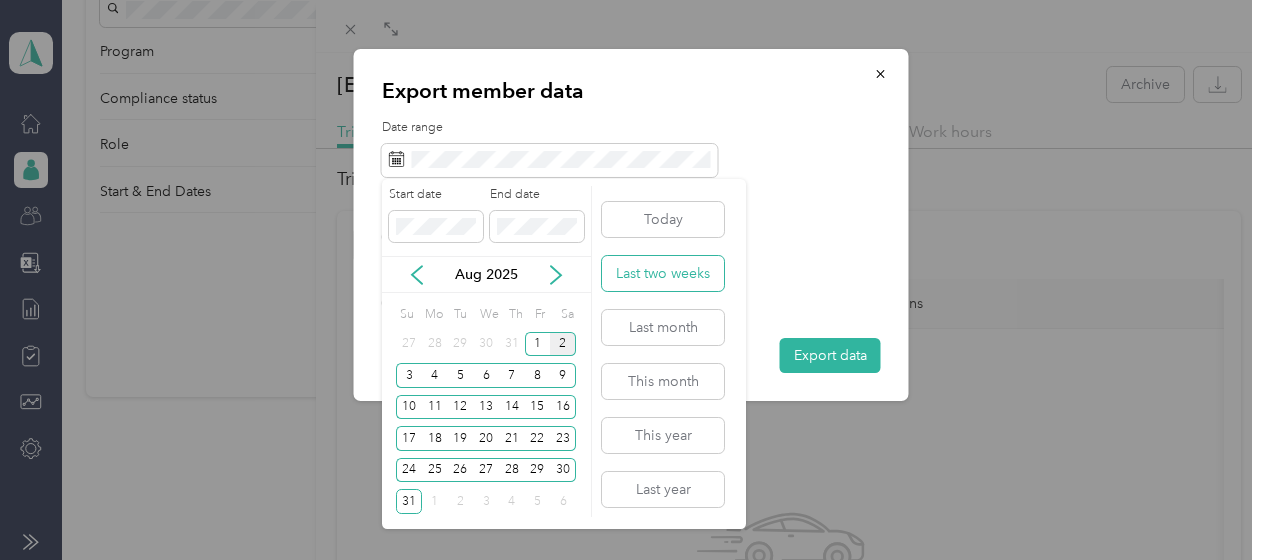 click on "Last two weeks" at bounding box center (663, 273) 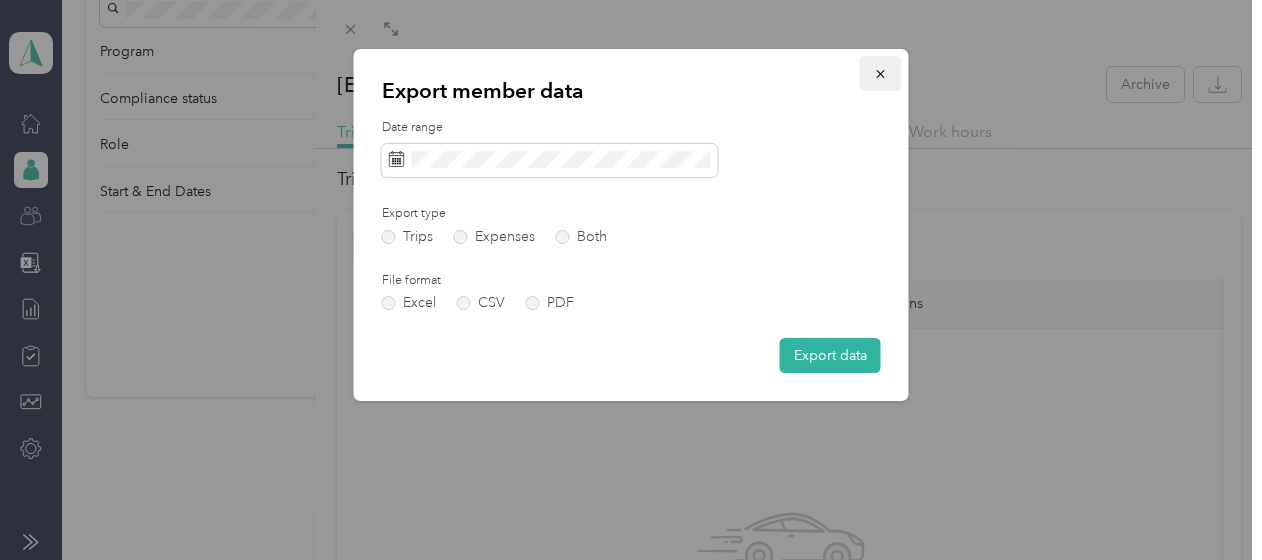 click 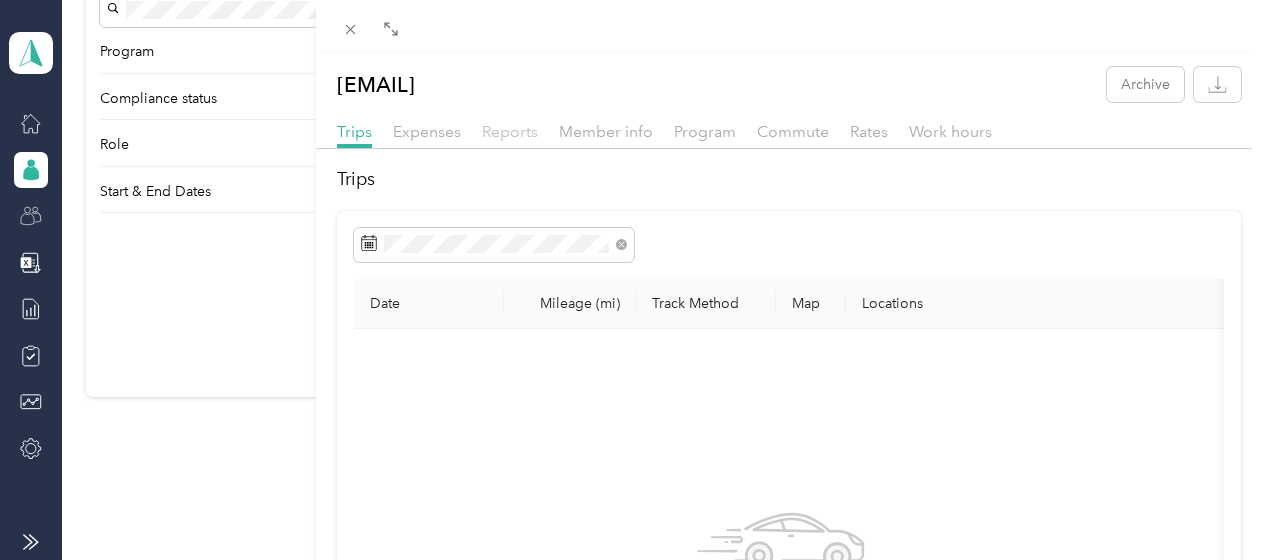 click on "Reports" at bounding box center (510, 131) 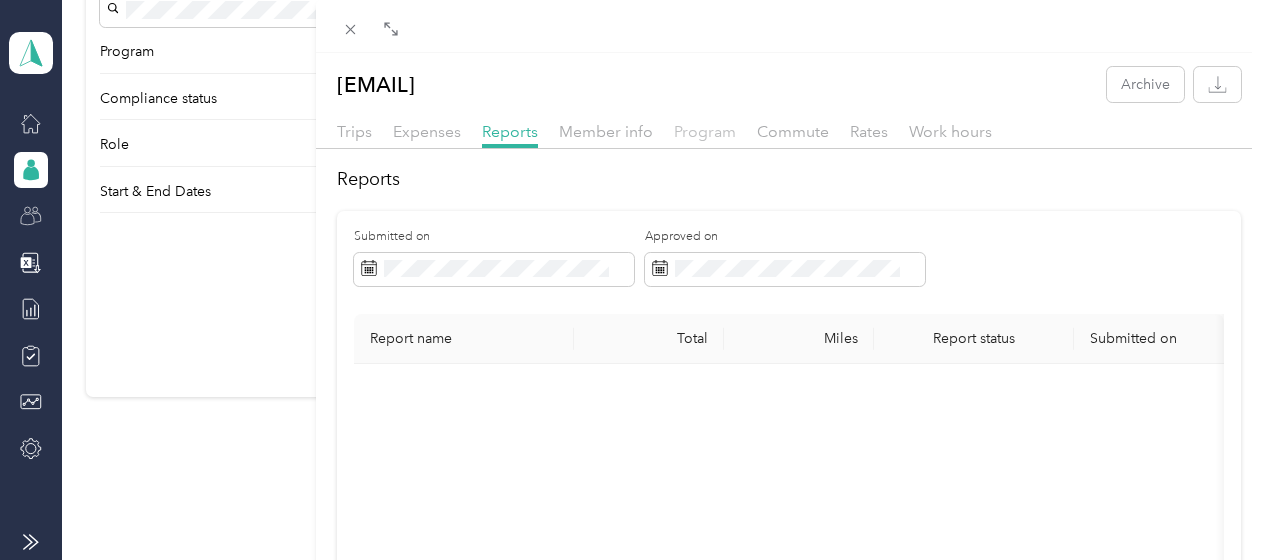 click on "Program" at bounding box center [705, 131] 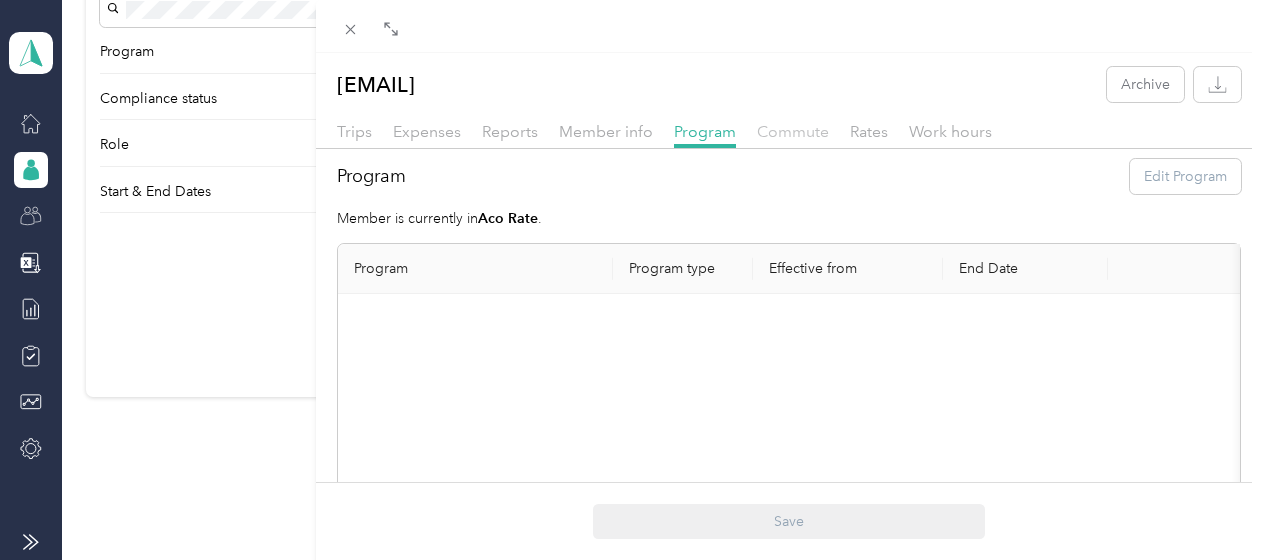 click on "Commute" at bounding box center [793, 131] 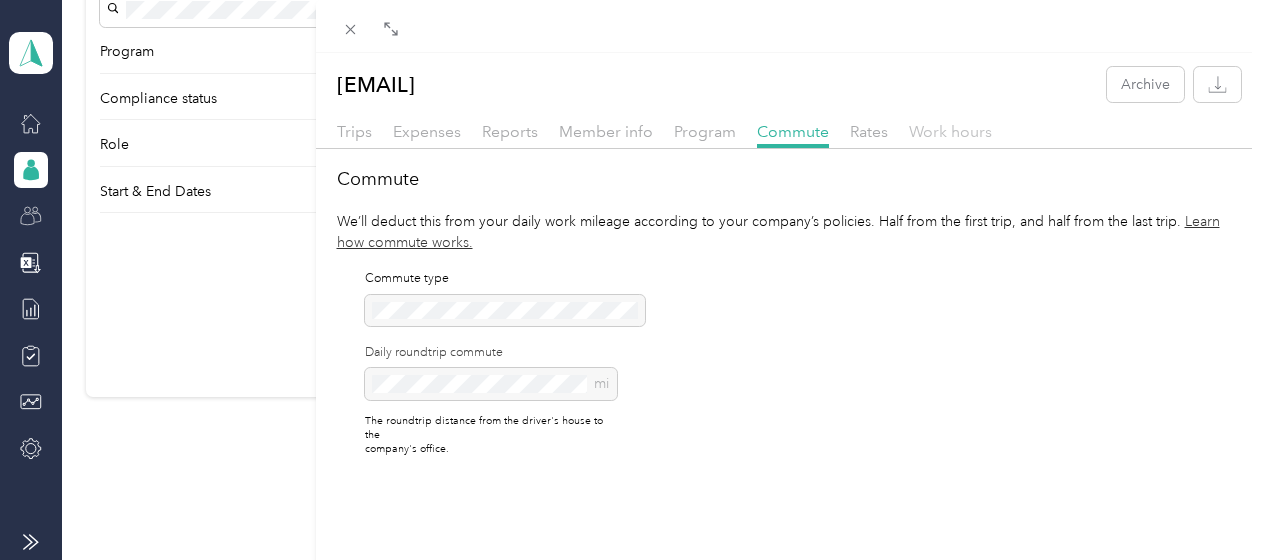 click on "Work hours" at bounding box center [950, 131] 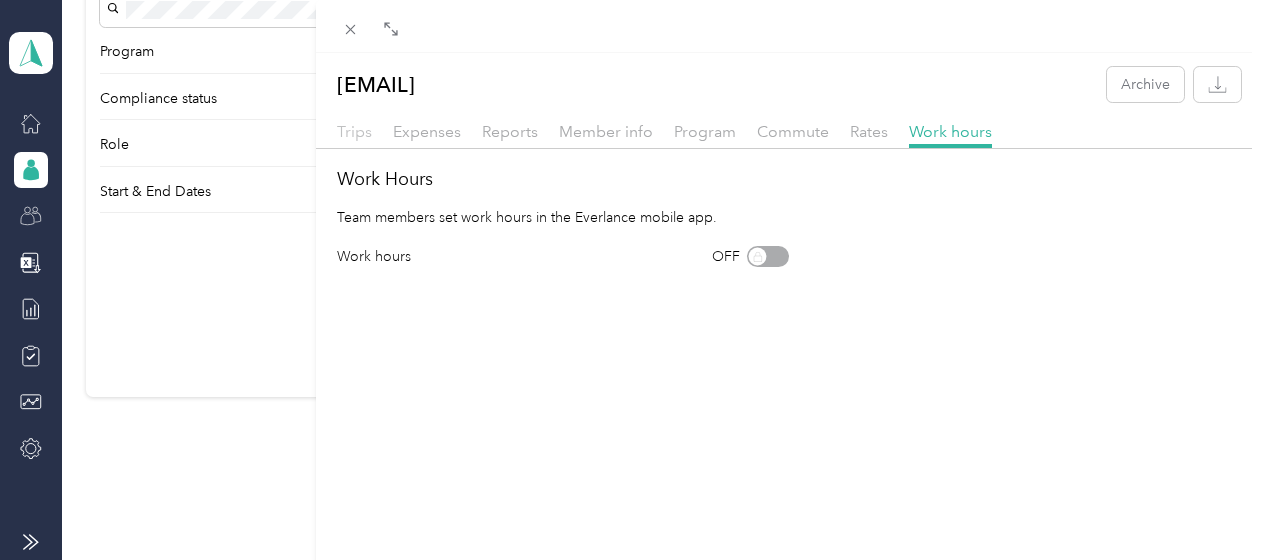 click on "Trips" at bounding box center [354, 131] 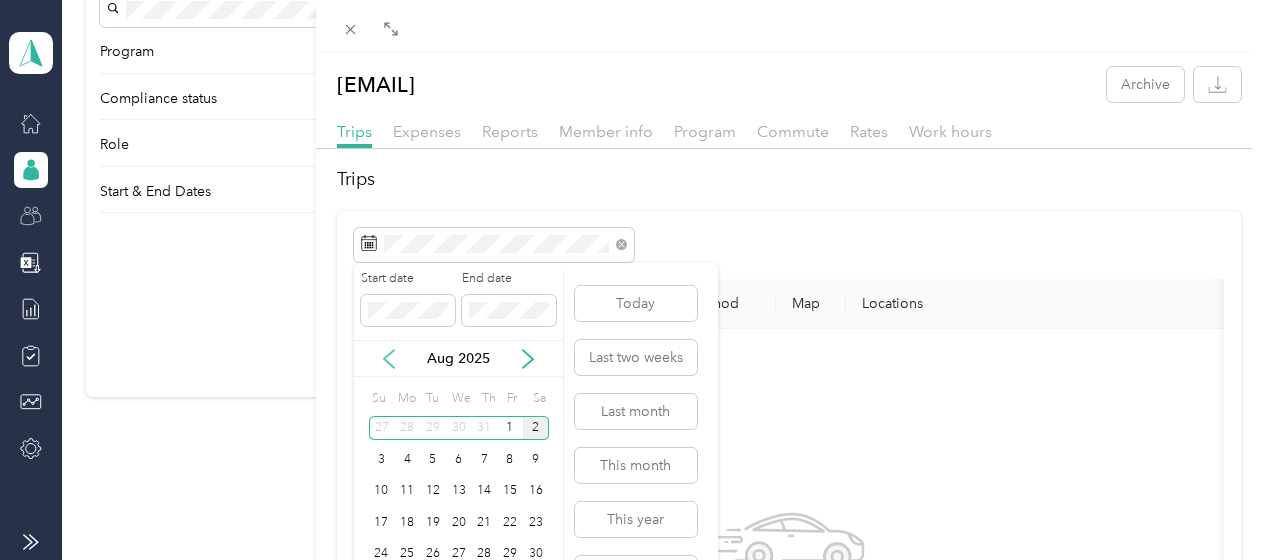 click 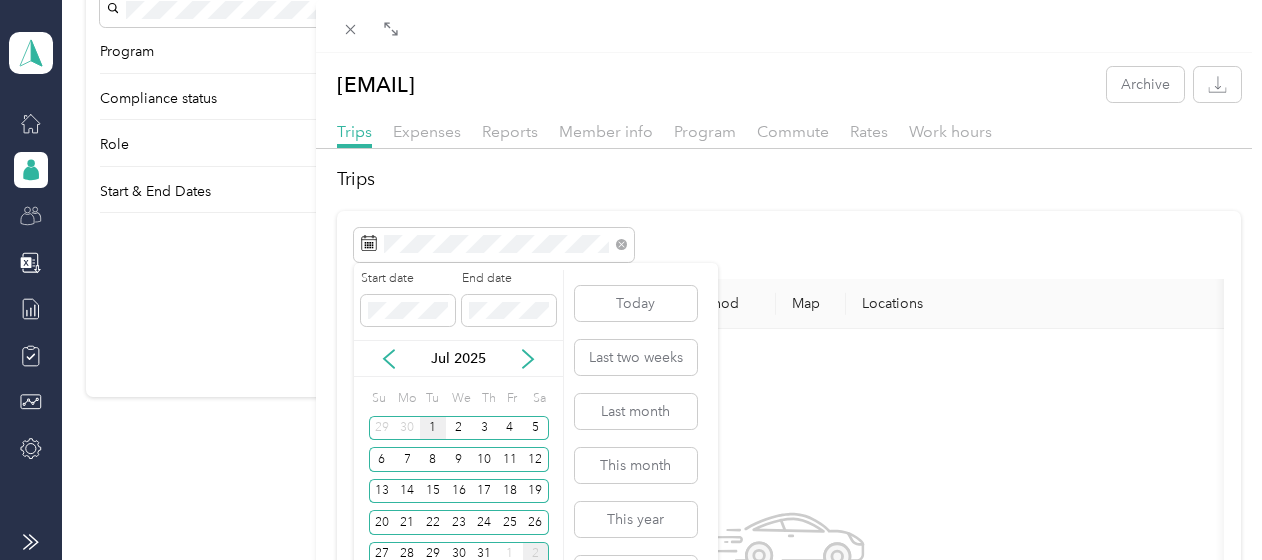 click on "1" at bounding box center (433, 428) 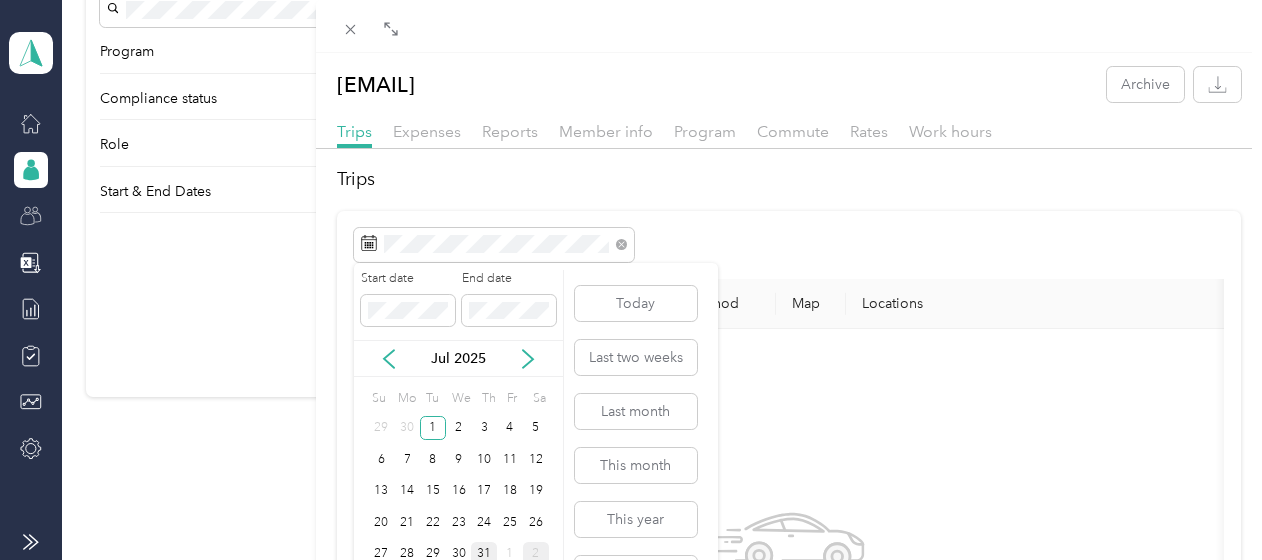 click on "31" at bounding box center [484, 554] 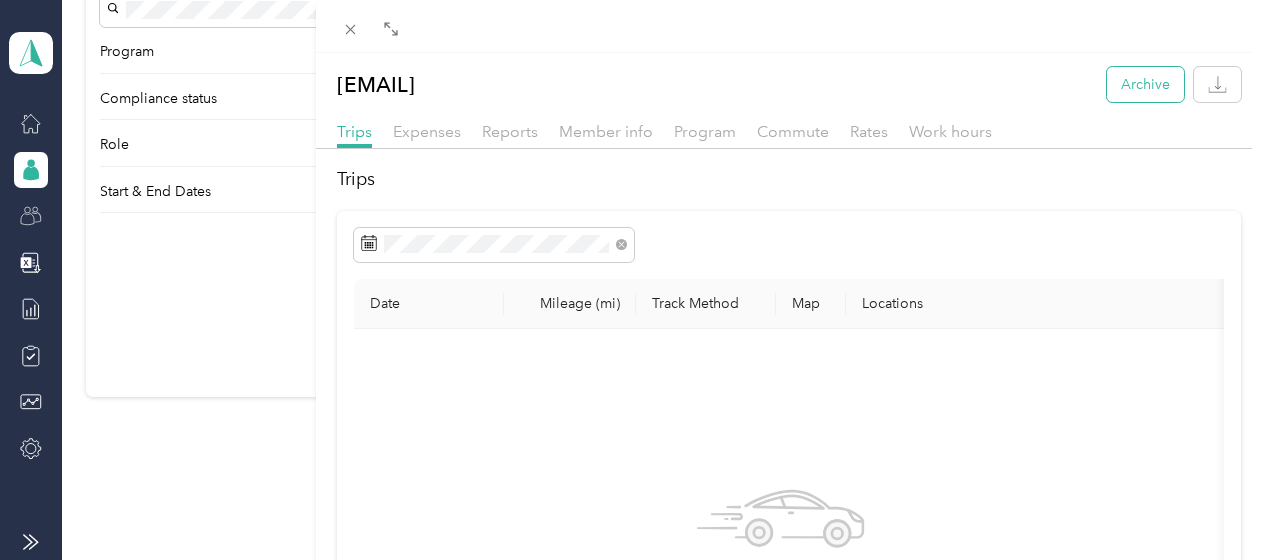 click on "Archive" at bounding box center (1145, 84) 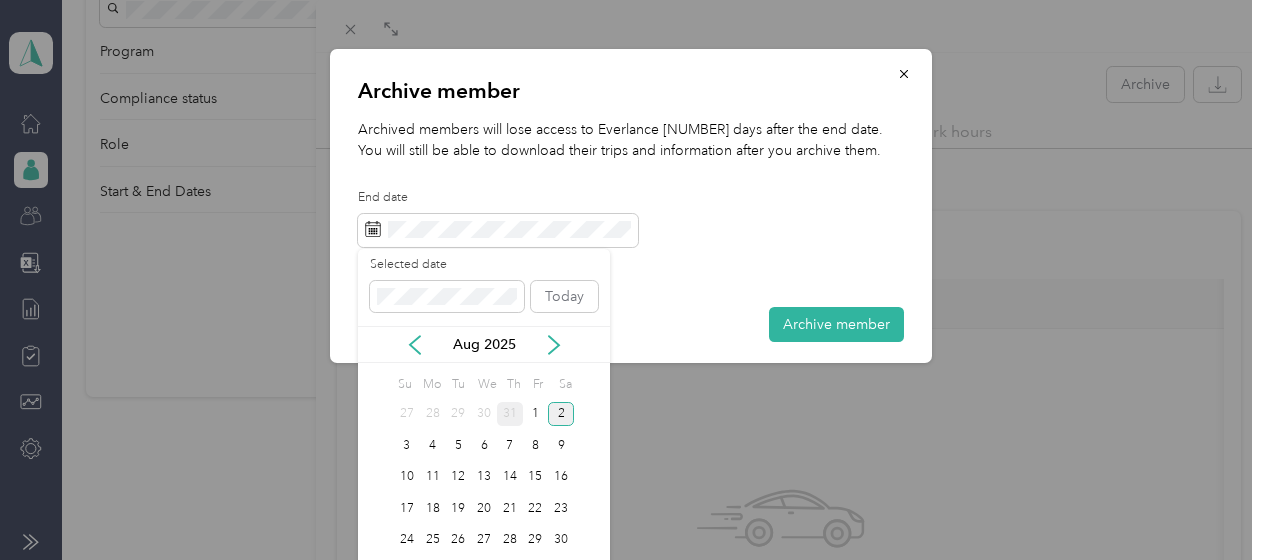 click on "31" at bounding box center (510, 414) 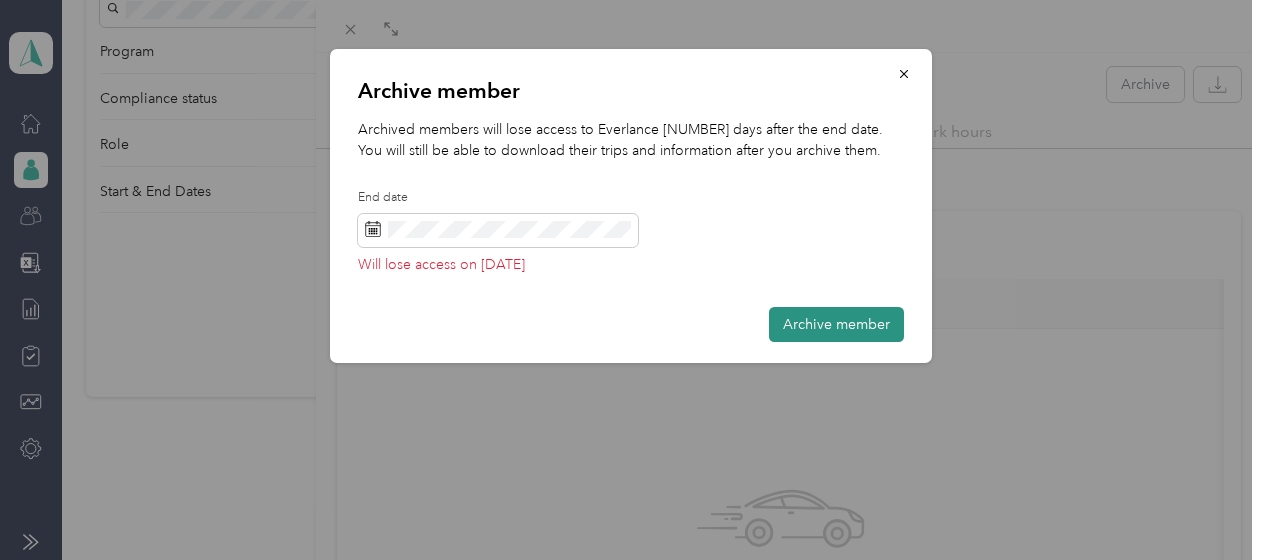 click on "Archive member" at bounding box center (836, 324) 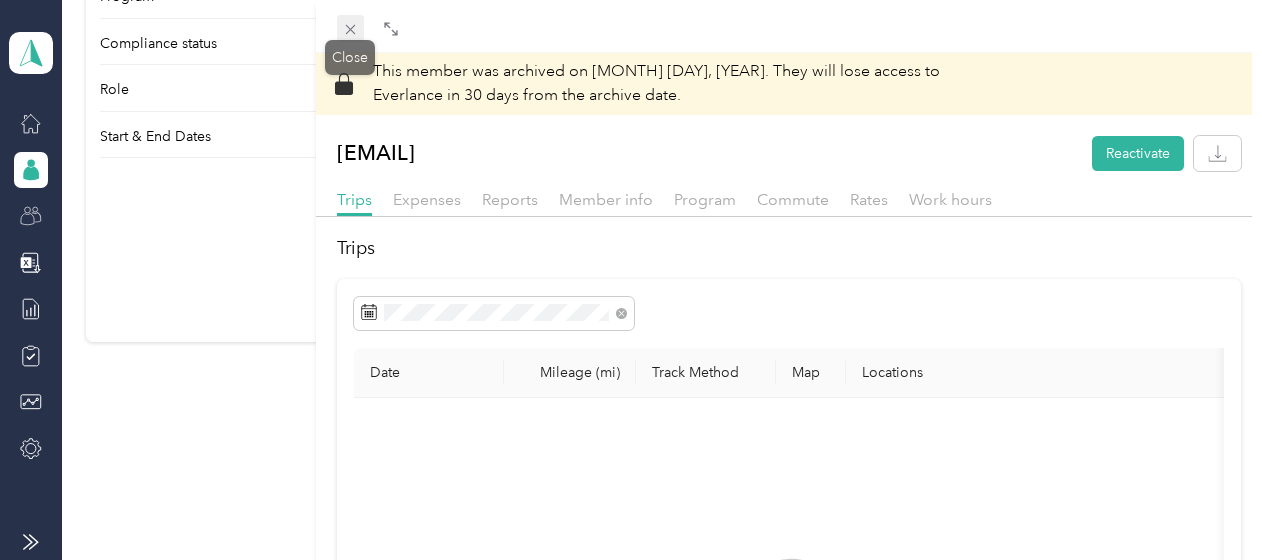 click 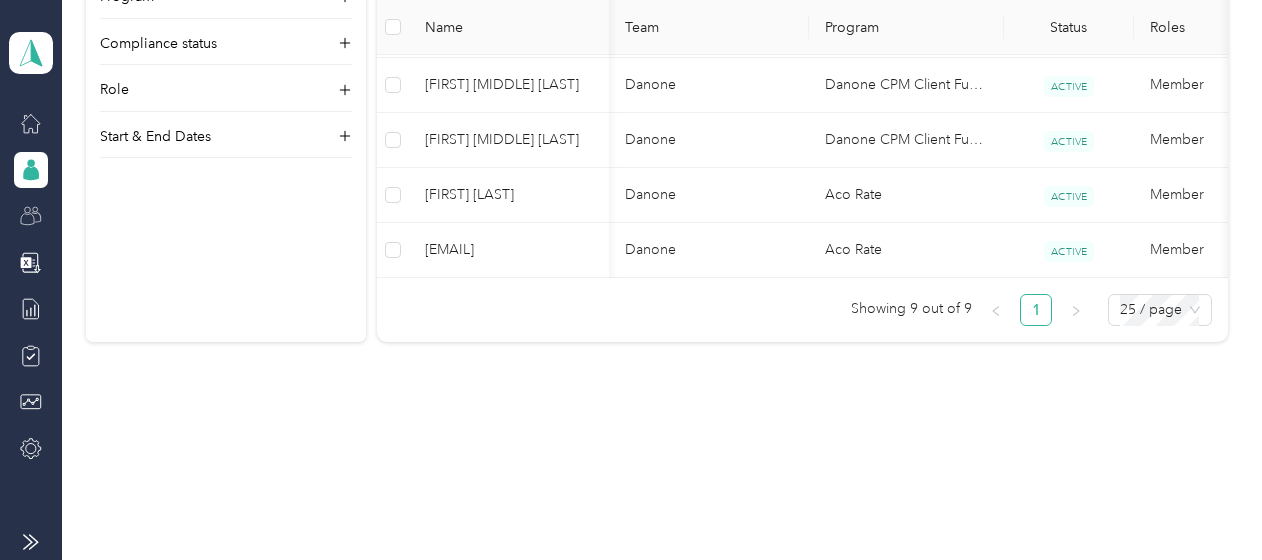 scroll, scrollTop: 0, scrollLeft: 71, axis: horizontal 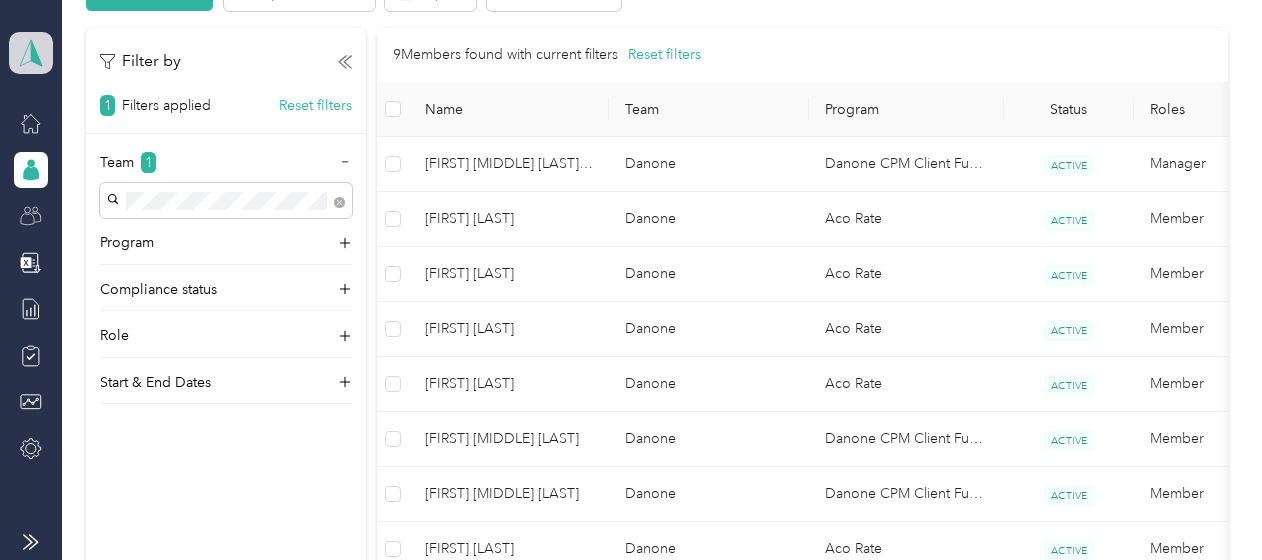 click 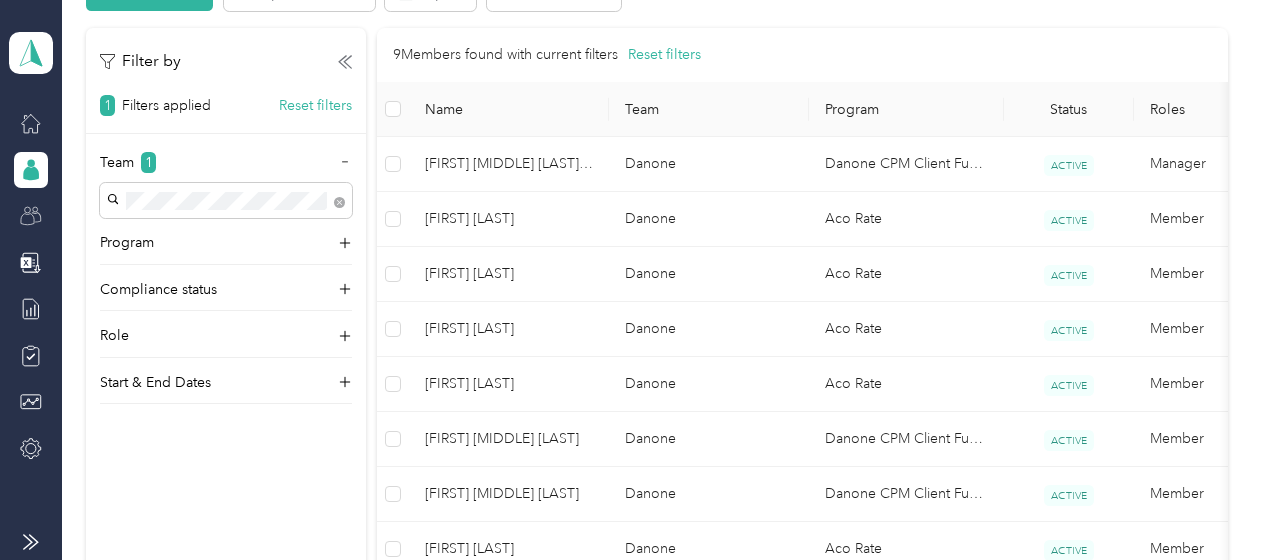 click on "Personal dashboard" at bounding box center (89, 198) 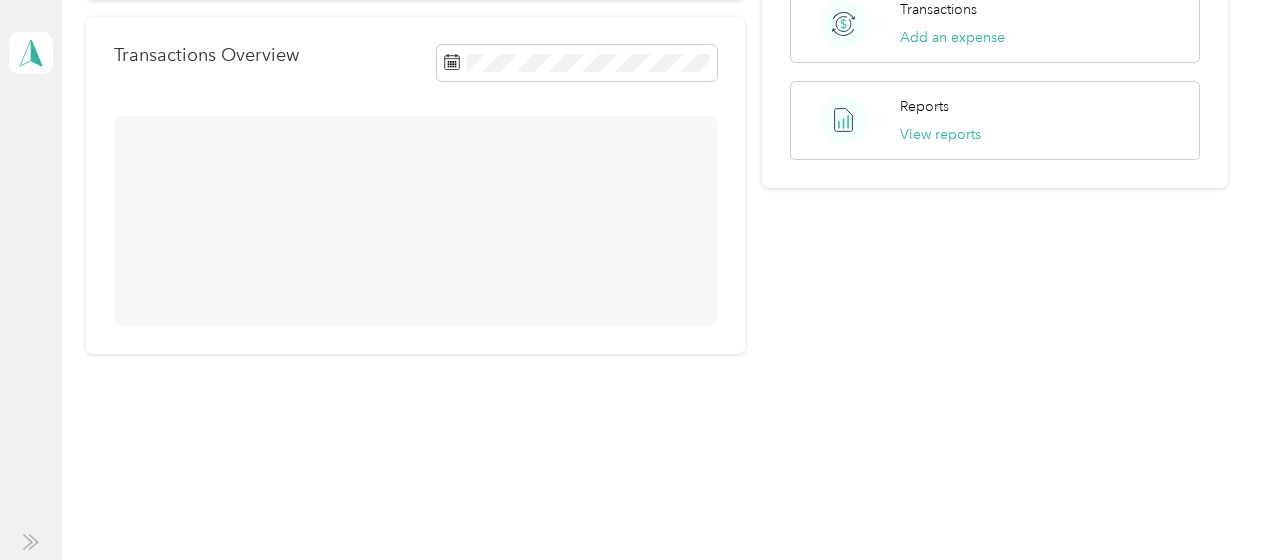 scroll, scrollTop: 450, scrollLeft: 0, axis: vertical 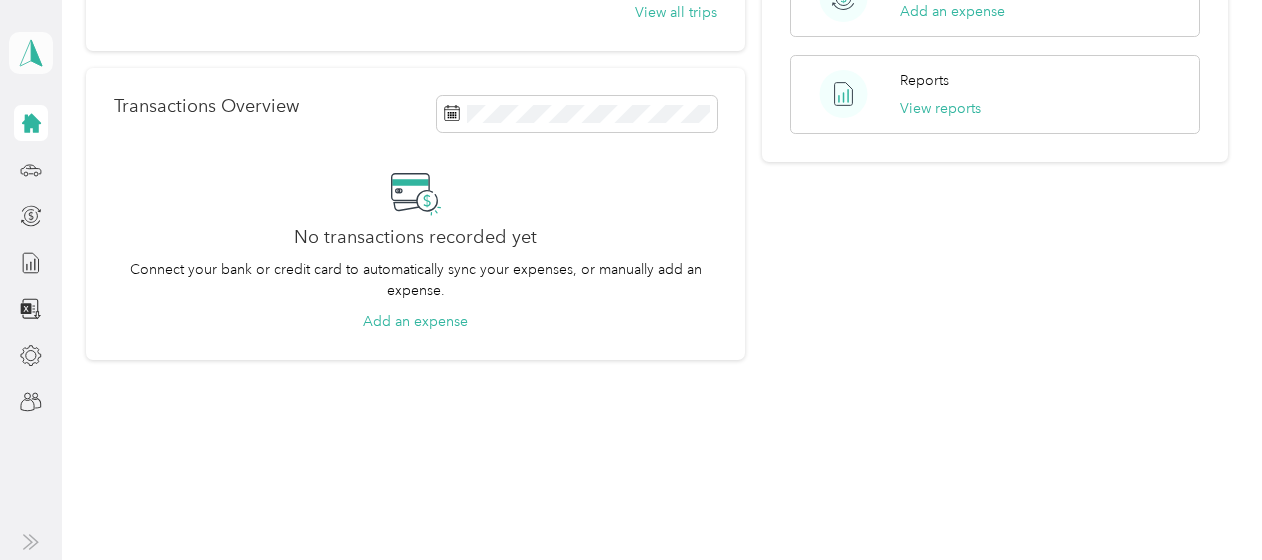 click 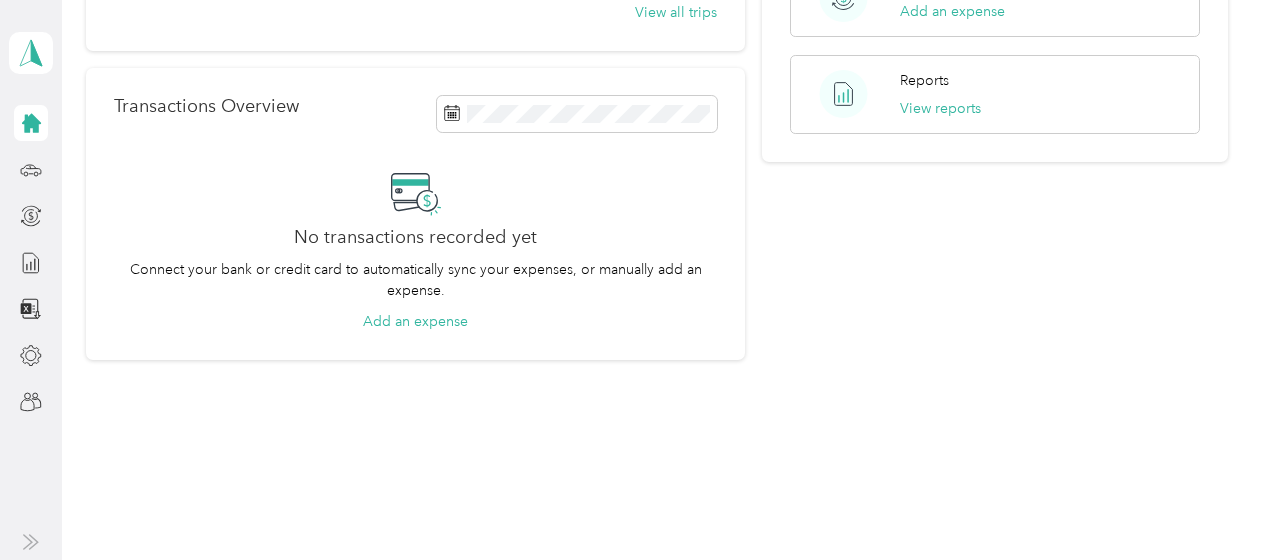 click on "Personal dashboard" at bounding box center [161, 209] 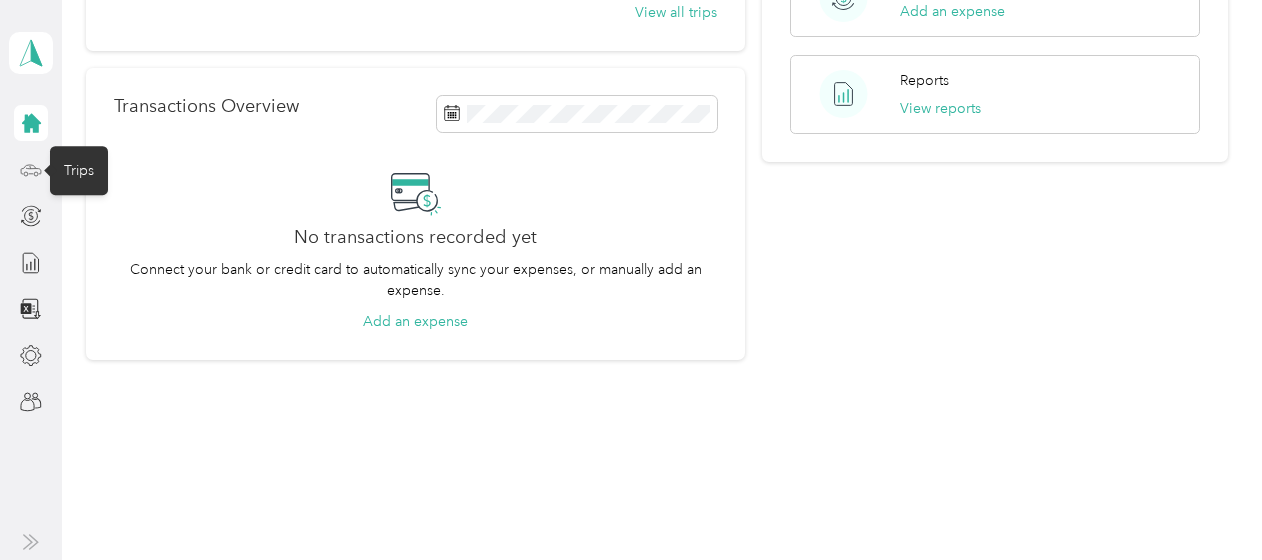 click 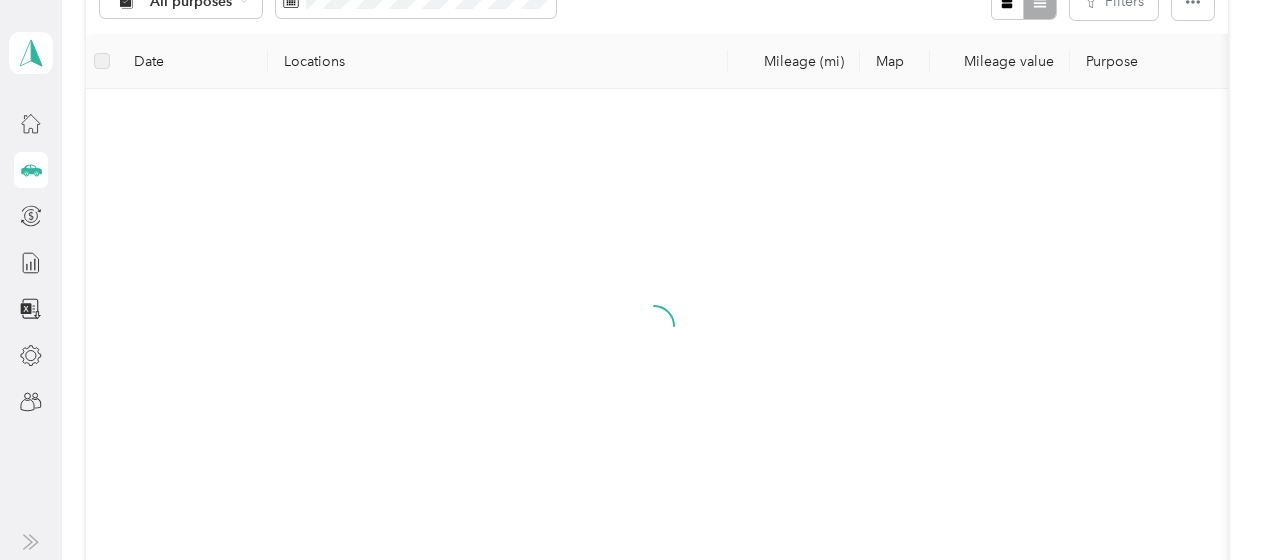 scroll, scrollTop: 450, scrollLeft: 0, axis: vertical 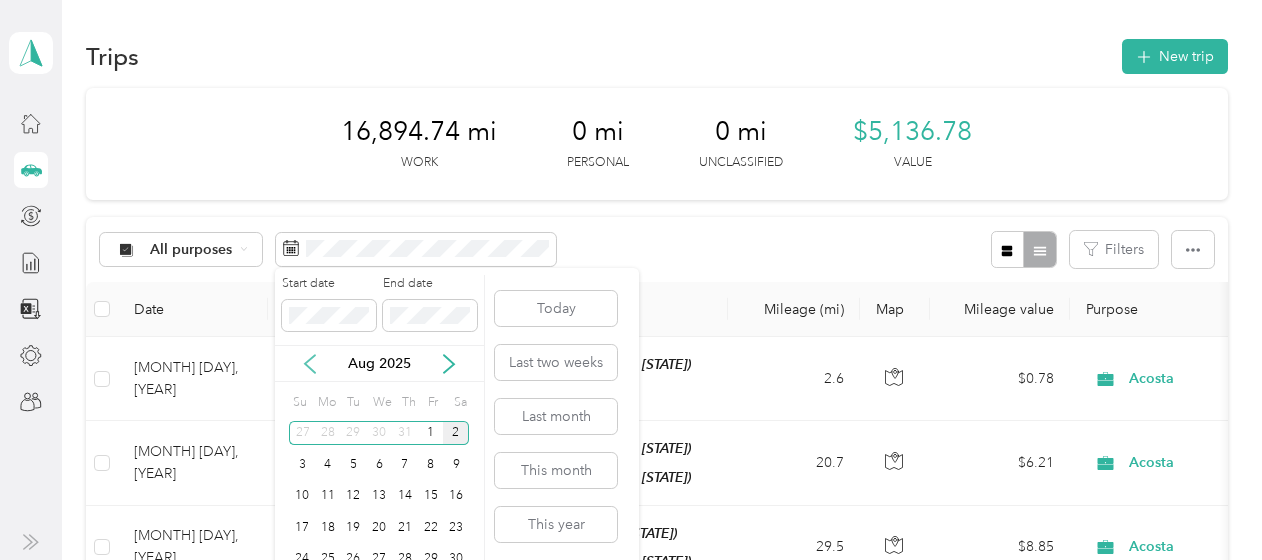 click 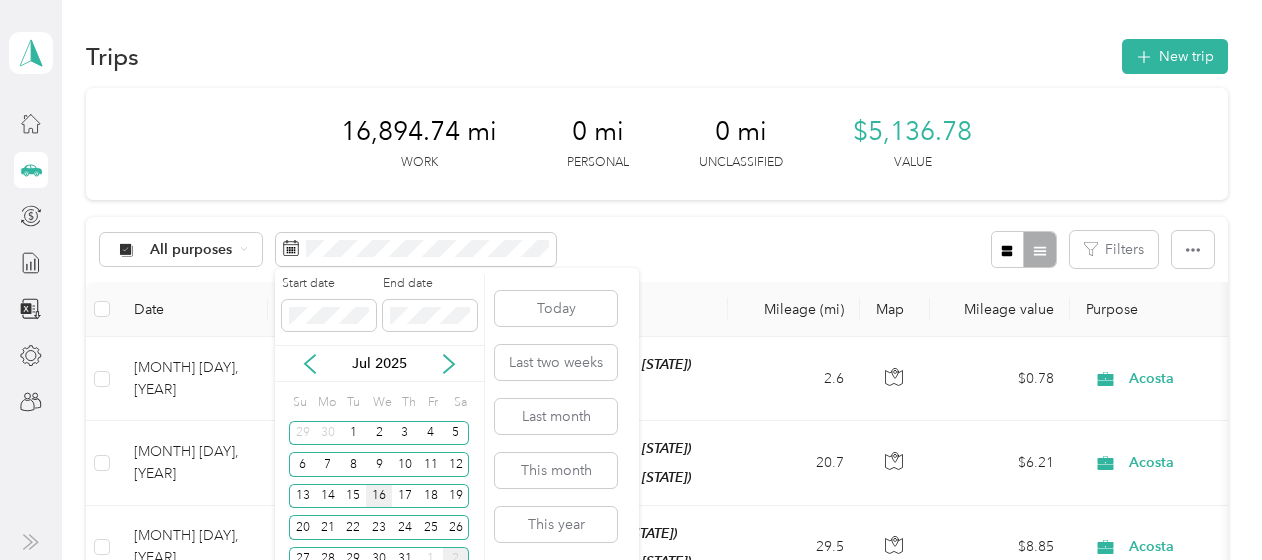 click on "16" at bounding box center (379, 496) 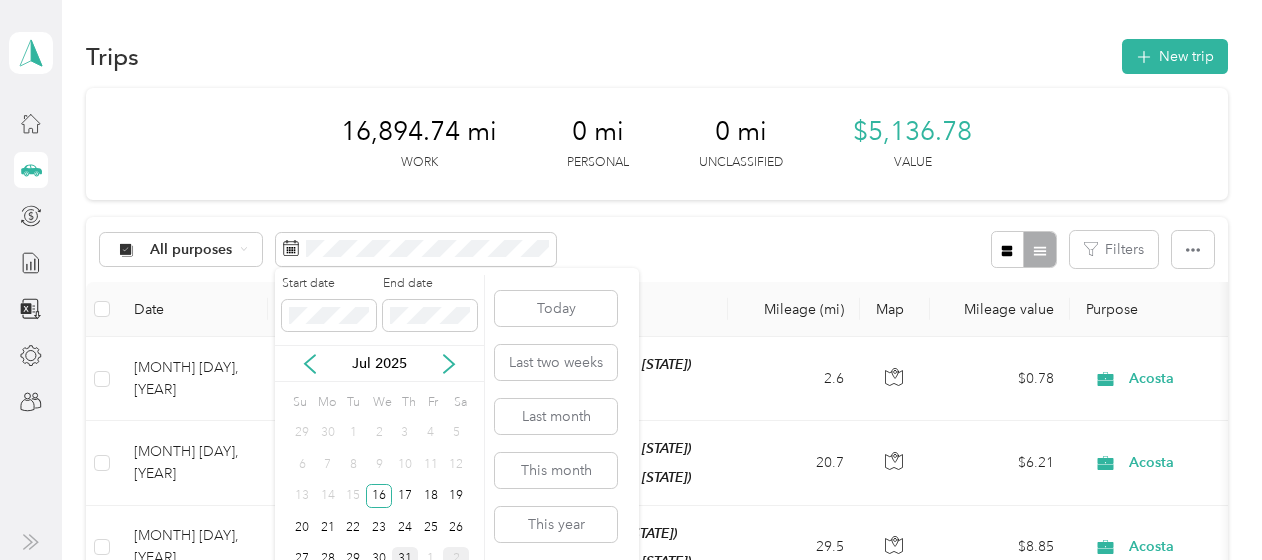 click on "31" at bounding box center (405, 559) 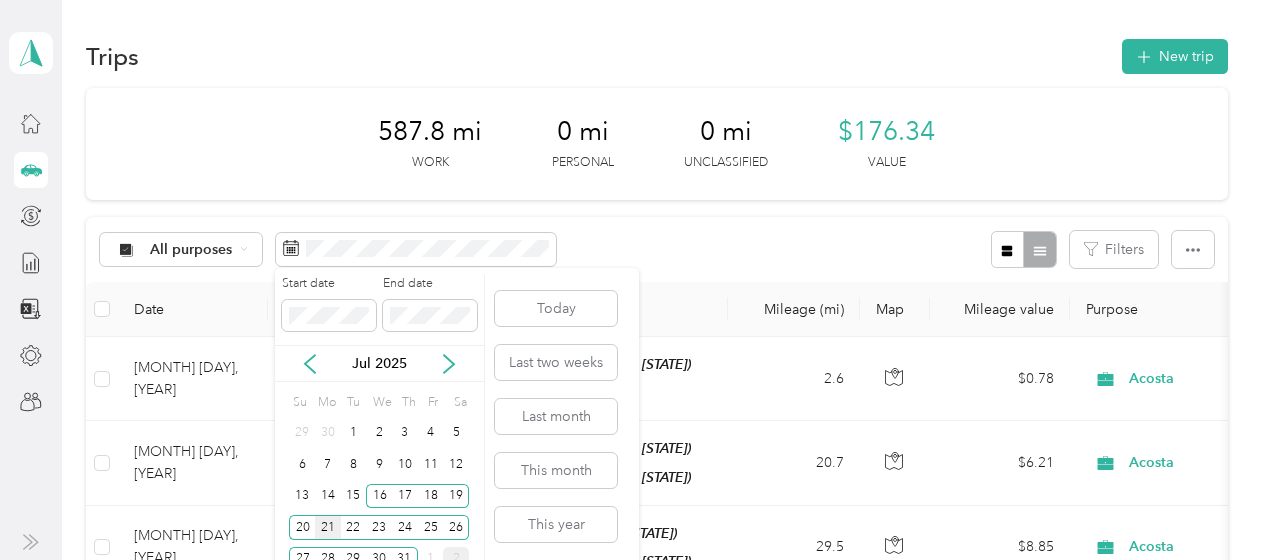 click on "21" at bounding box center [328, 527] 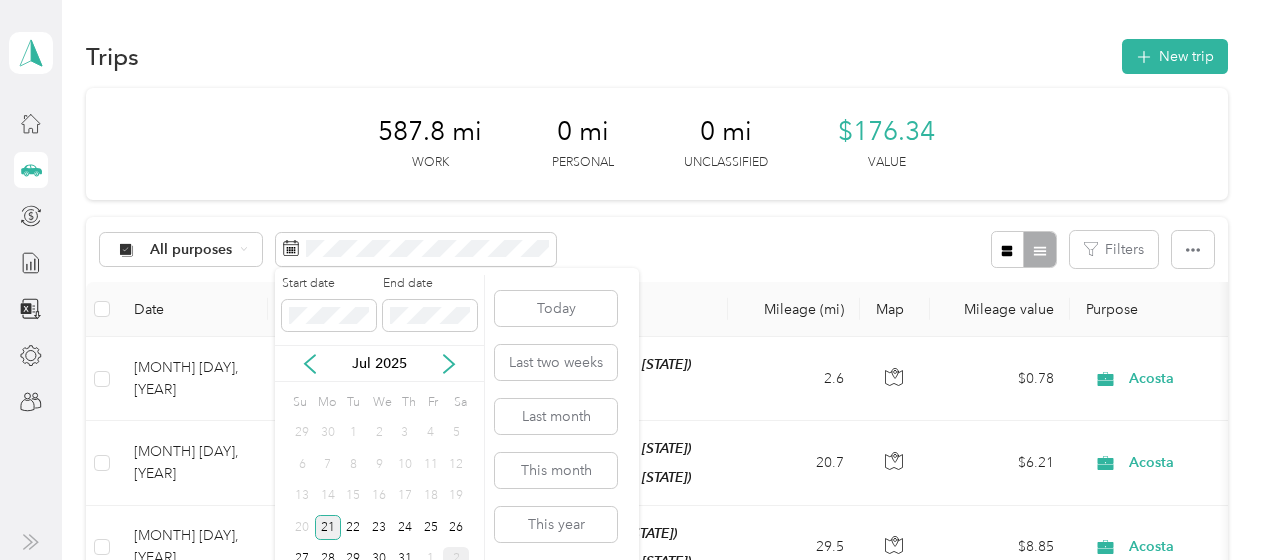 click on "21" at bounding box center [328, 527] 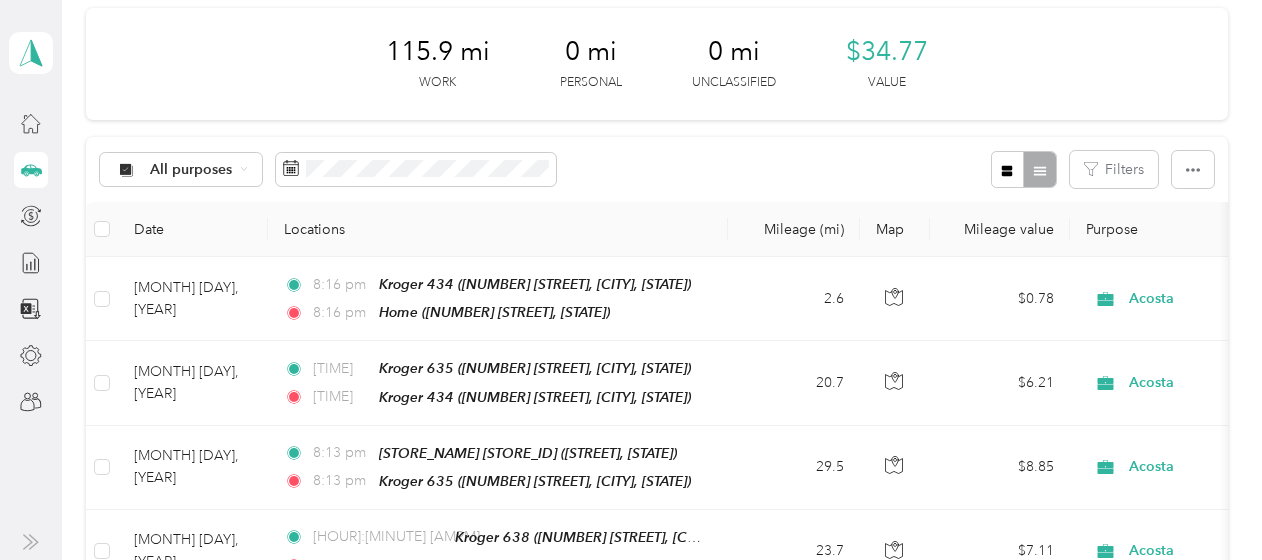 scroll, scrollTop: 82, scrollLeft: 0, axis: vertical 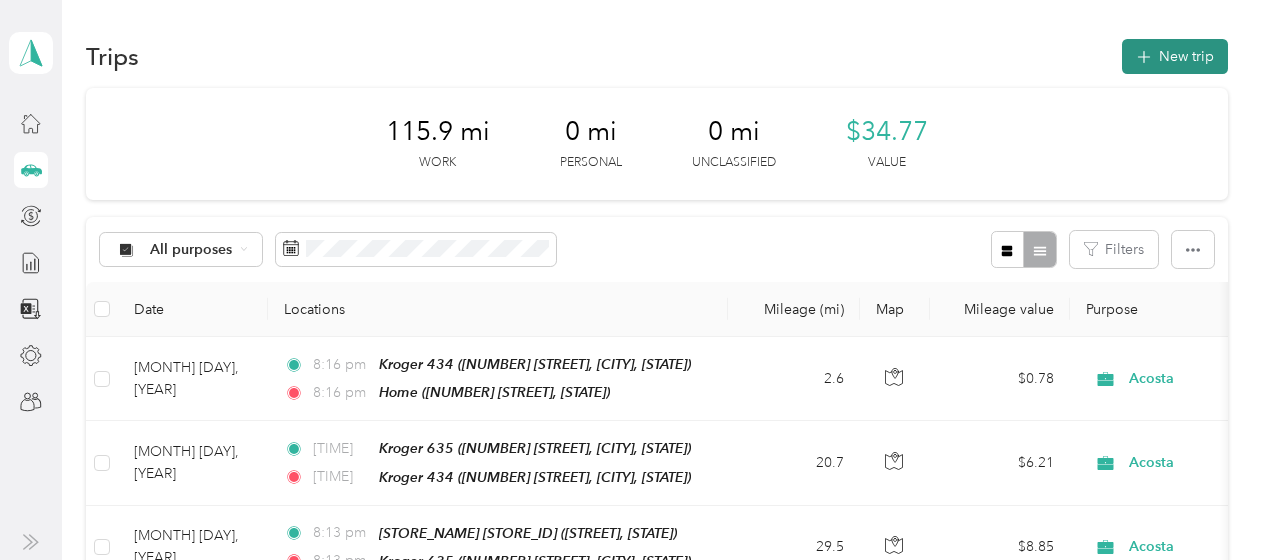 click on "New trip" at bounding box center [1175, 56] 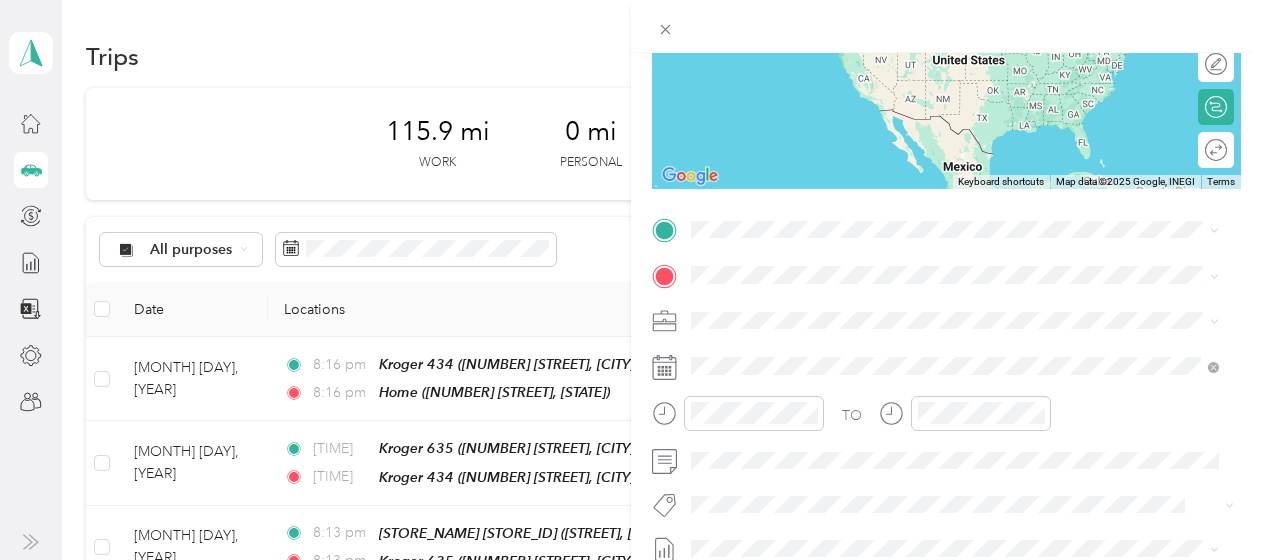 scroll, scrollTop: 265, scrollLeft: 0, axis: vertical 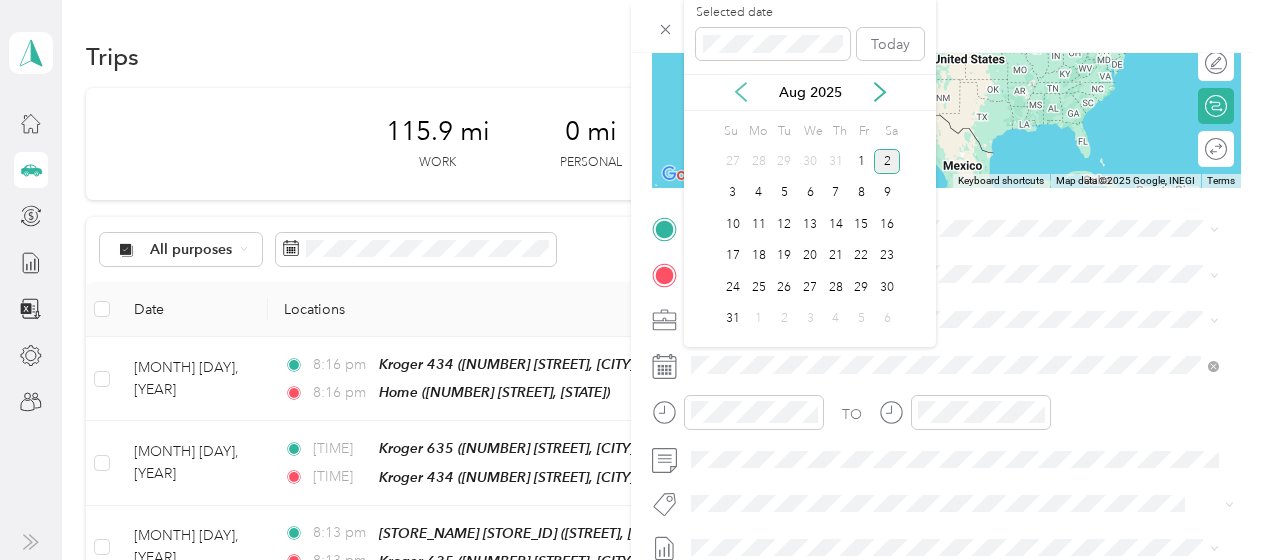 click 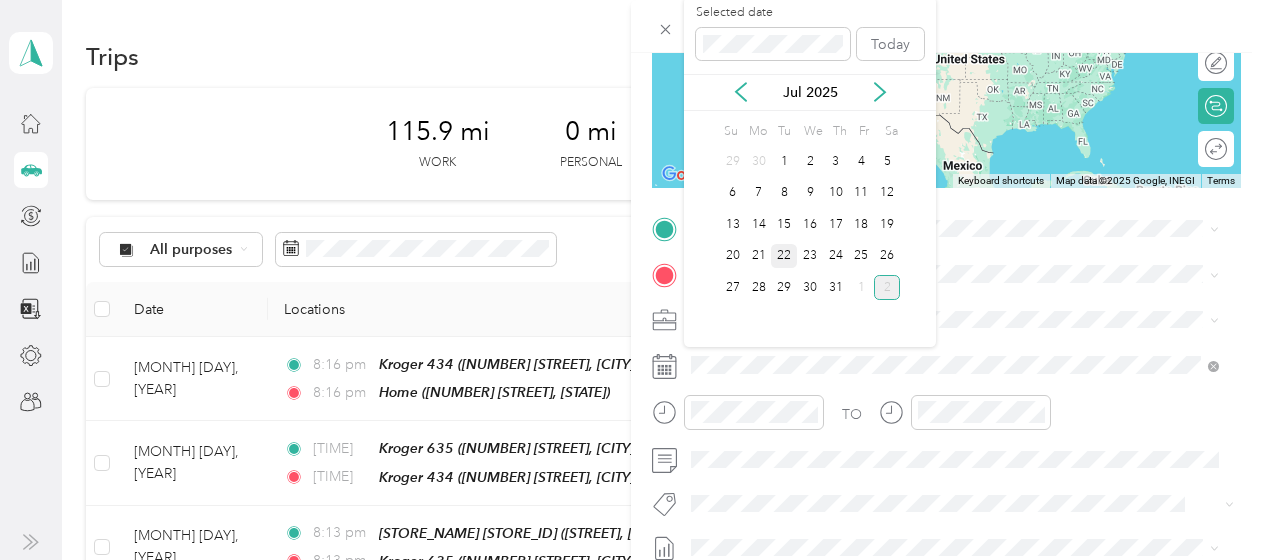 click on "22" at bounding box center [784, 256] 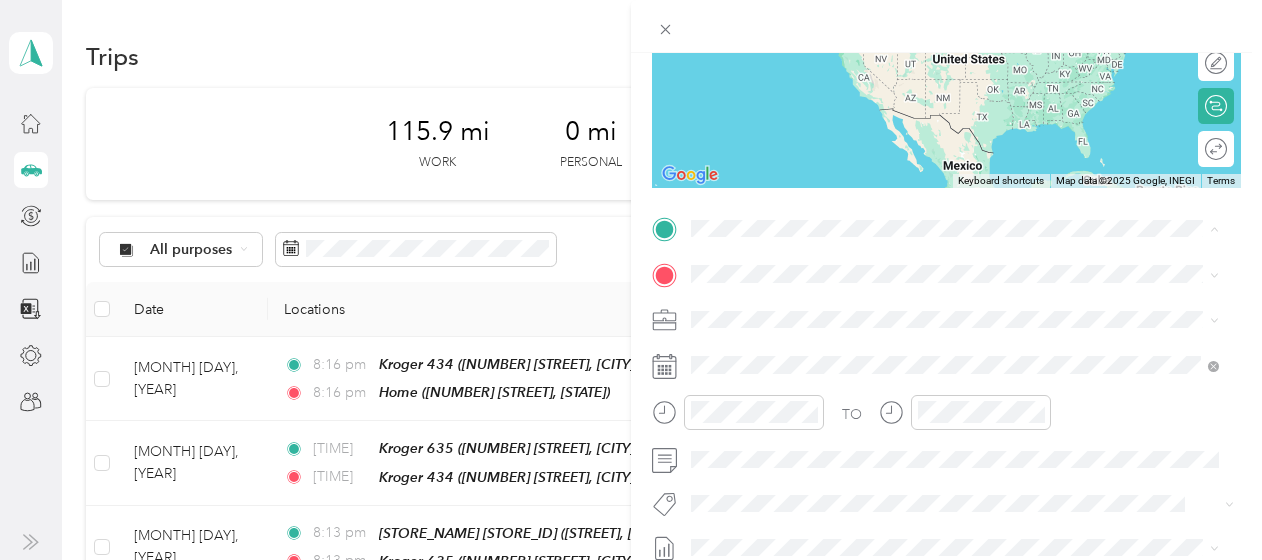 click on "[NUMBER] [STREET], [POSTAL_CODE], [CITY], [STATE], [COUNTRY]" at bounding box center (942, 329) 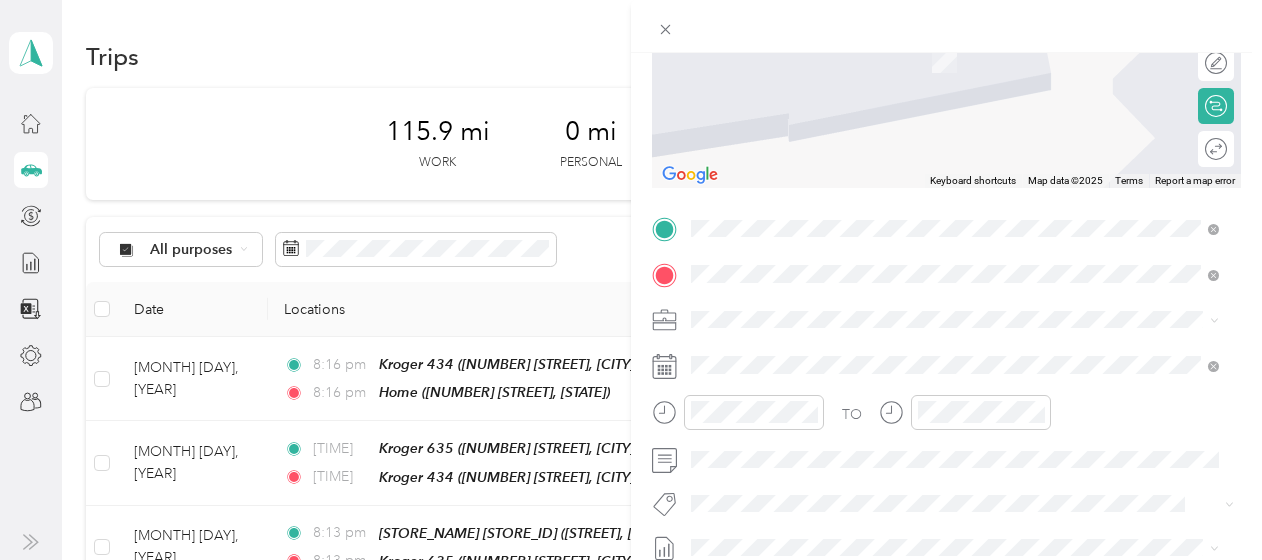 click on "[NUMBER] [STREET]
[CITY], [STATE] [POSTAL_CODE], [COUNTRY]" at bounding box center (873, 354) 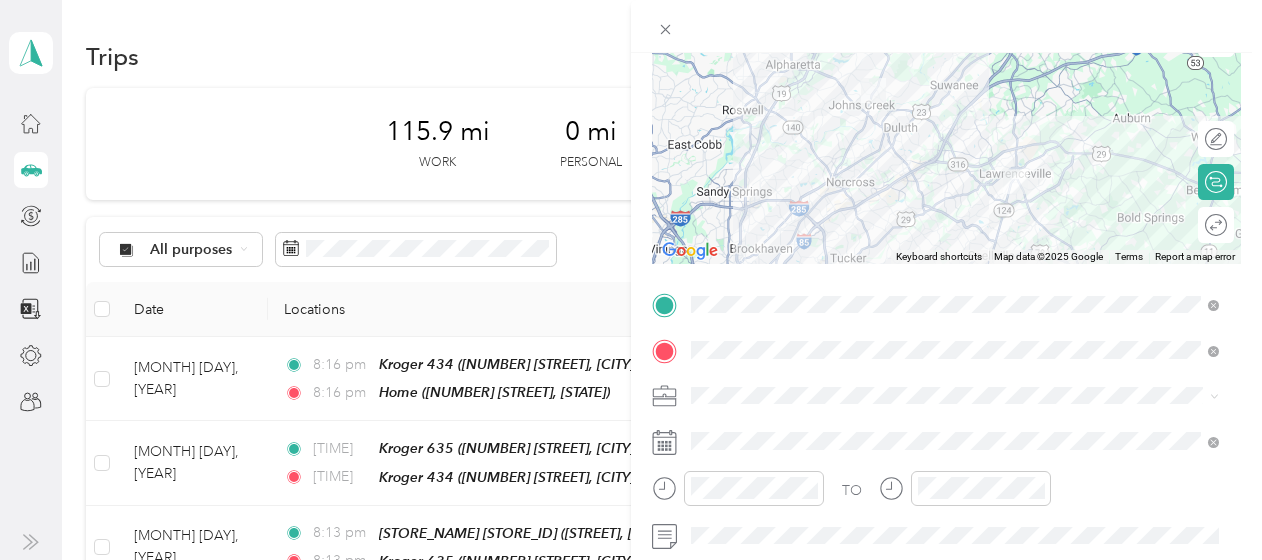 scroll, scrollTop: 203, scrollLeft: 0, axis: vertical 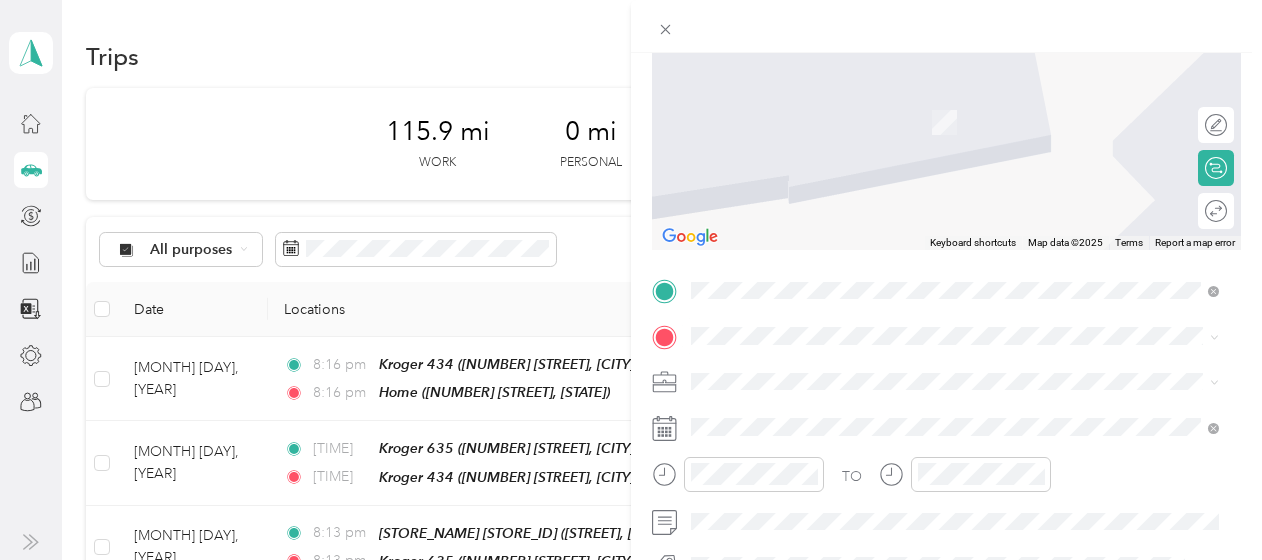 click on "[STORE_NAME] [NUMBER] [STREET], [POSTAL_CODE], [CITY], [STATE], [COUNTRY]" at bounding box center (942, 106) 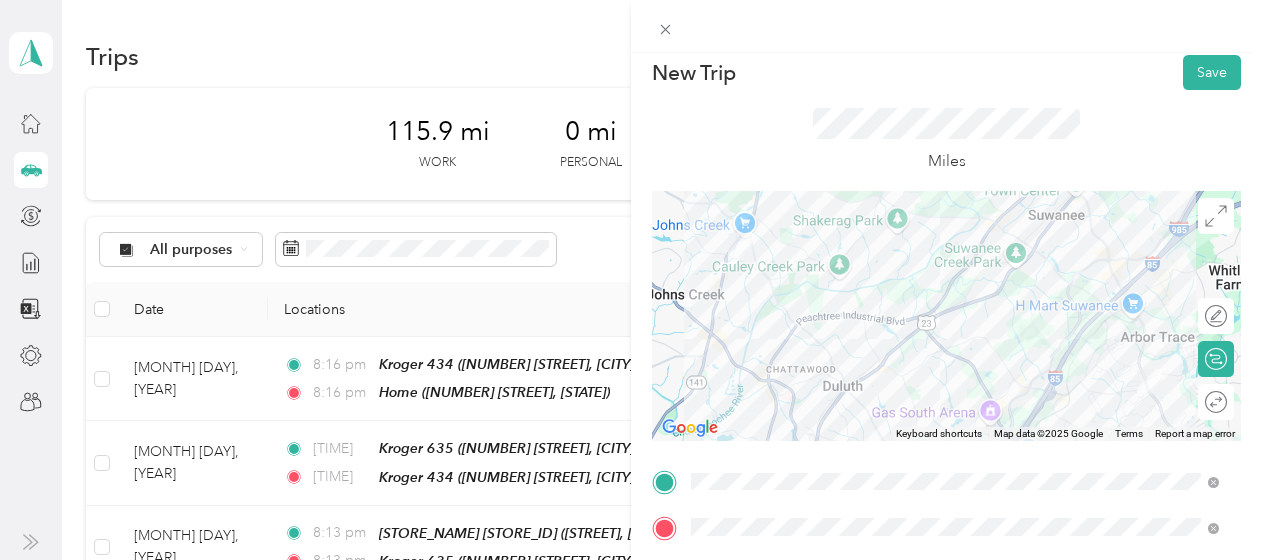 scroll, scrollTop: 11, scrollLeft: 0, axis: vertical 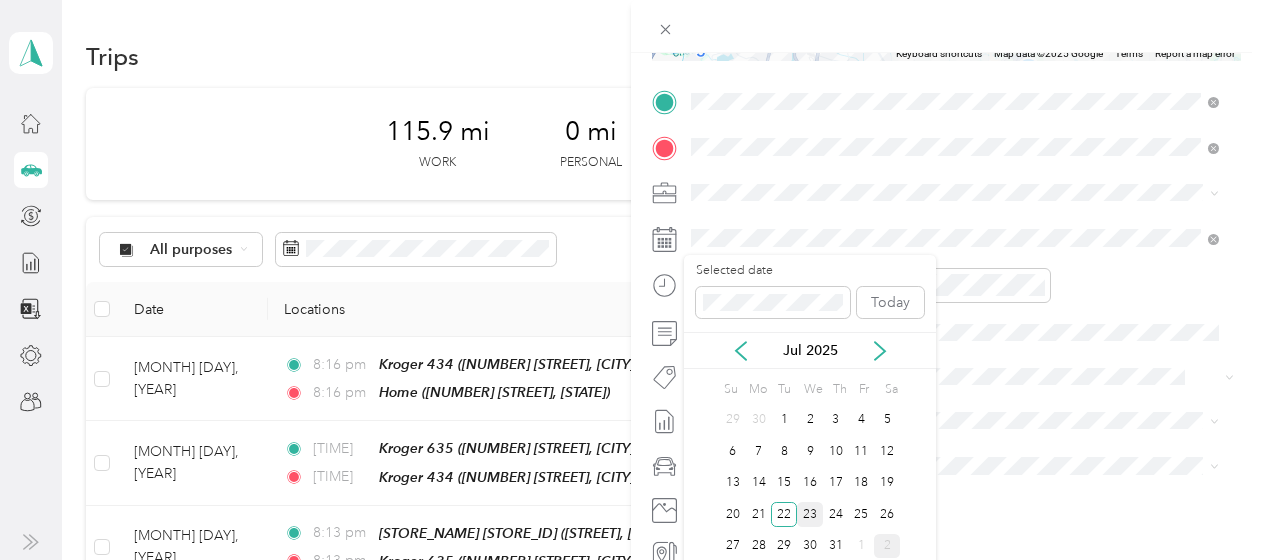 click on "23" at bounding box center (810, 514) 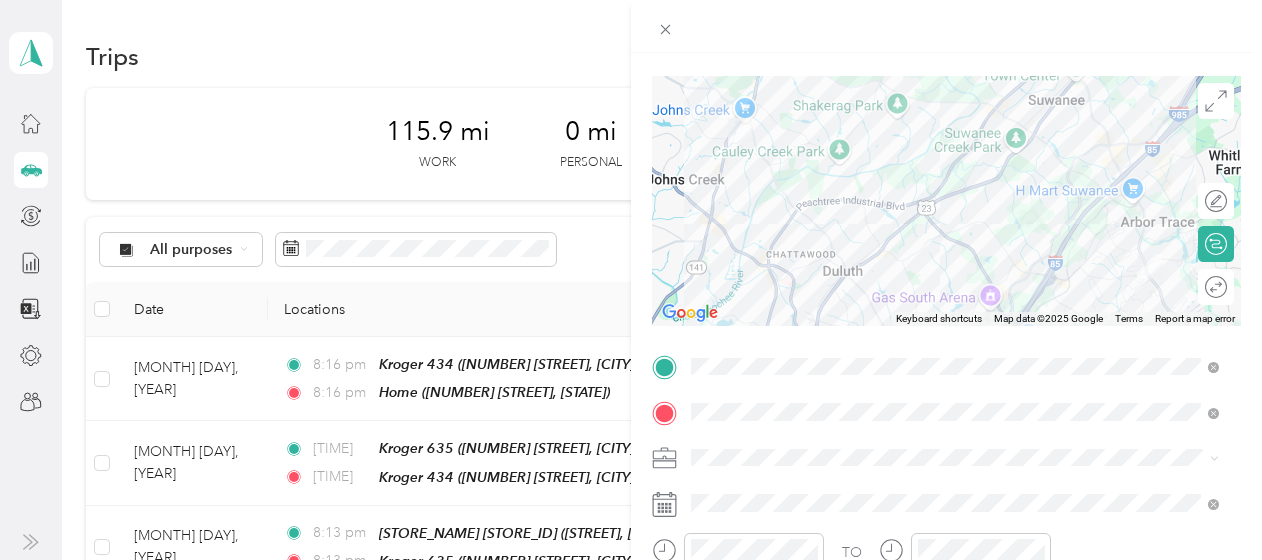 scroll, scrollTop: 0, scrollLeft: 0, axis: both 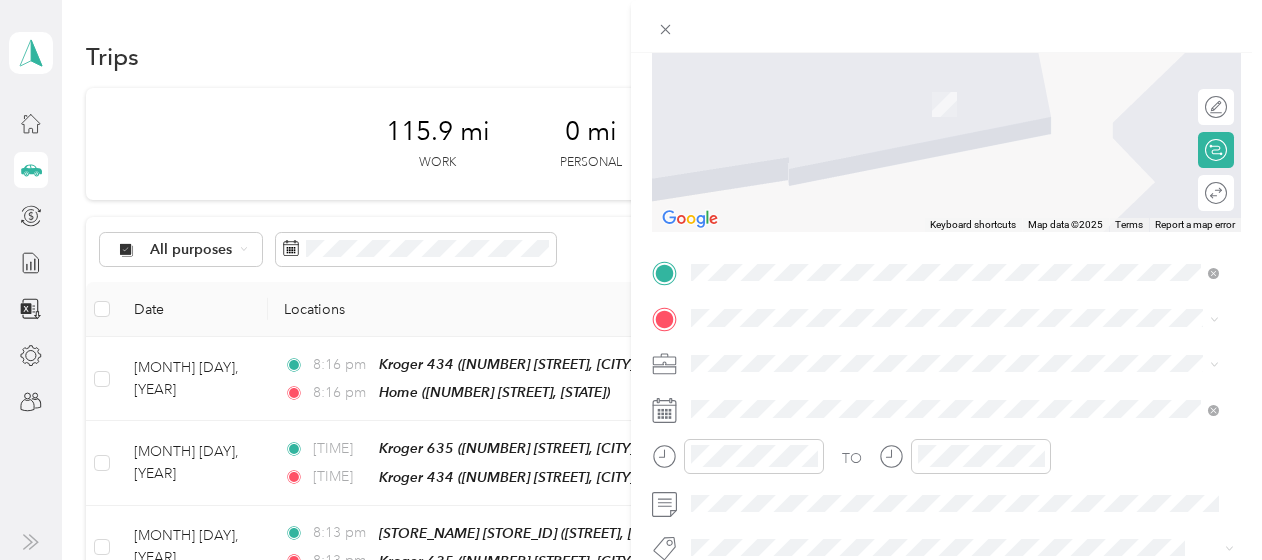 click on "[STORE_NAME] [STORE_ID] [NUMBER] [STREET], [POSTAL_CODE], [CITY], [STATE], [COUNTRY]" at bounding box center (942, 97) 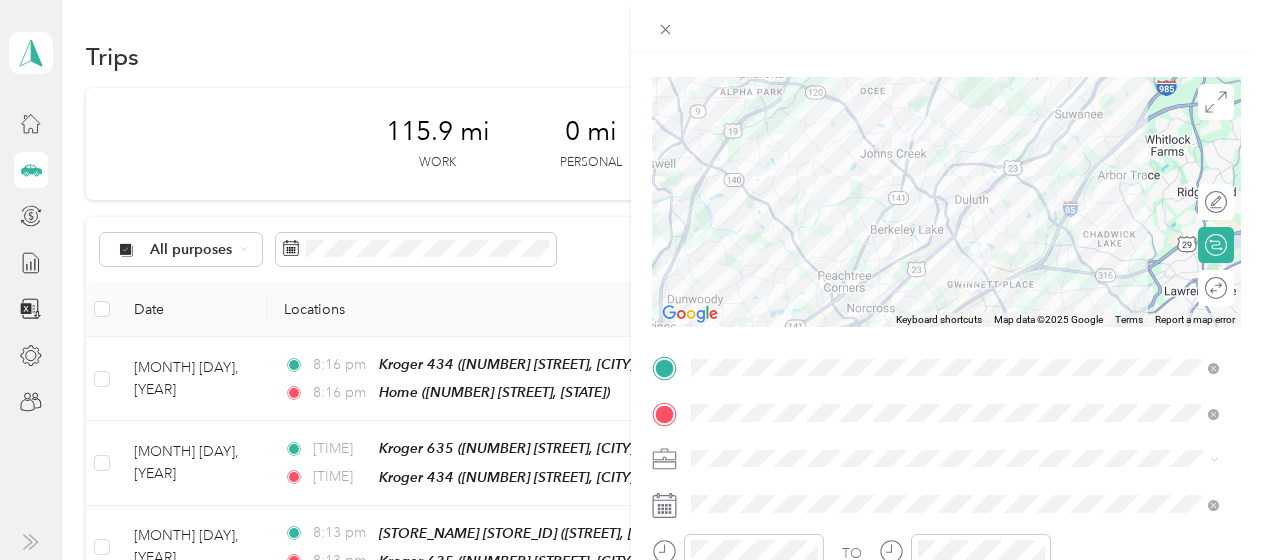 scroll, scrollTop: 0, scrollLeft: 0, axis: both 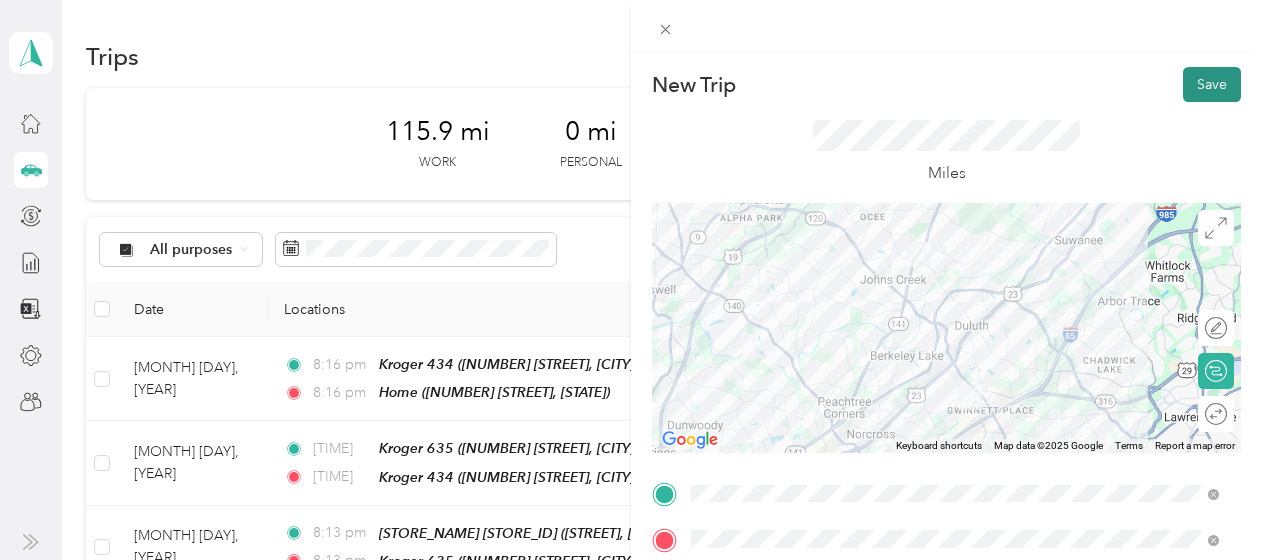 click on "Save" at bounding box center [1212, 84] 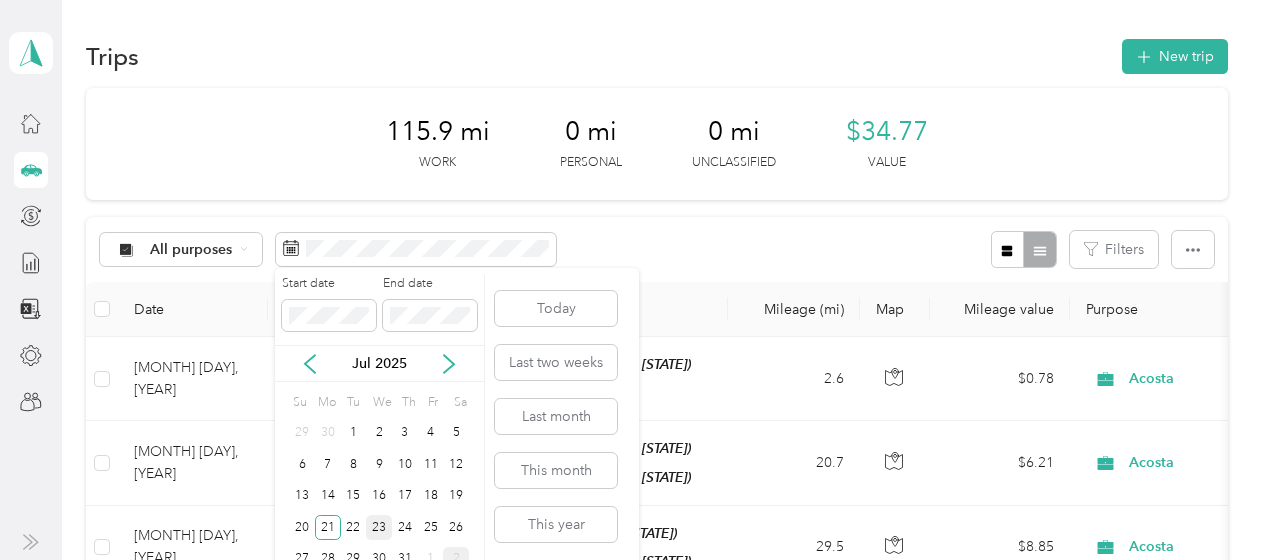 click on "23" at bounding box center [379, 527] 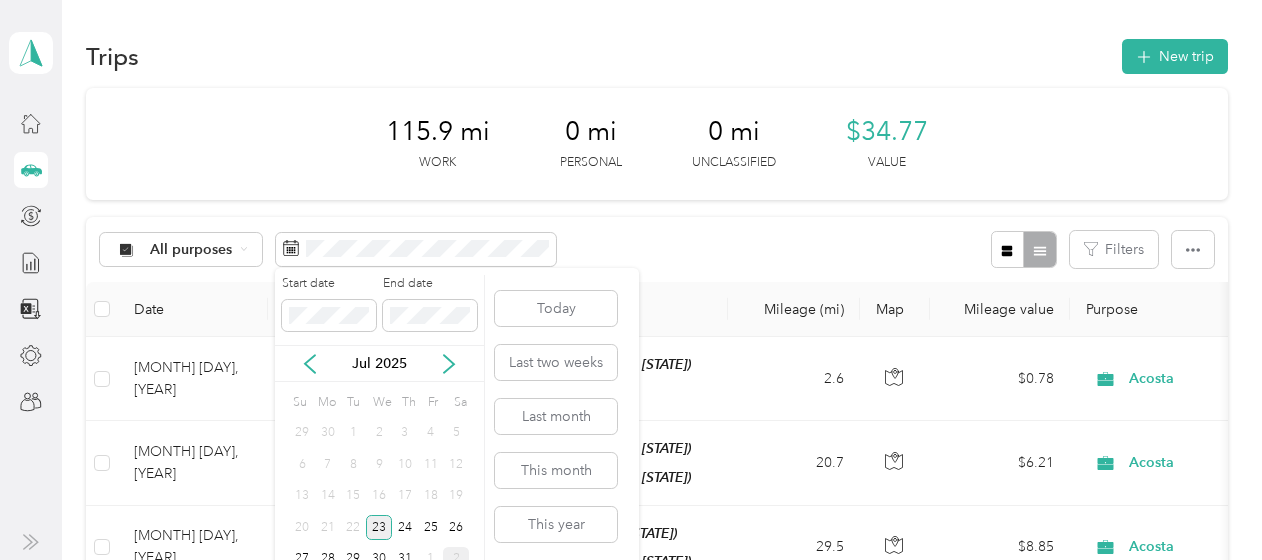 click on "23" at bounding box center [379, 527] 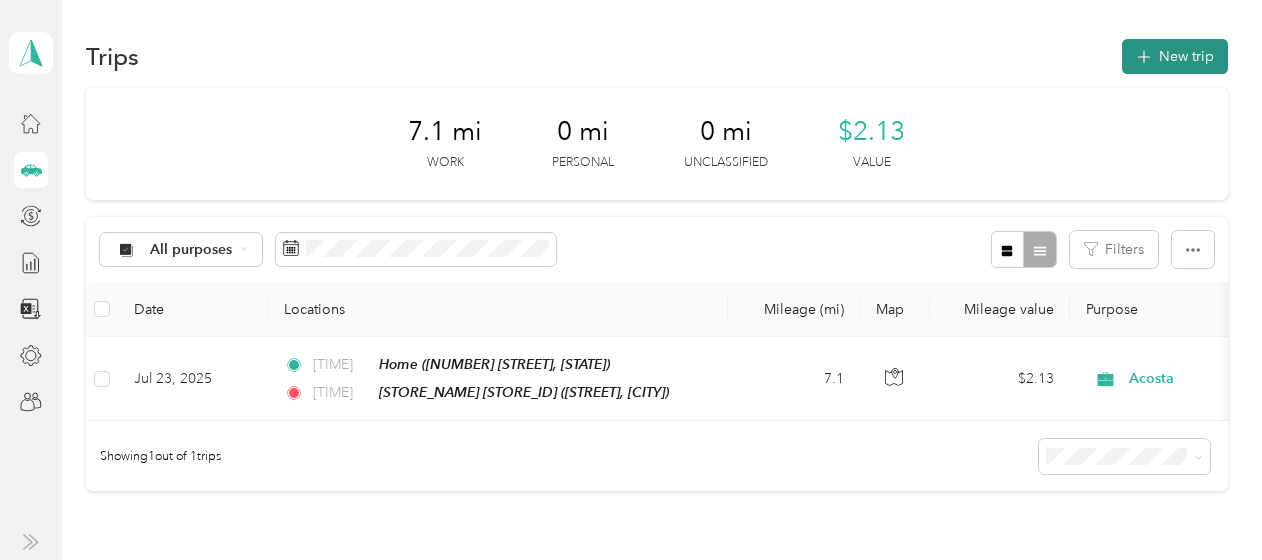 click on "New trip" at bounding box center [1175, 56] 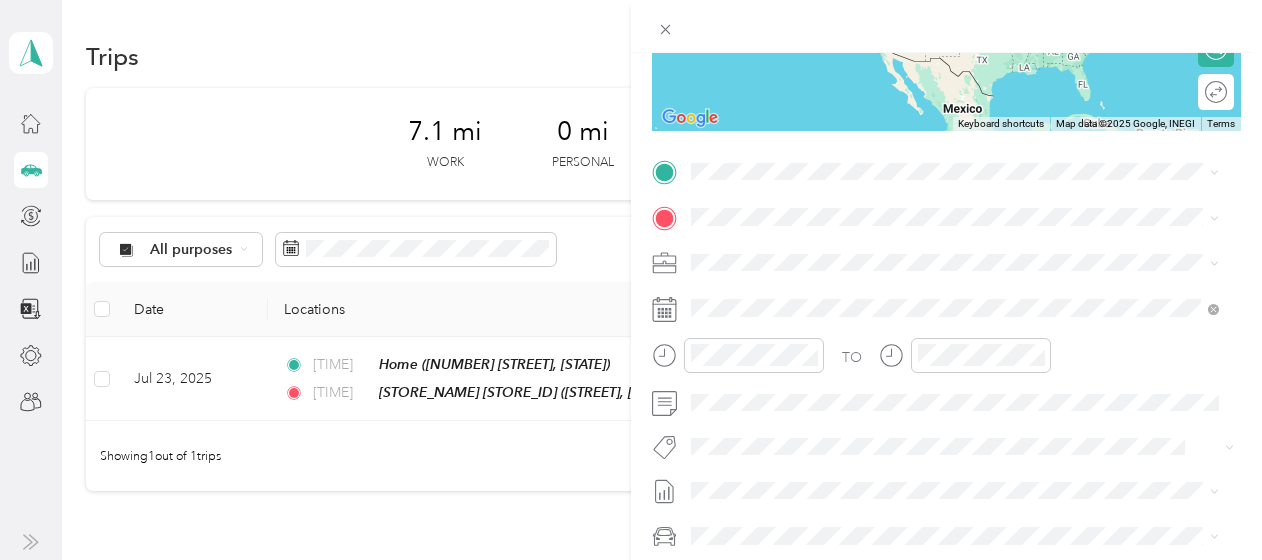 scroll, scrollTop: 323, scrollLeft: 0, axis: vertical 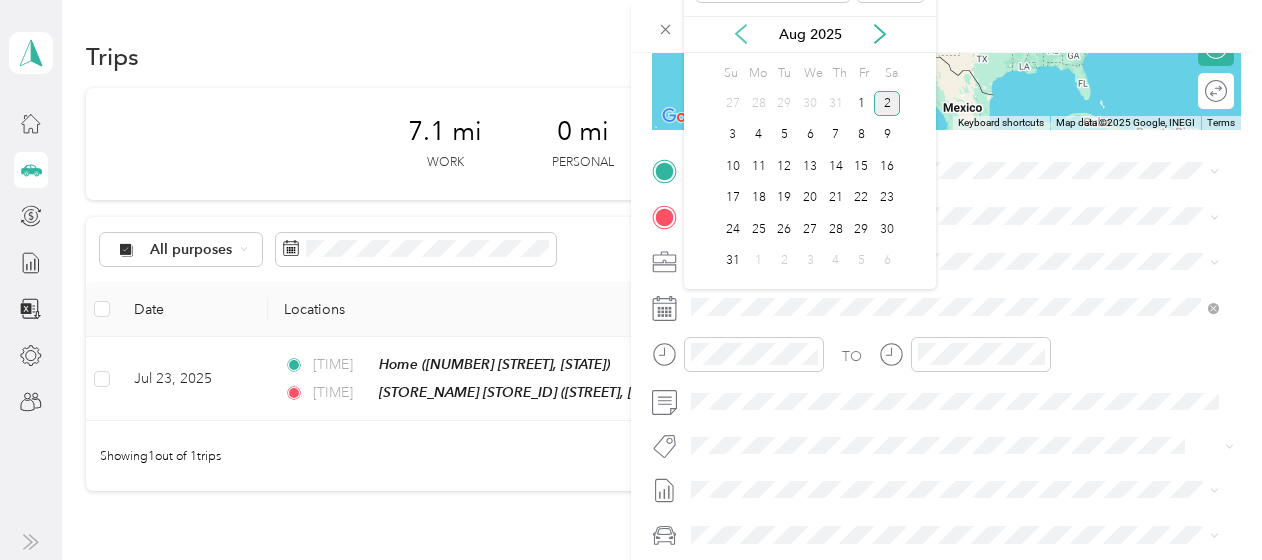 click 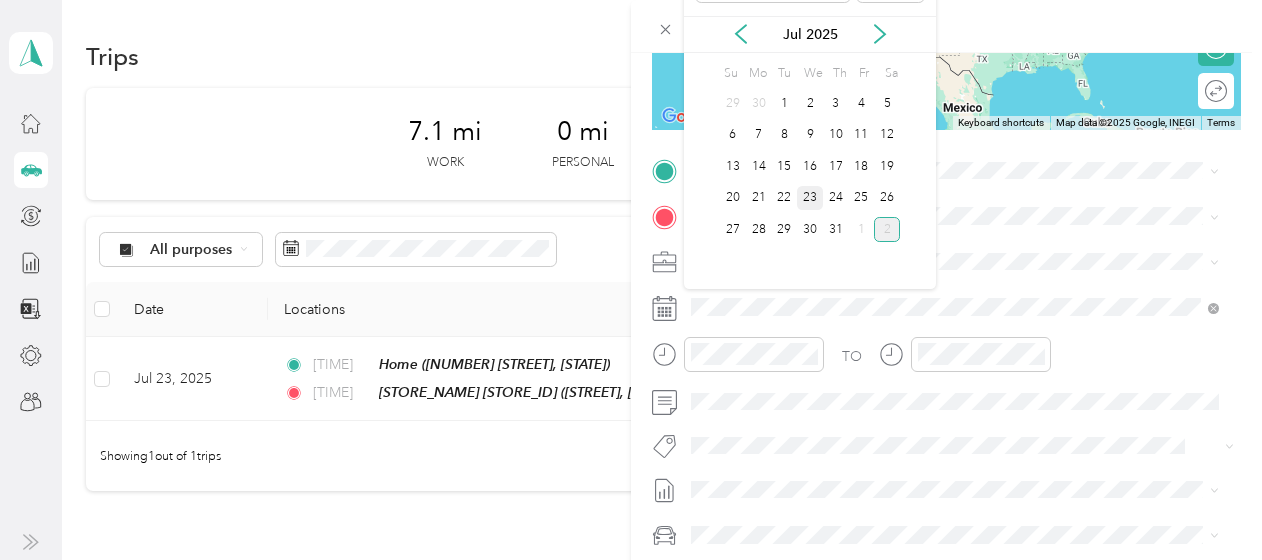 click on "23" at bounding box center [810, 198] 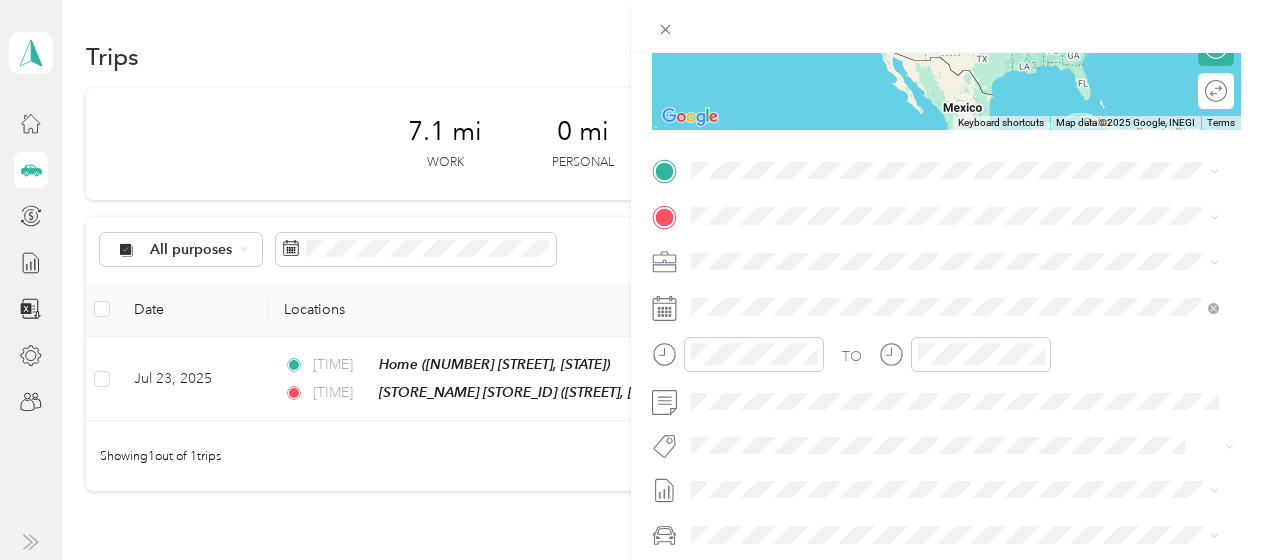 click on "[STORE_NAME] [STORE_ID] [NUMBER] [STREET], [POSTAL_CODE], [CITY], [STATE], [COUNTRY]" at bounding box center [942, 261] 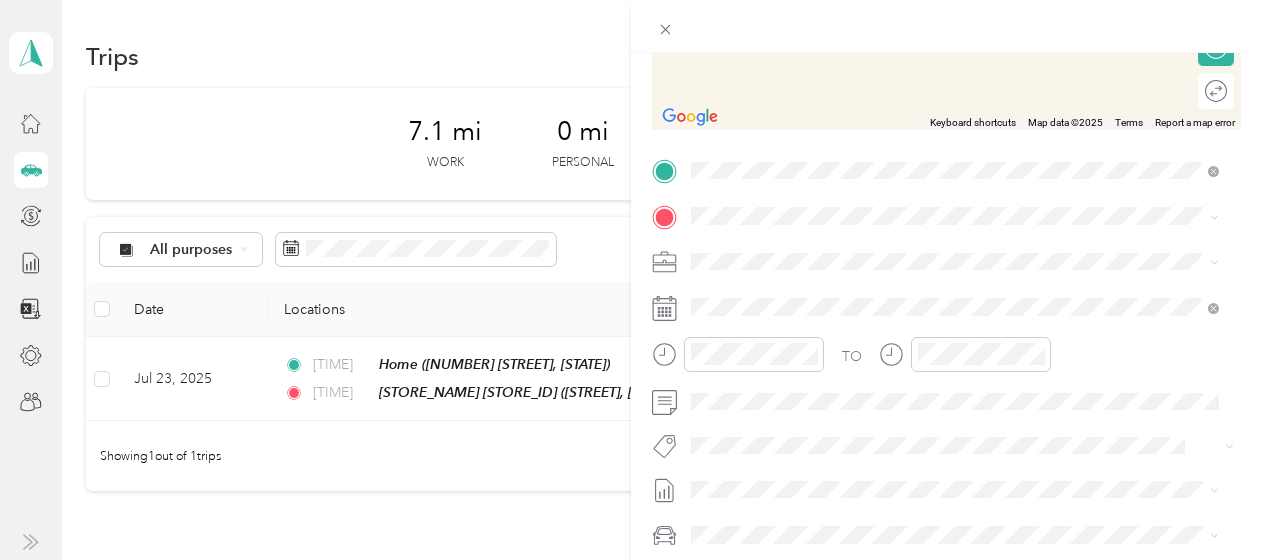 click on "[NUMBER] [STREET], [POSTAL_CODE], [CITY], [STATE], [COUNTRY]" at bounding box center (942, 297) 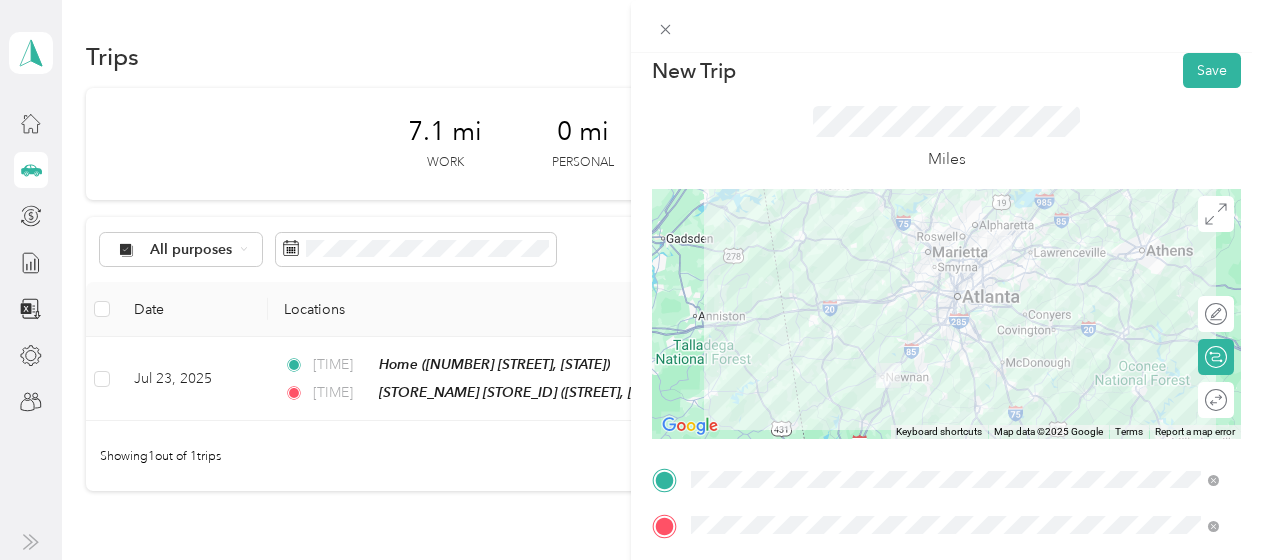 scroll, scrollTop: 0, scrollLeft: 0, axis: both 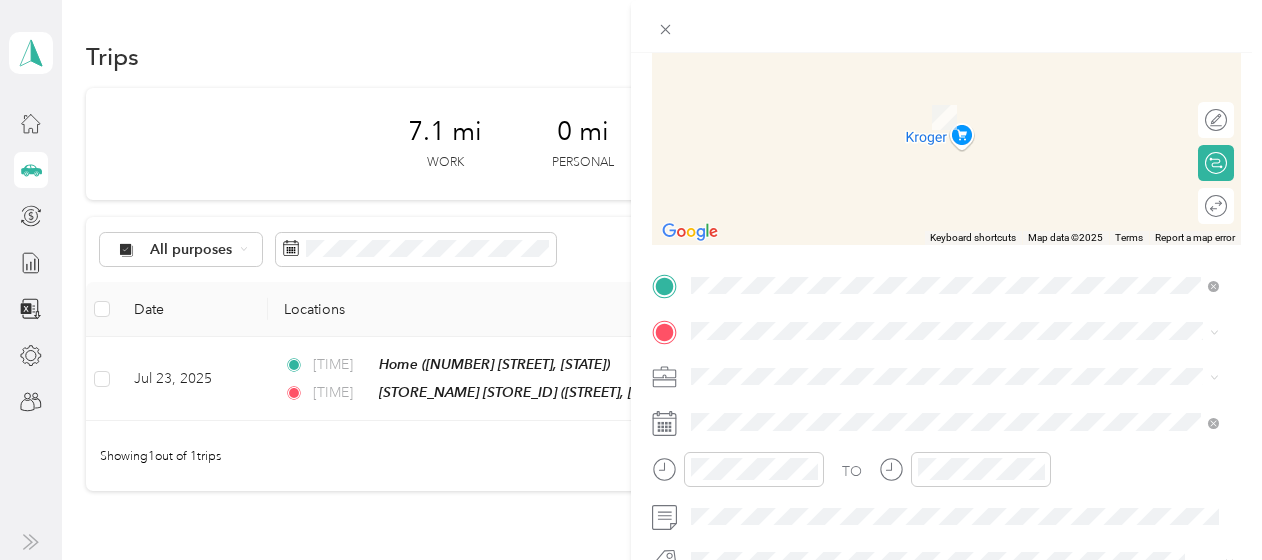 click on "[STORE_NAME] [STORE_ID] [NUMBER] [STATE] [STREET], [POSTAL_CODE], [CITY], [STATE], [COUNTRY]" at bounding box center [968, 260] 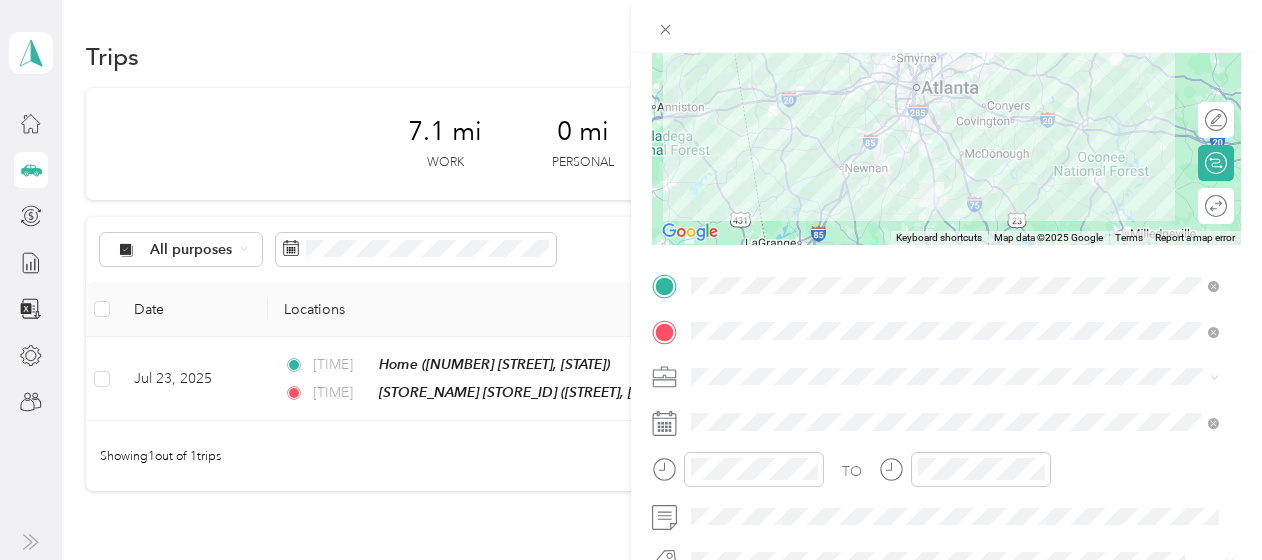 scroll, scrollTop: 0, scrollLeft: 0, axis: both 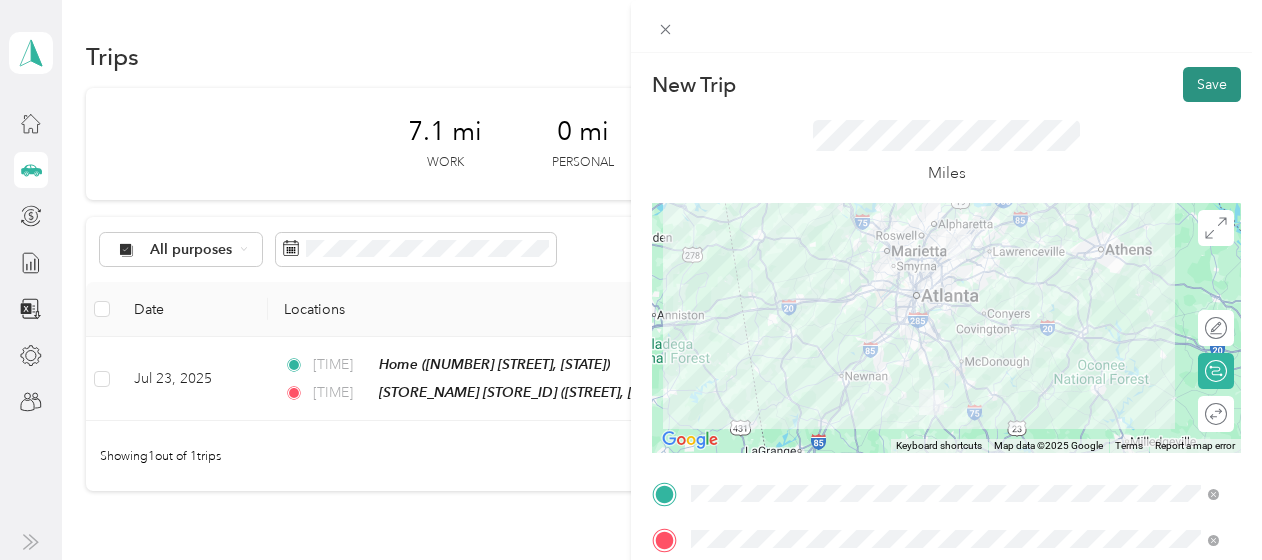 click on "Save" at bounding box center (1212, 84) 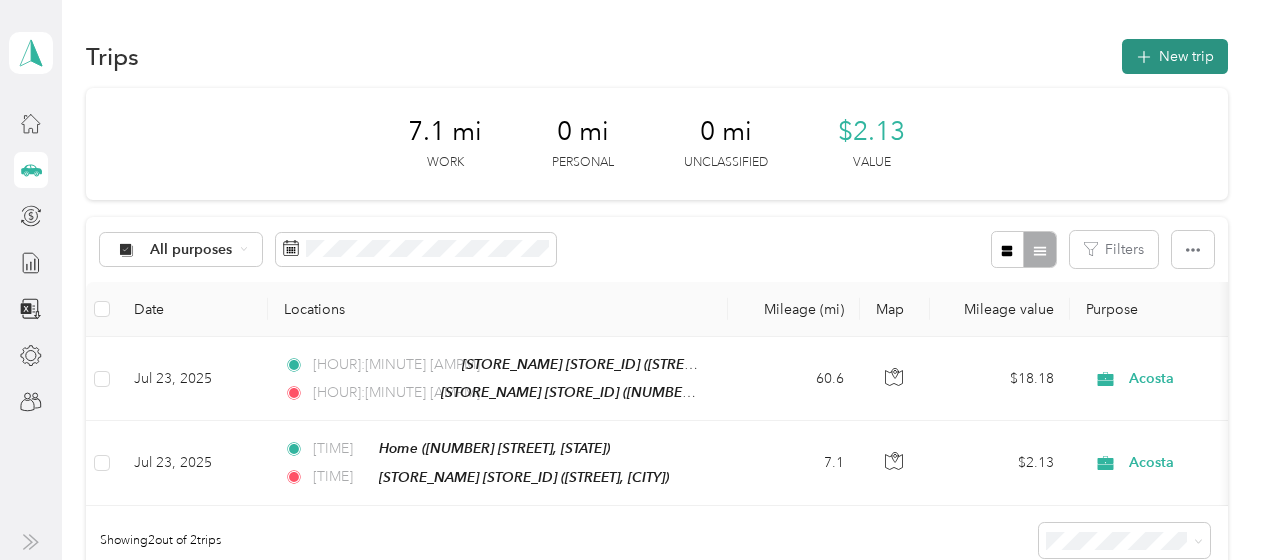 click on "New trip" at bounding box center [1175, 56] 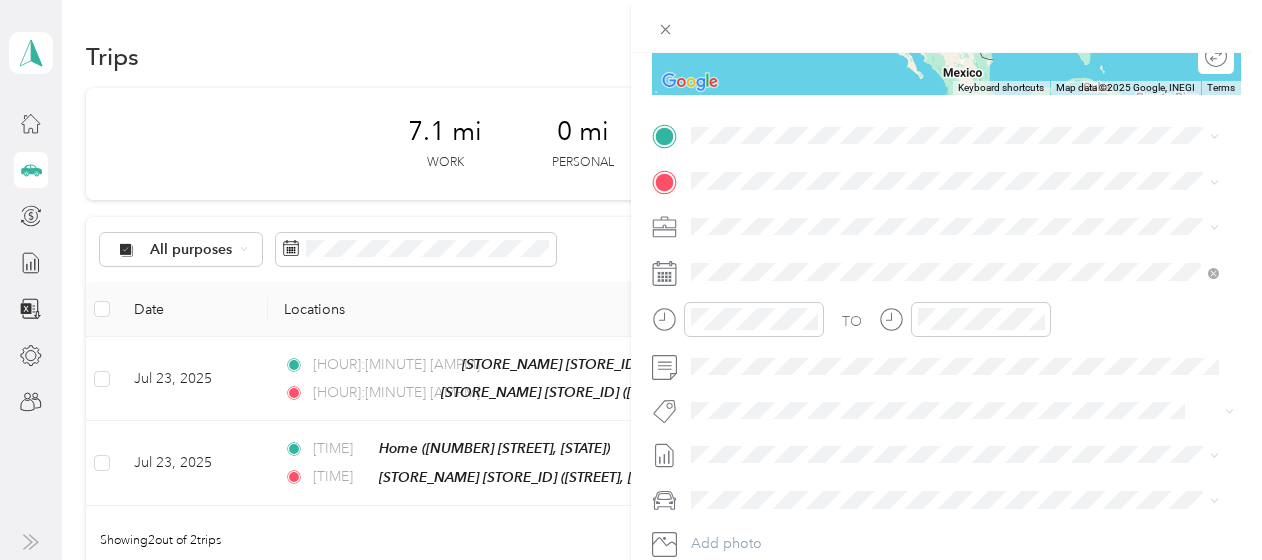 scroll, scrollTop: 359, scrollLeft: 0, axis: vertical 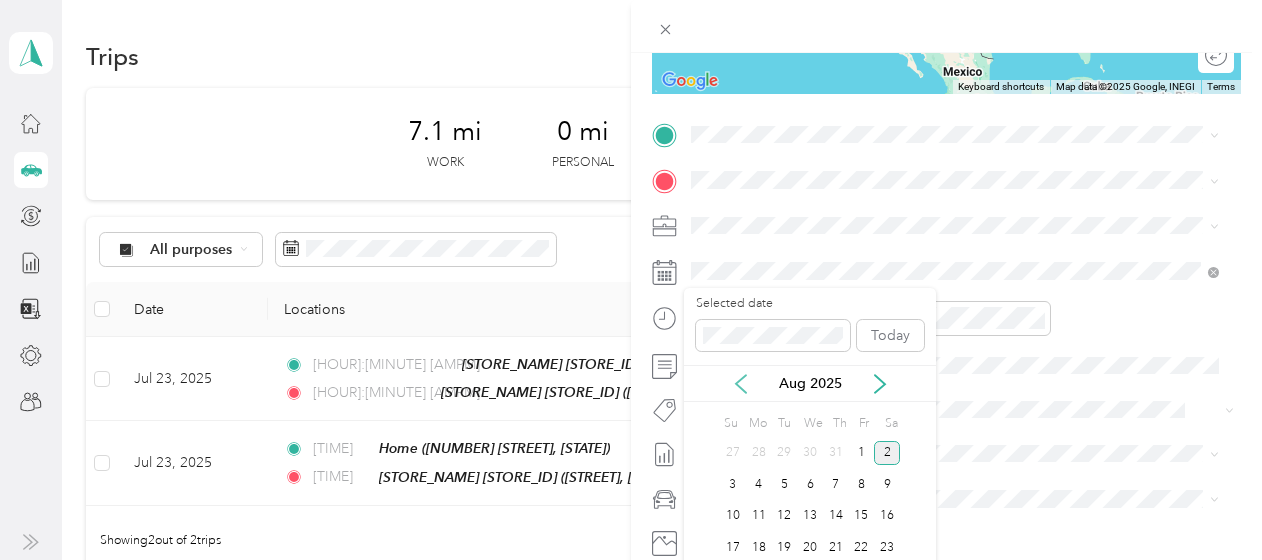 click 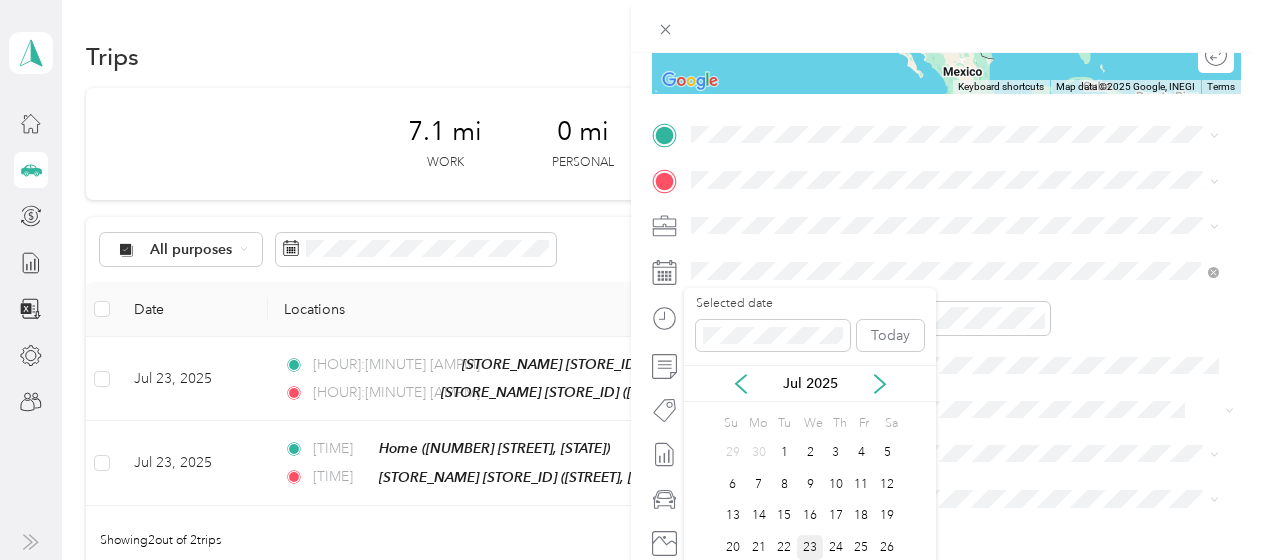 click on "23" at bounding box center [810, 547] 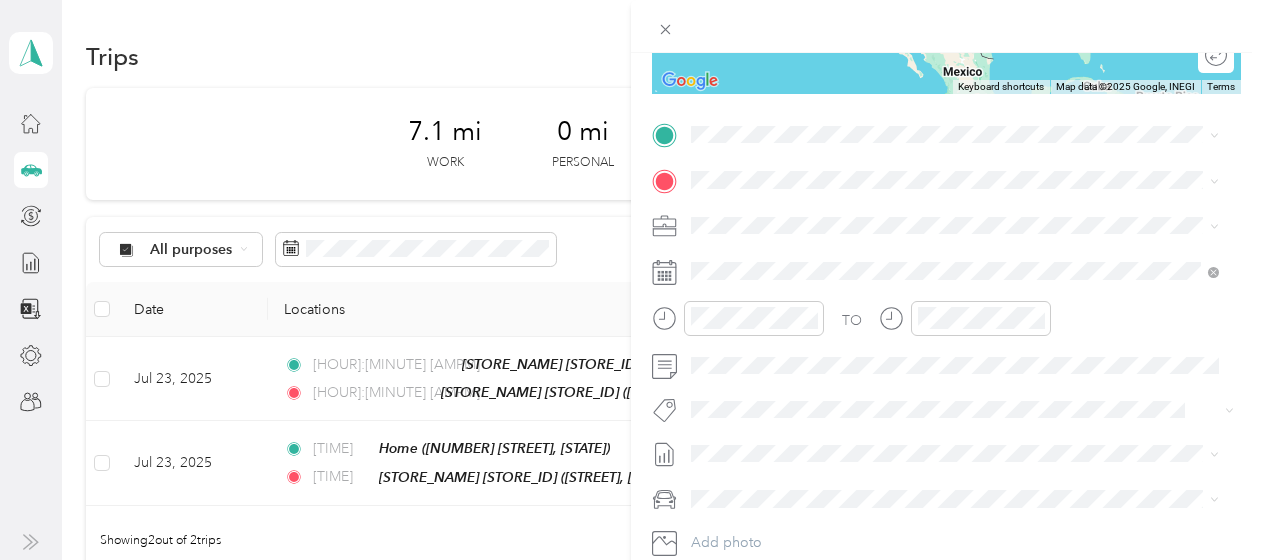 click on "[NUMBER] [STATE] [STREET], [POSTAL_CODE], [CITY], [STATE], [COUNTRY]" at bounding box center [968, 394] 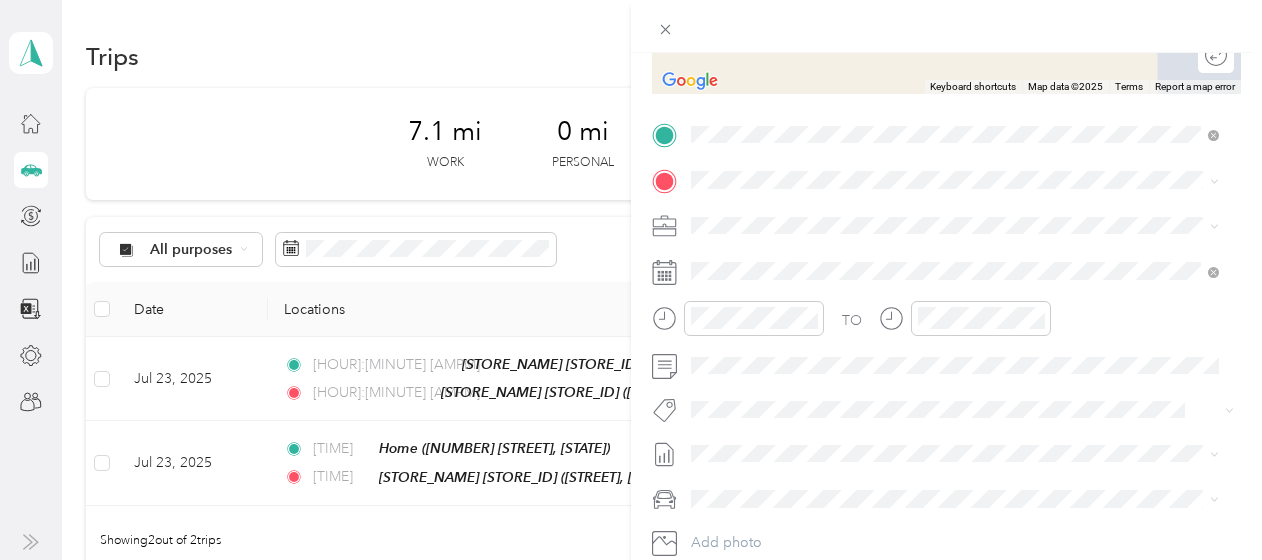 click on "[NUMBER] [STREET], [POSTAL_CODE], [CITY], [STATE], [COUNTRY]" at bounding box center [942, 263] 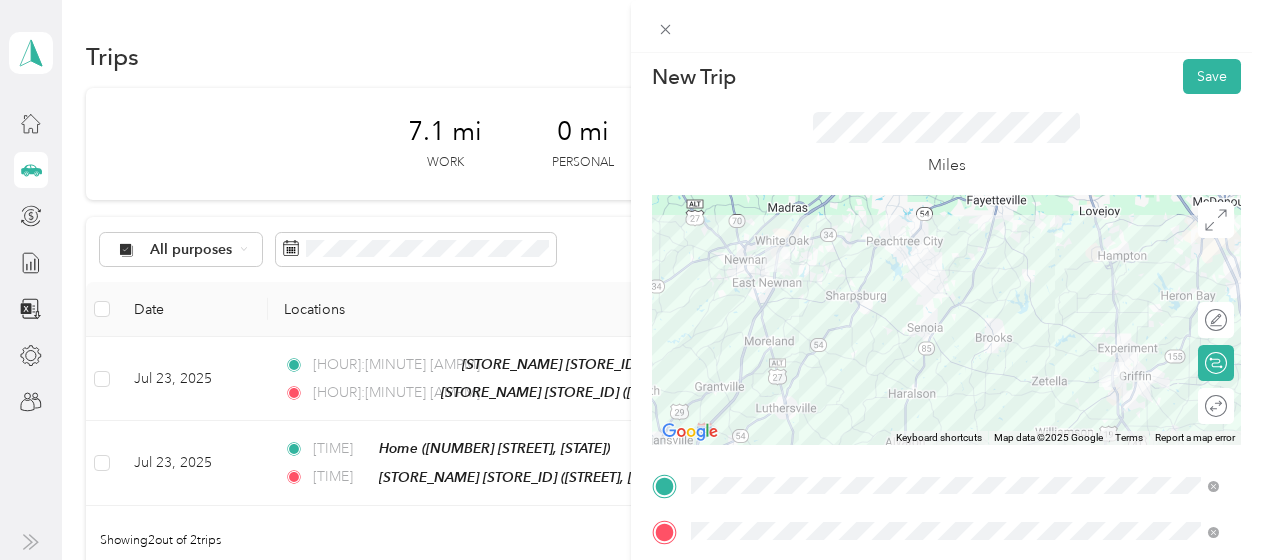 scroll, scrollTop: 0, scrollLeft: 0, axis: both 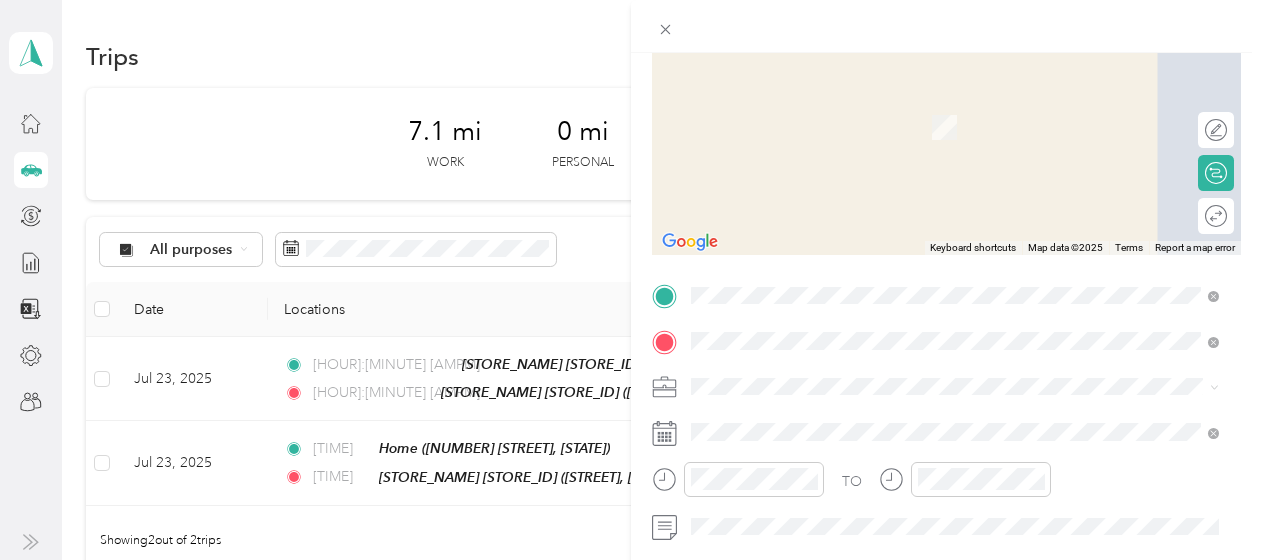 click on "[NUMBER] [STREET], [POSTAL_CODE], [CITY], [STATE], [COUNTRY]" at bounding box center (942, 127) 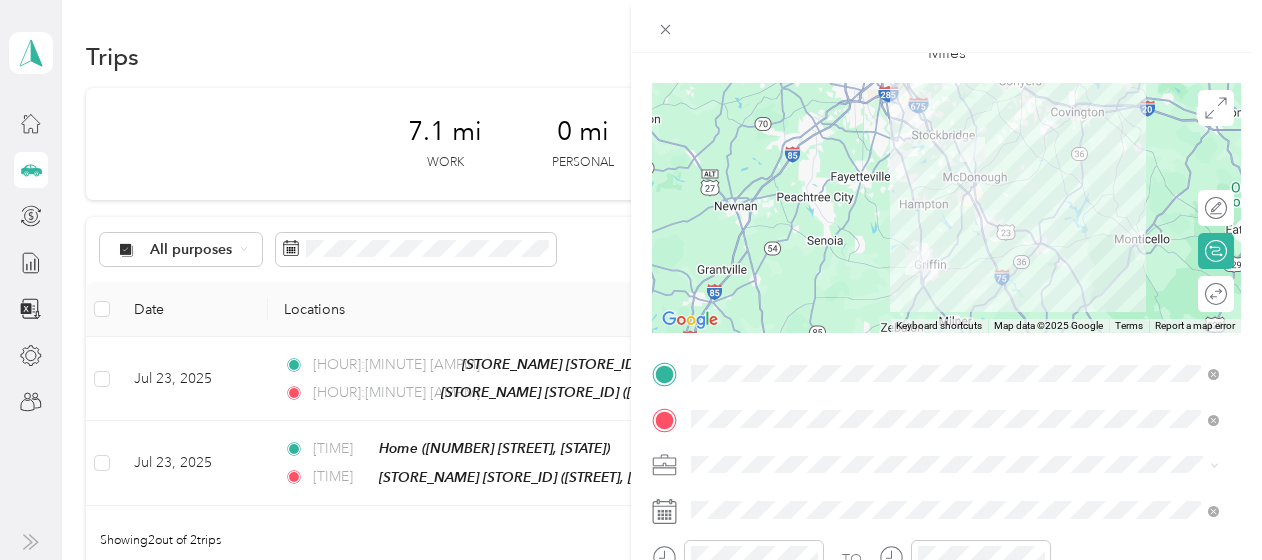 scroll, scrollTop: 0, scrollLeft: 0, axis: both 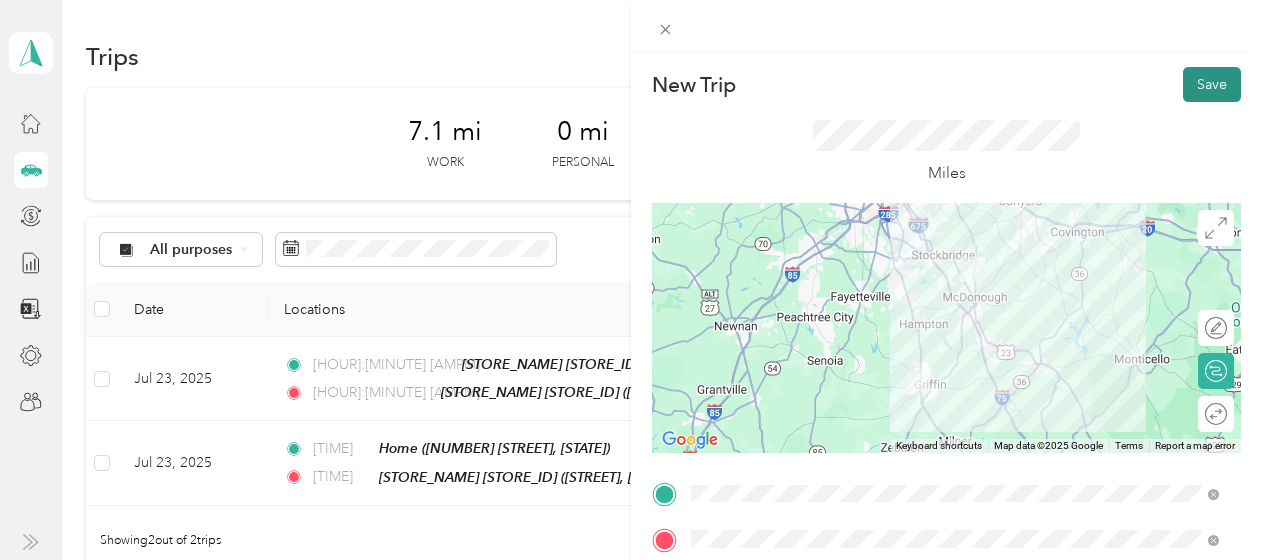 click on "Save" at bounding box center [1212, 84] 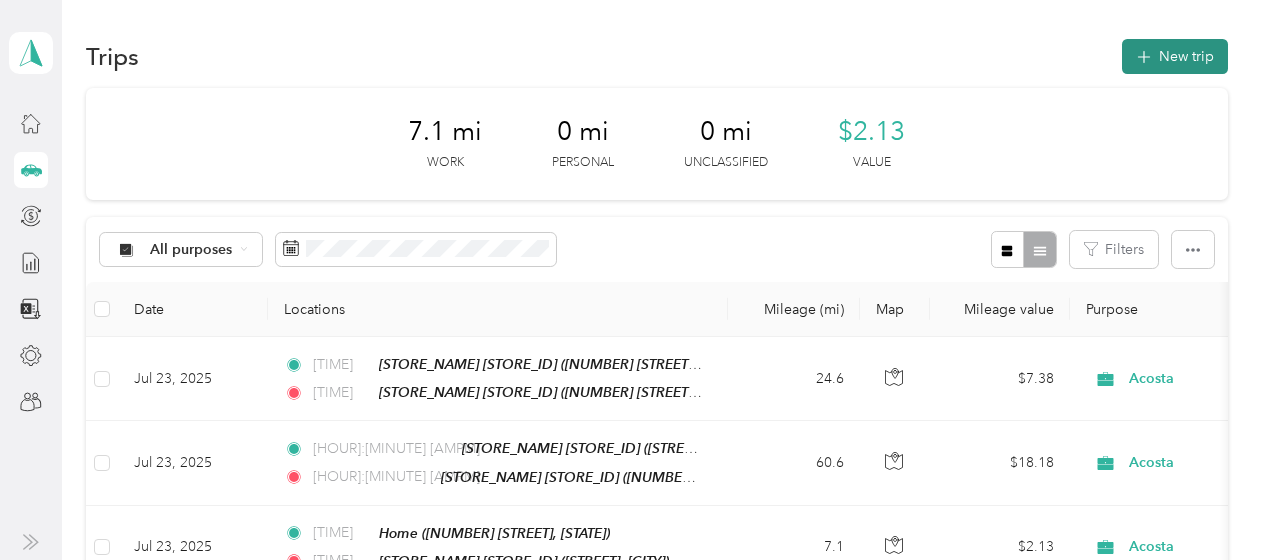 click on "New trip" at bounding box center [1175, 56] 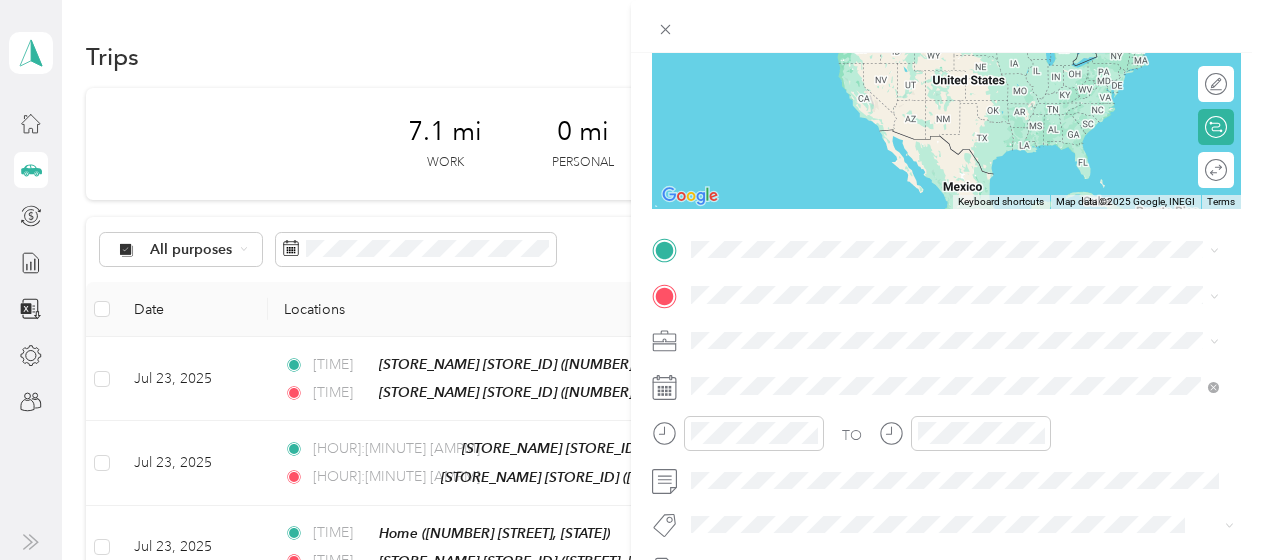 scroll, scrollTop: 275, scrollLeft: 0, axis: vertical 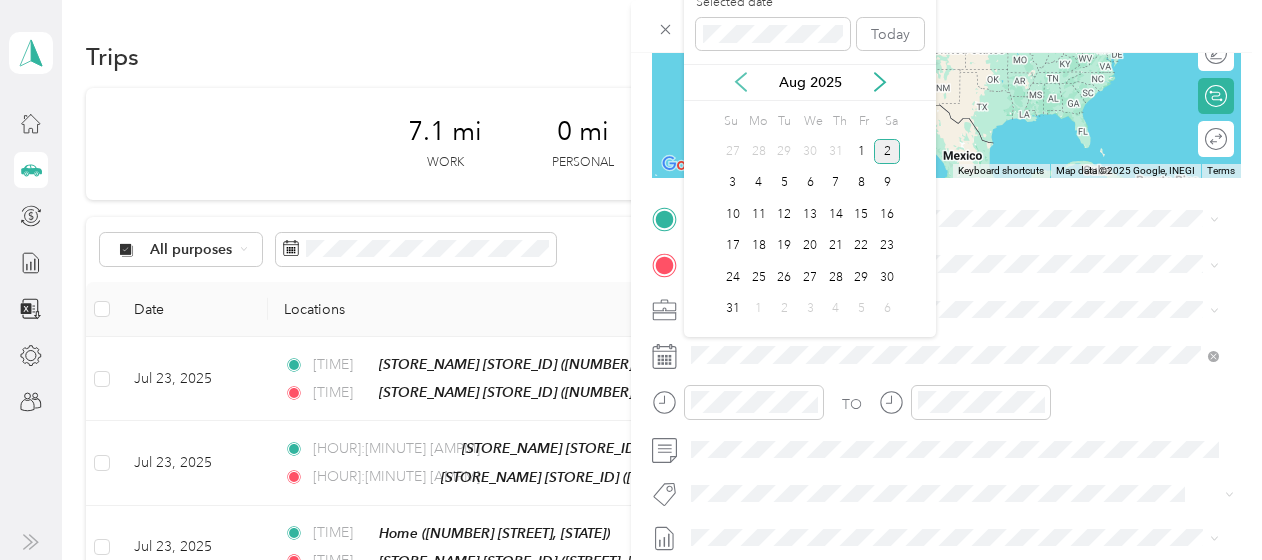 click 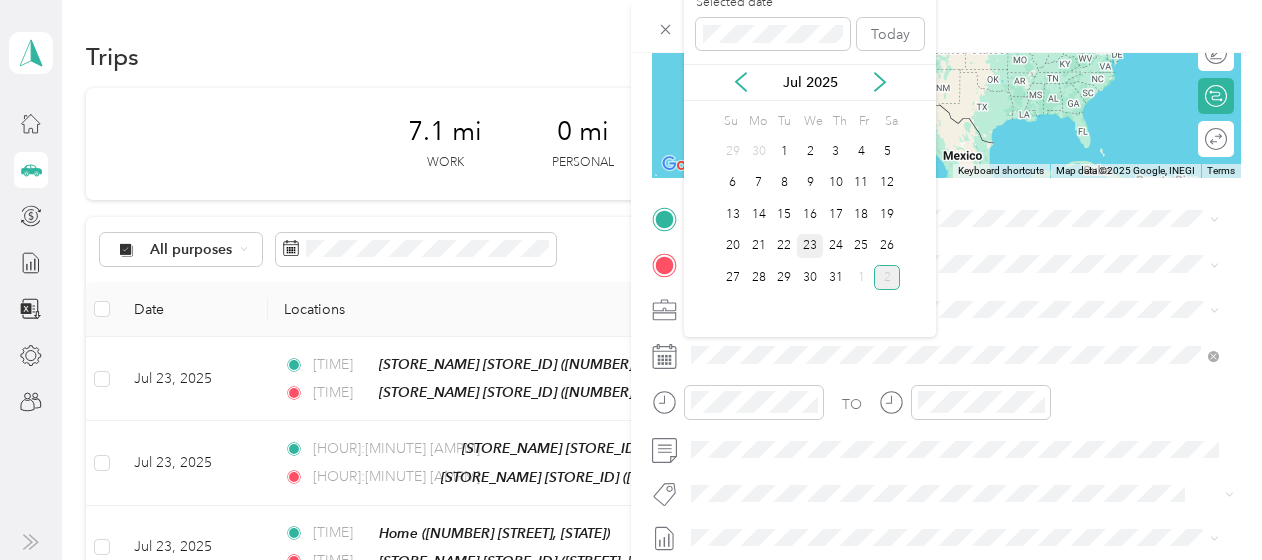 click on "23" at bounding box center [810, 246] 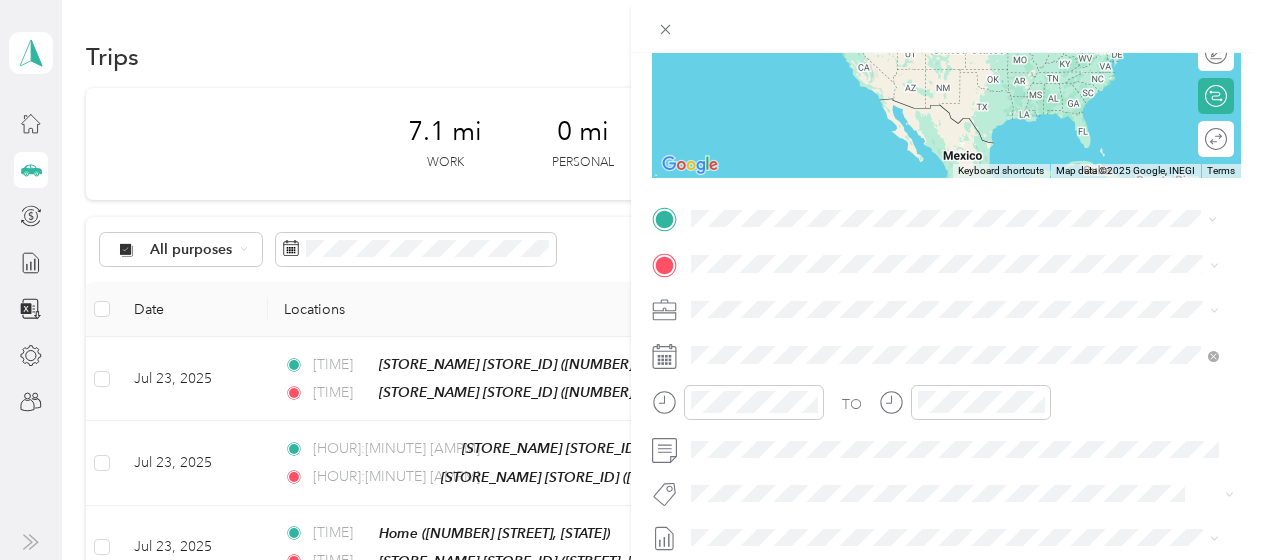 click on "Kroger 633 [NUMBER] [STREET], [POSTAL_CODE], [CITY], [STATE], [COUNTRY]" at bounding box center (942, 309) 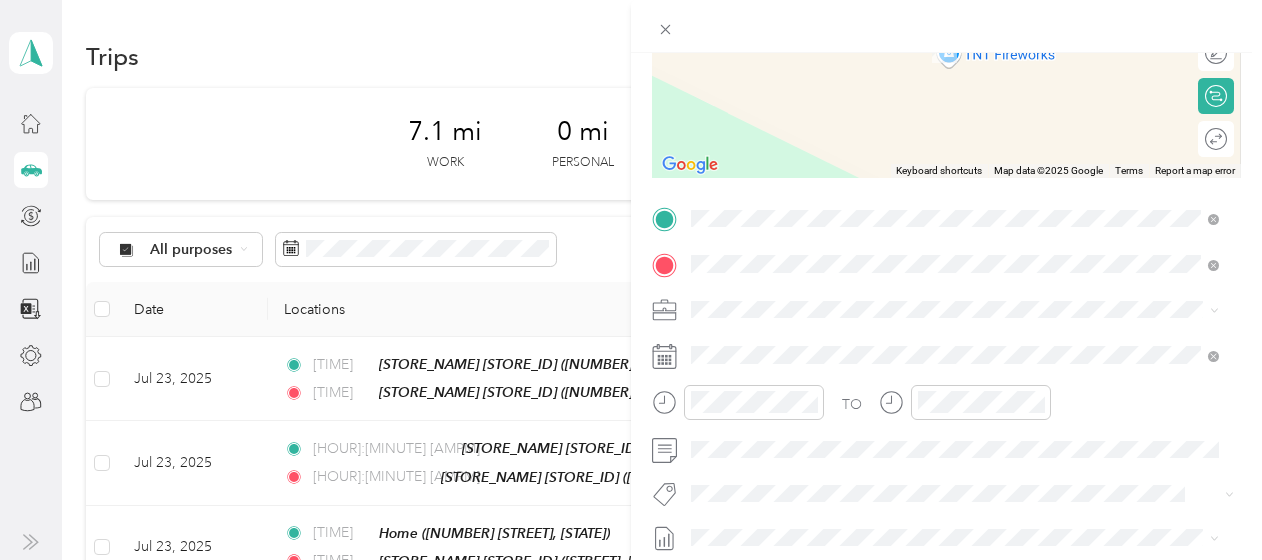 click on "[STORE_NAME] [STORE_ID] [NUMBER] [STATE] [STREET], [POSTAL_CODE], [CITY], [STATE], [COUNTRY]" at bounding box center [942, 355] 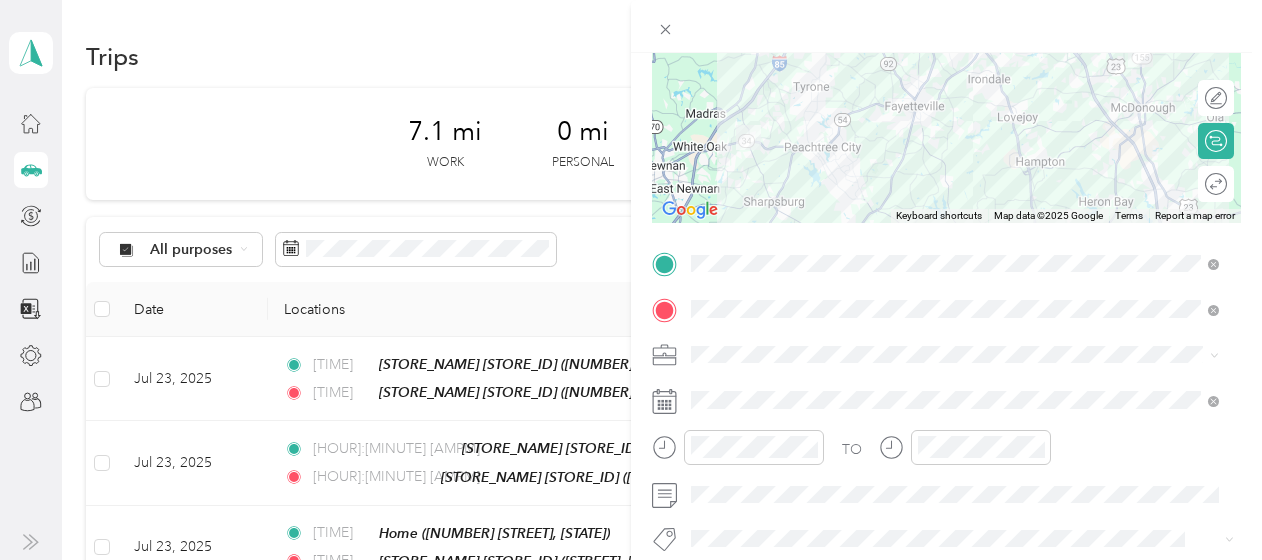scroll, scrollTop: 236, scrollLeft: 0, axis: vertical 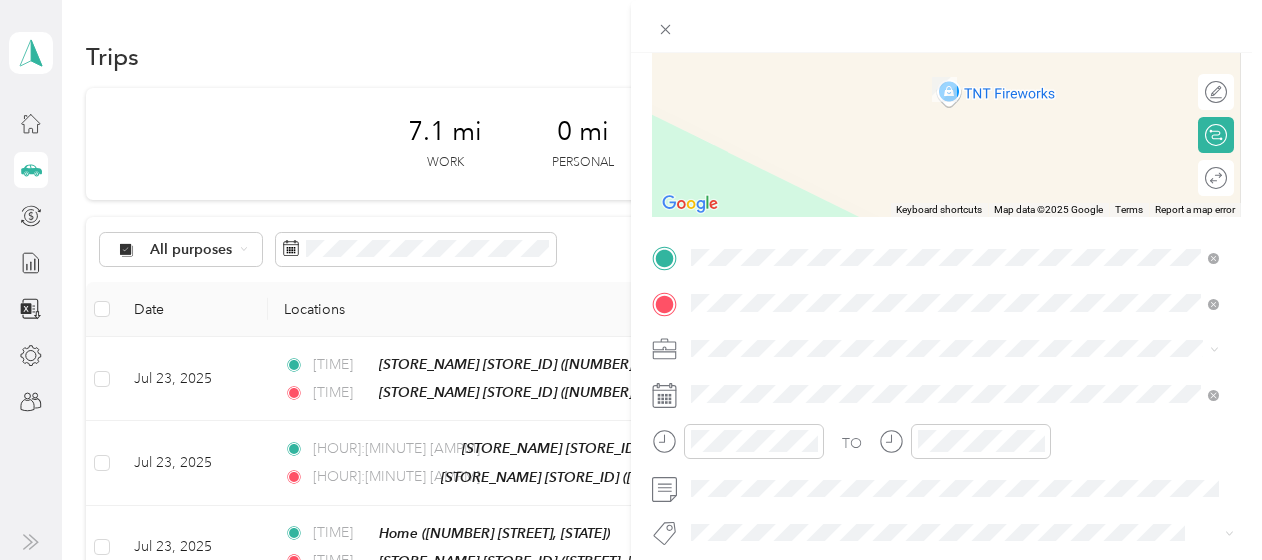 click on "[STORE_NAME] [STREET], [POSTAL_CODE], [CITY], [STATE], [COUNTRY]" at bounding box center (955, 78) 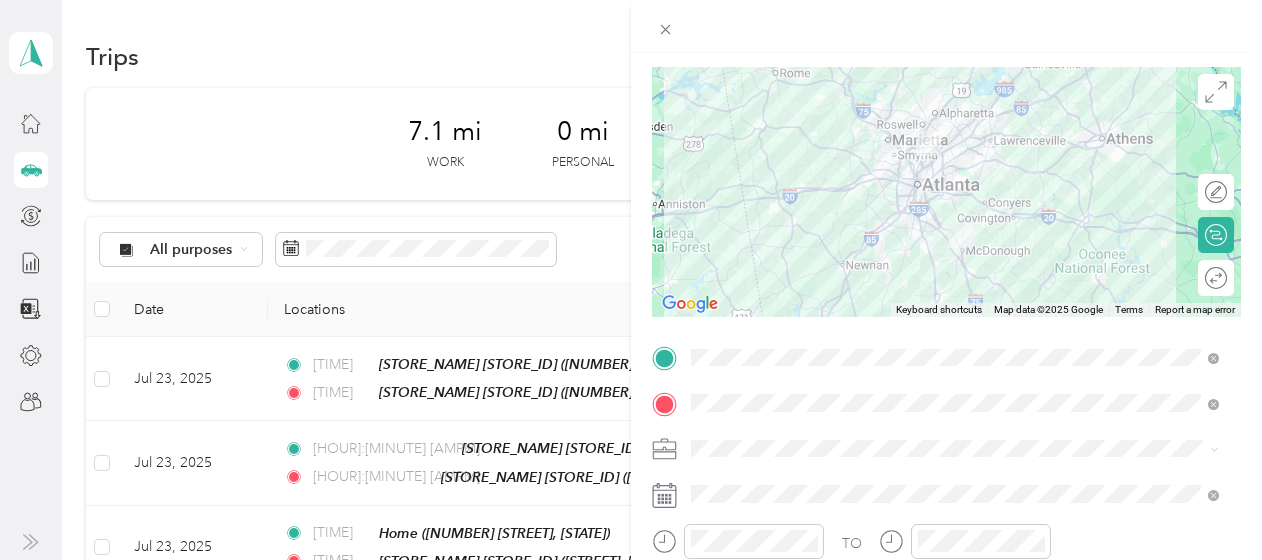scroll, scrollTop: 139, scrollLeft: 0, axis: vertical 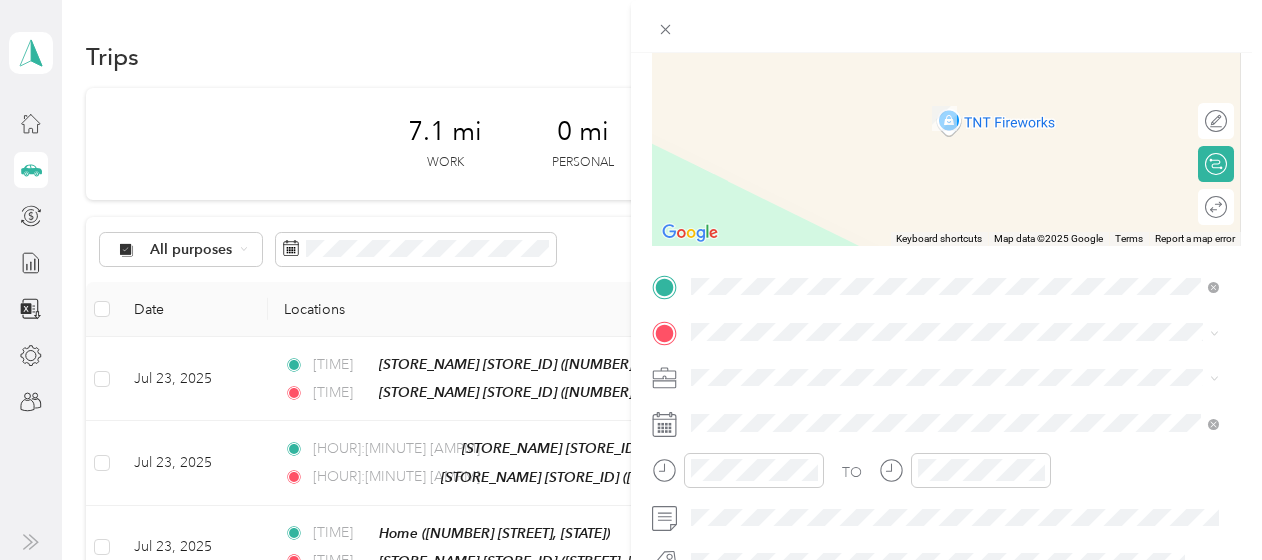click on "[STORE_NAME] [STORE_ID] [NUMBER] [STATE] [STREET], [POSTAL_CODE], [CITY], [STATE], [COUNTRY]" at bounding box center (955, 103) 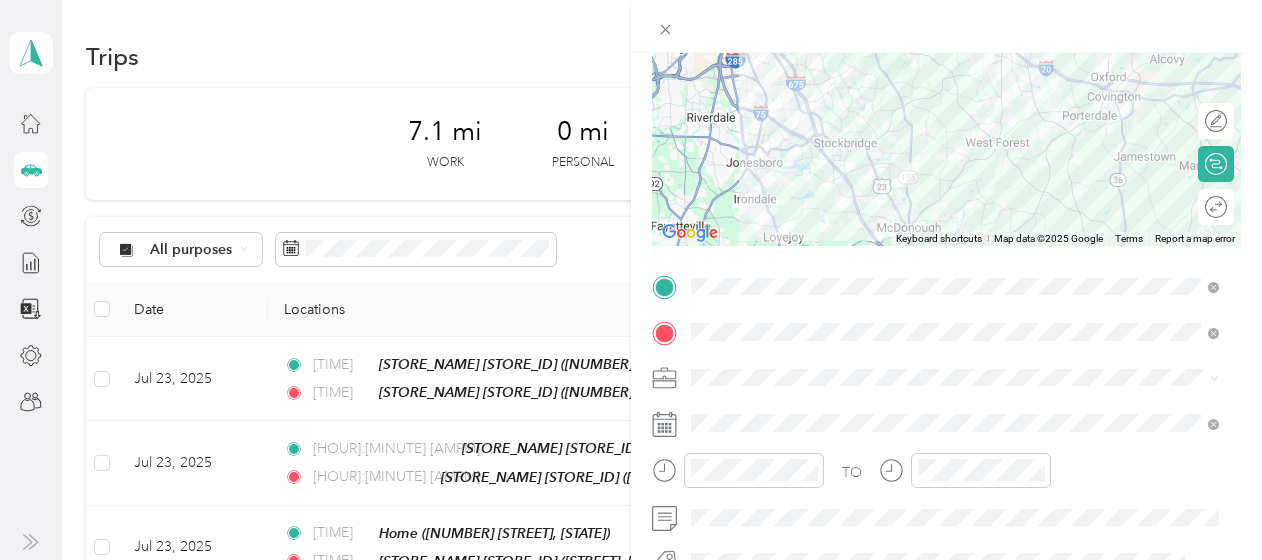 scroll, scrollTop: 0, scrollLeft: 0, axis: both 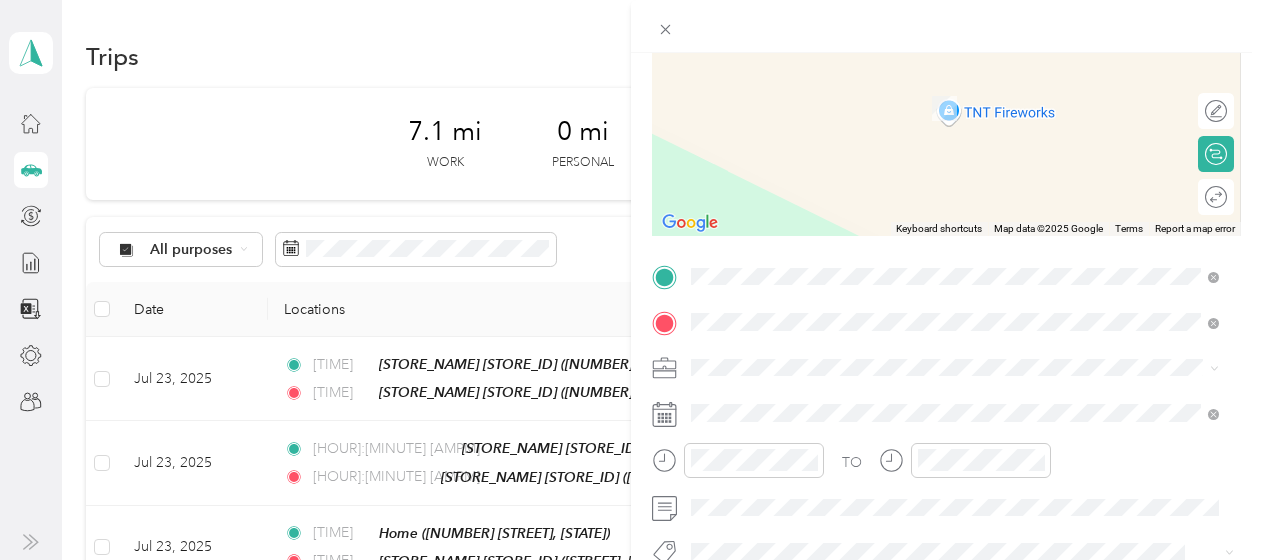 click on "[NUMBER] [STREET], [POSTAL_CODE], [CITY], [STATE], [COUNTRY]" at bounding box center [942, 240] 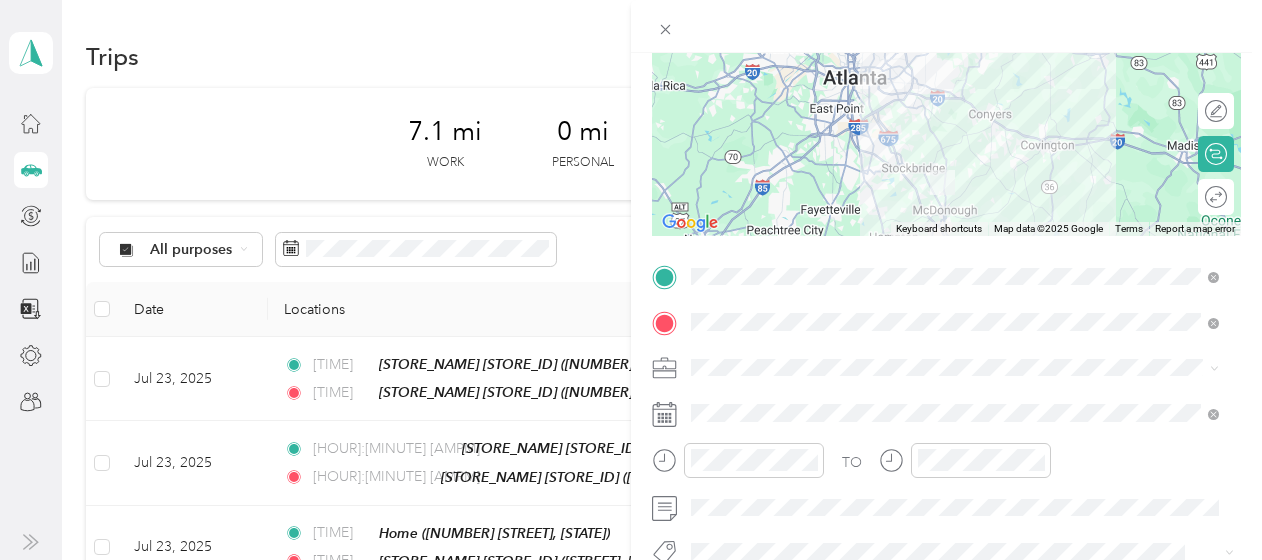 scroll, scrollTop: 0, scrollLeft: 0, axis: both 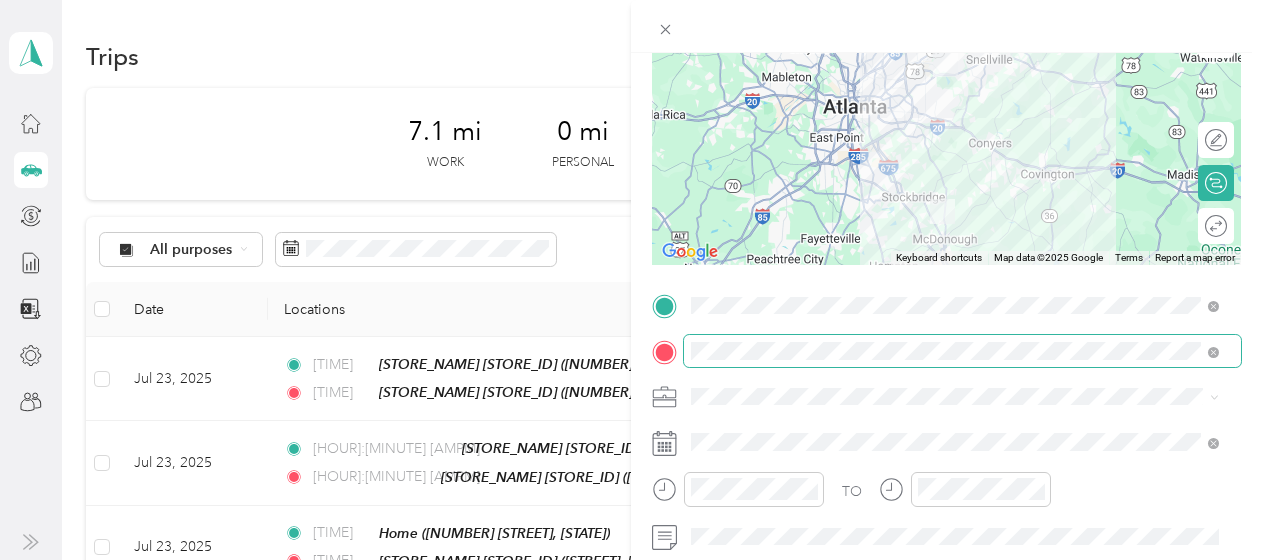 click at bounding box center (962, 351) 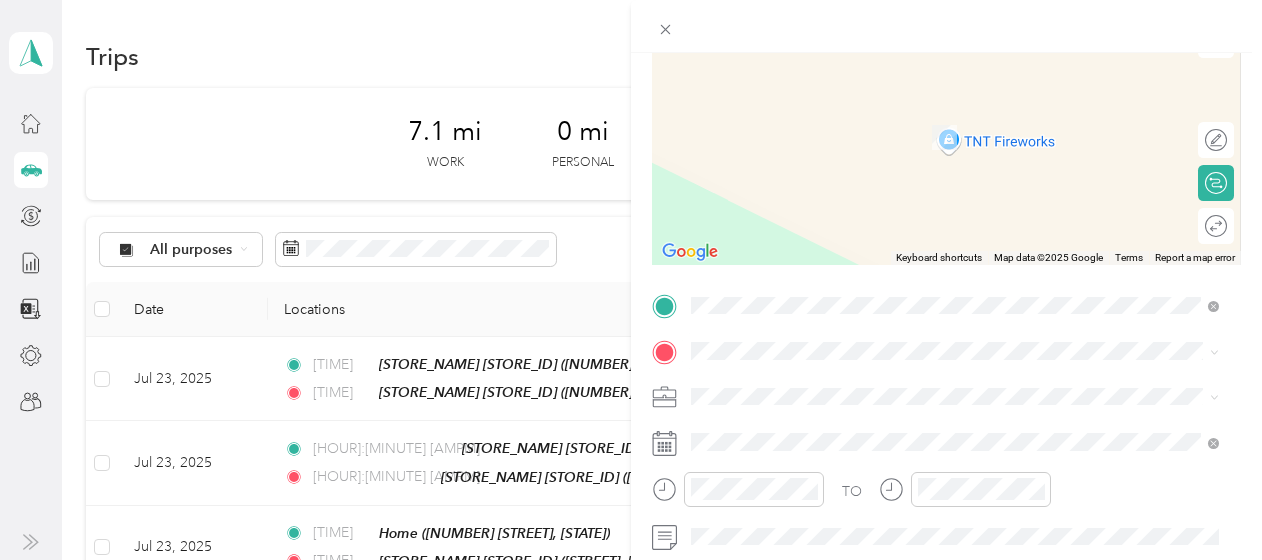 click on "Kroger 679 [NUMBER] [STREET], [POSTAL_CODE], [CITY], [STATE], [COUNTRY]" at bounding box center (942, 154) 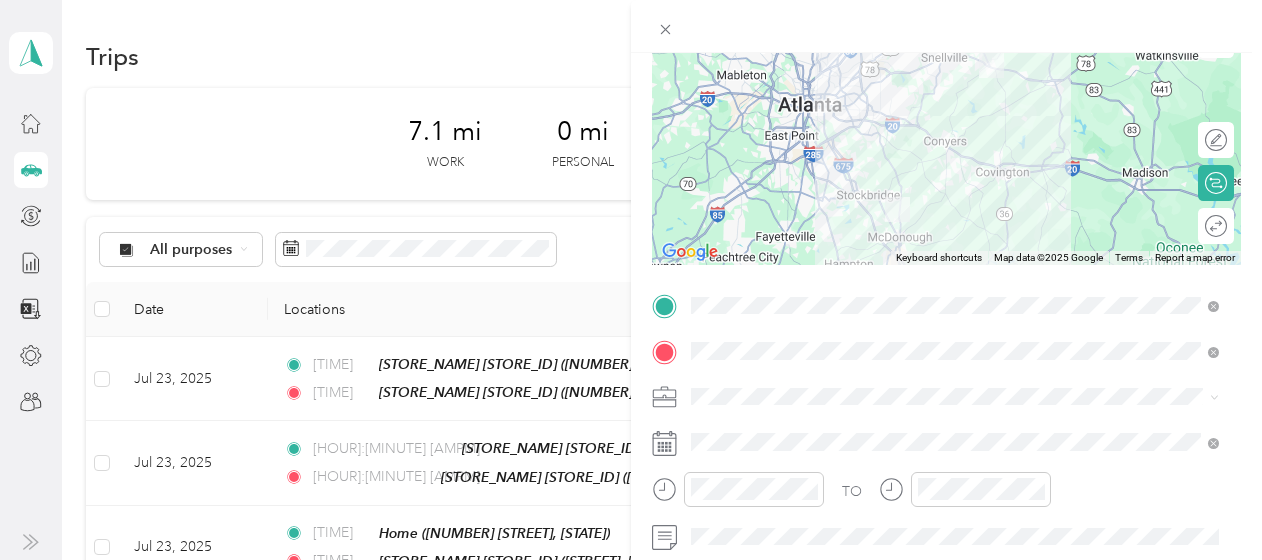 scroll, scrollTop: 0, scrollLeft: 0, axis: both 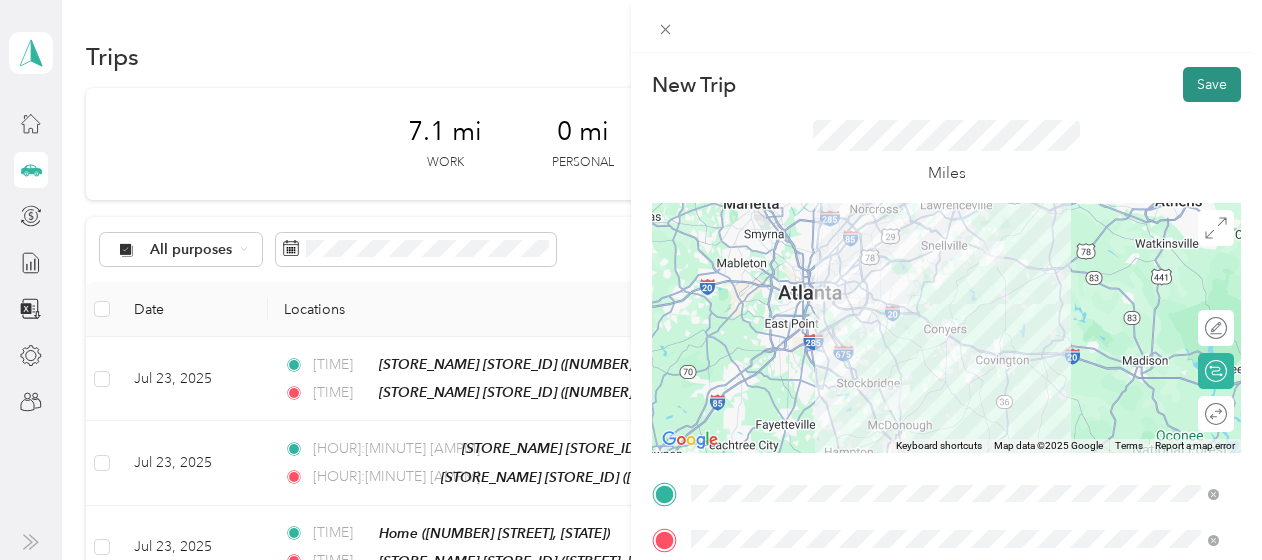 click on "Save" at bounding box center [1212, 84] 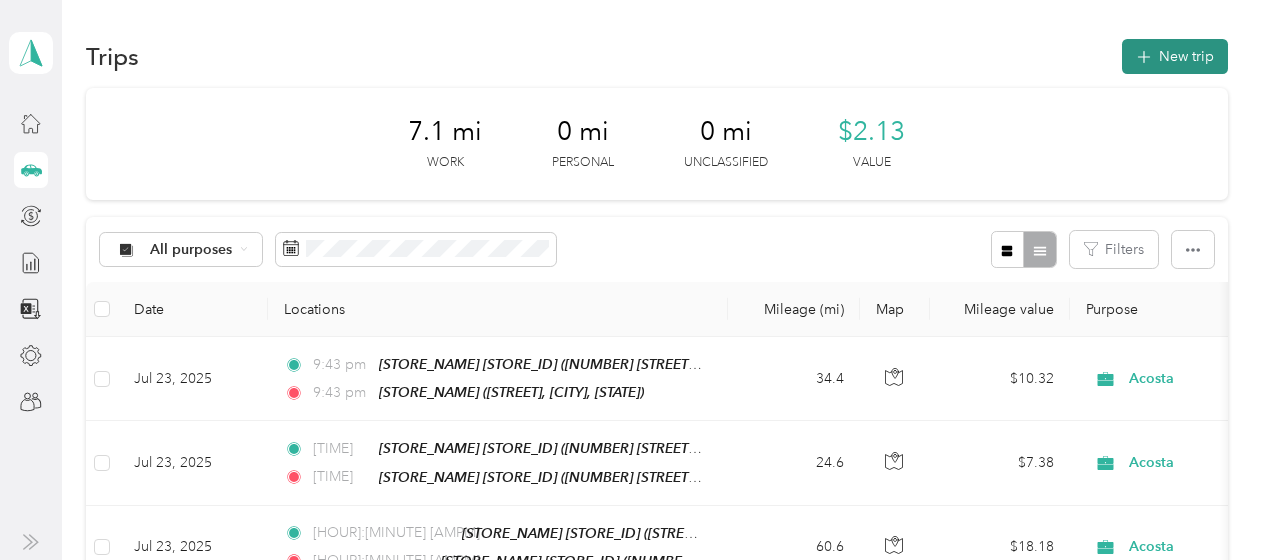 click on "New trip" at bounding box center (1175, 56) 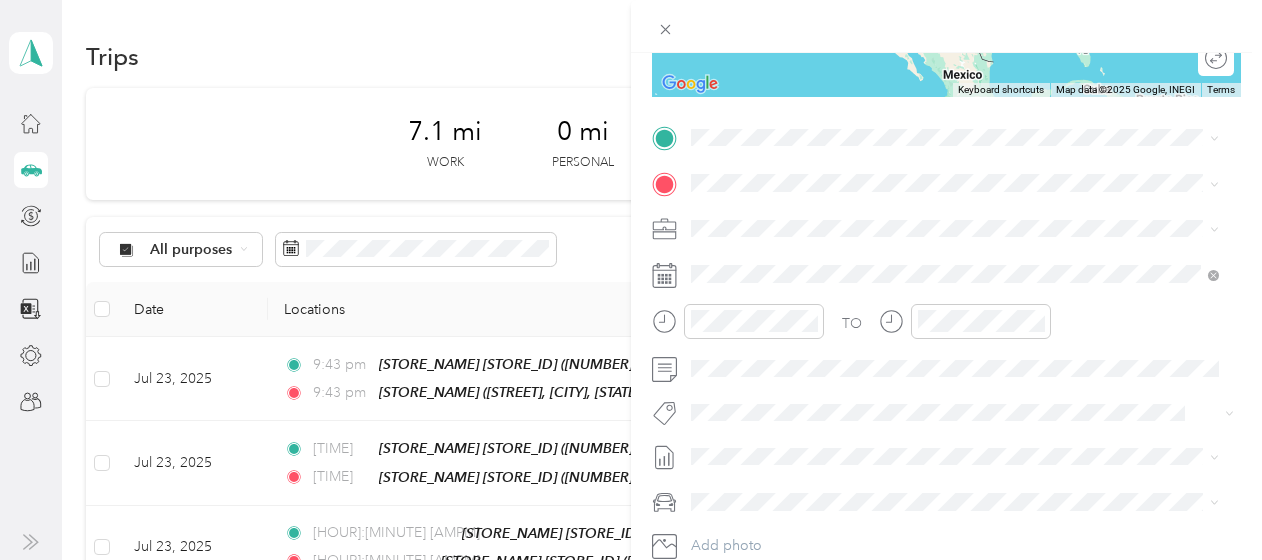 scroll, scrollTop: 360, scrollLeft: 0, axis: vertical 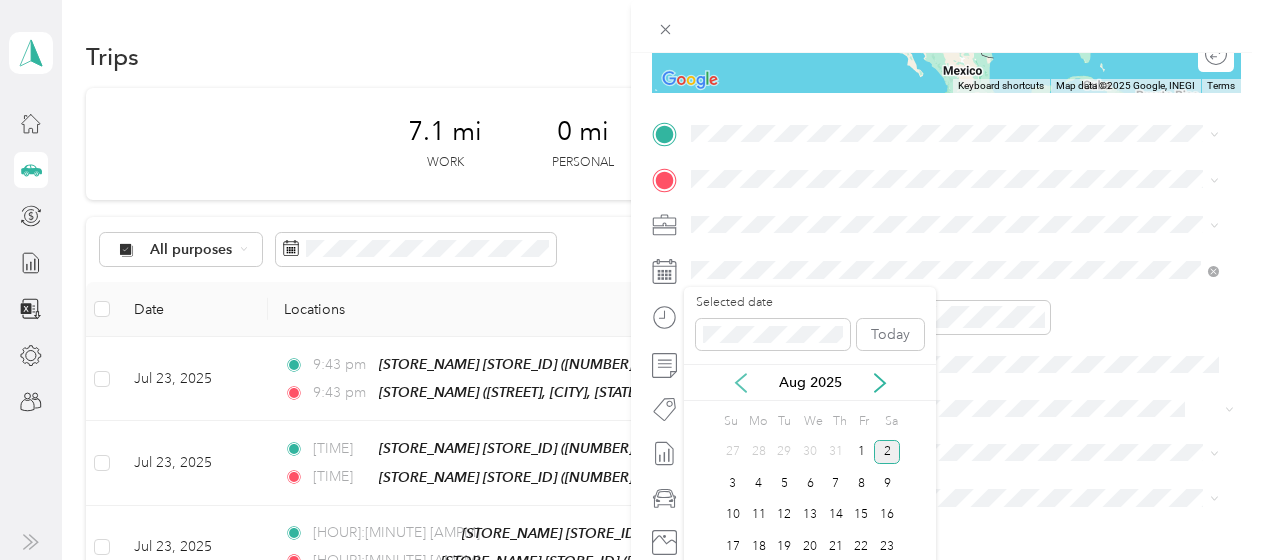 click 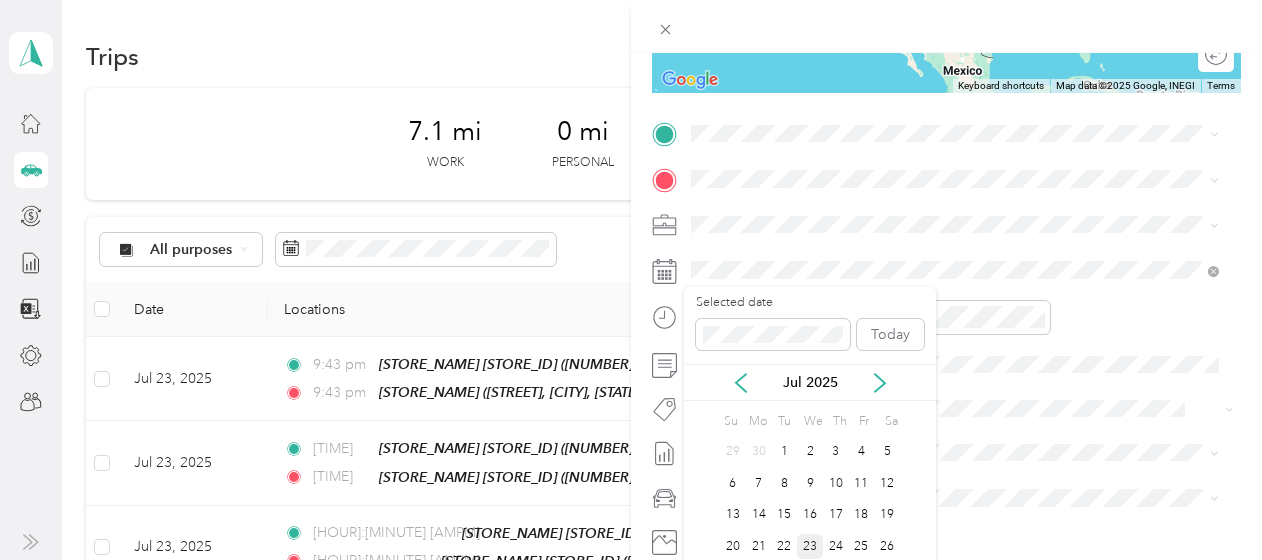 click on "23" at bounding box center (810, 546) 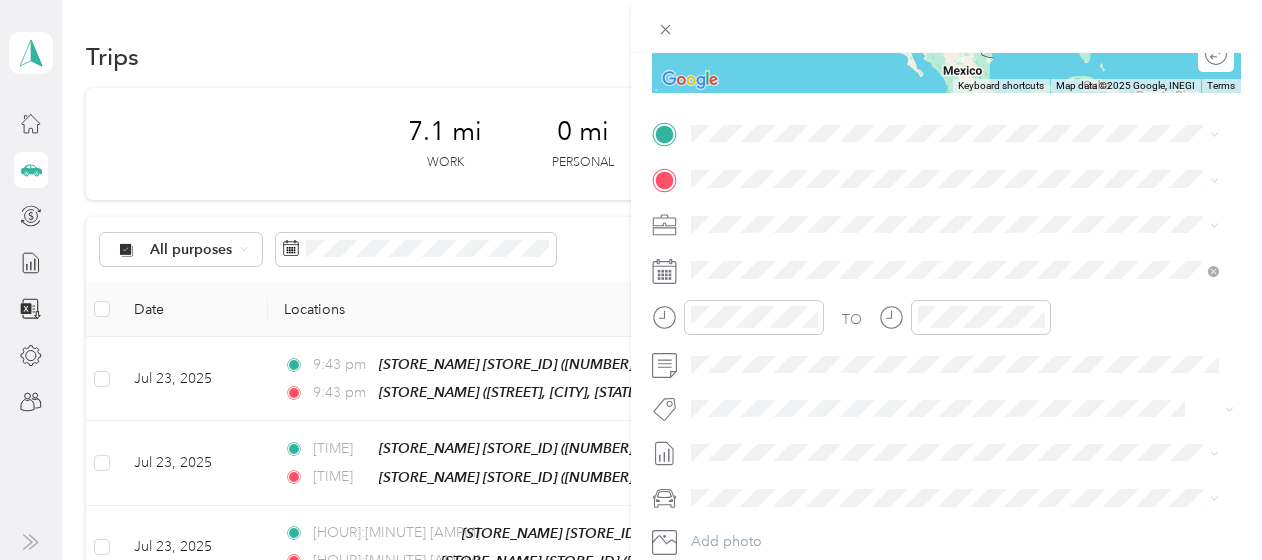 click on "Kroger 679 [NUMBER] [STREET], [POSTAL_CODE], [CITY], [STATE], [COUNTRY]" at bounding box center (942, 218) 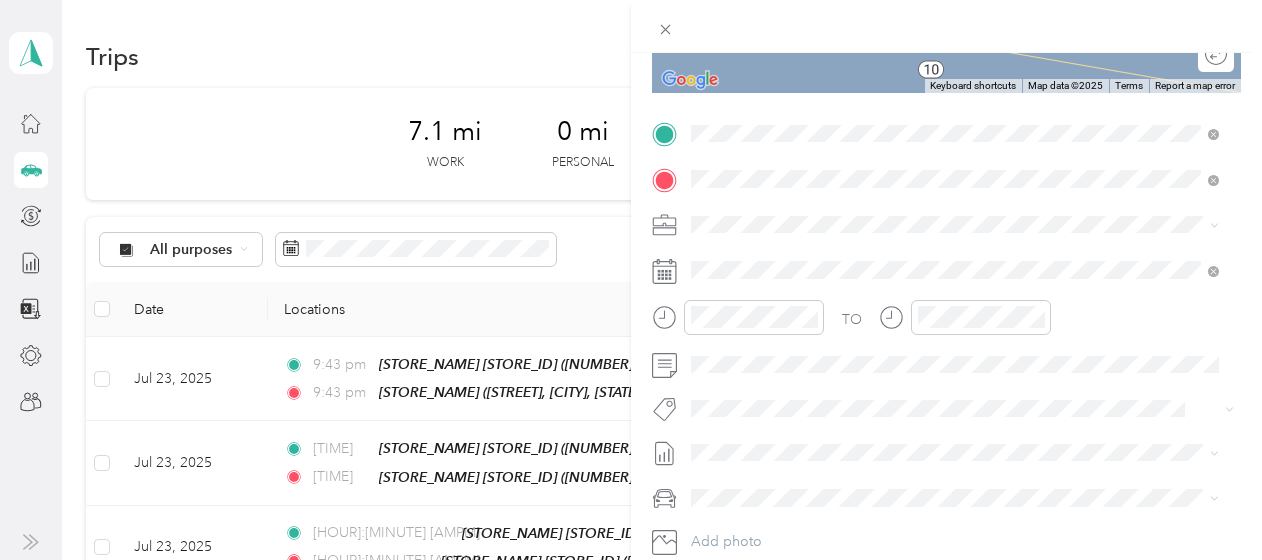 click on "[STORE_NAME] [STORE_ID] [NUMBER] [STREET], [POSTAL_CODE], [CITY], [STATE], [COUNTRY]" at bounding box center (942, 270) 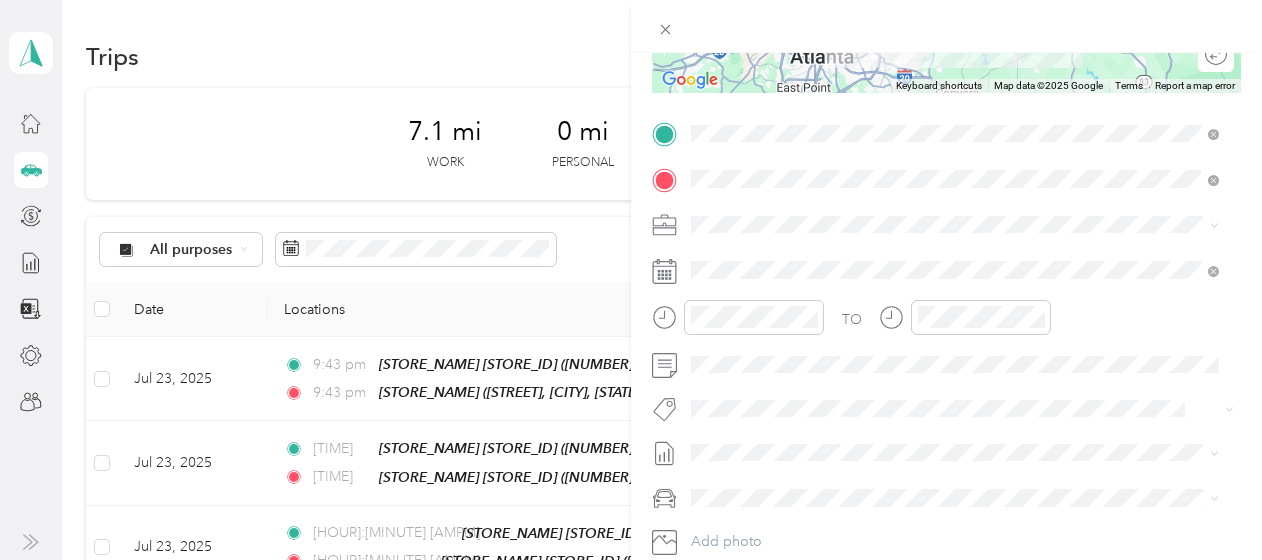 scroll, scrollTop: 0, scrollLeft: 0, axis: both 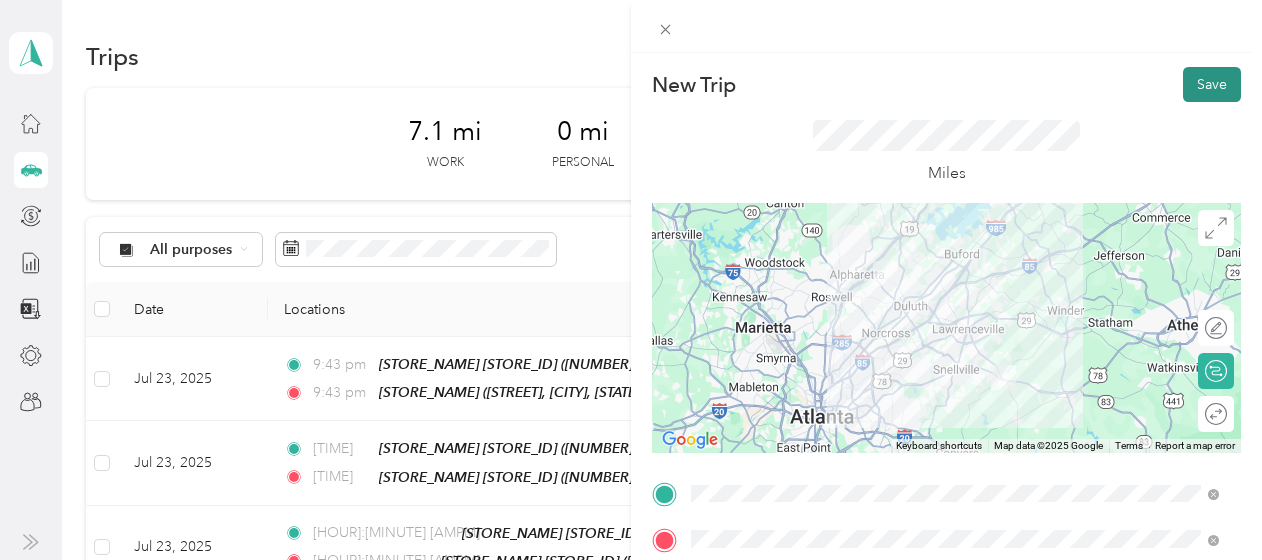 click on "Save" at bounding box center [1212, 84] 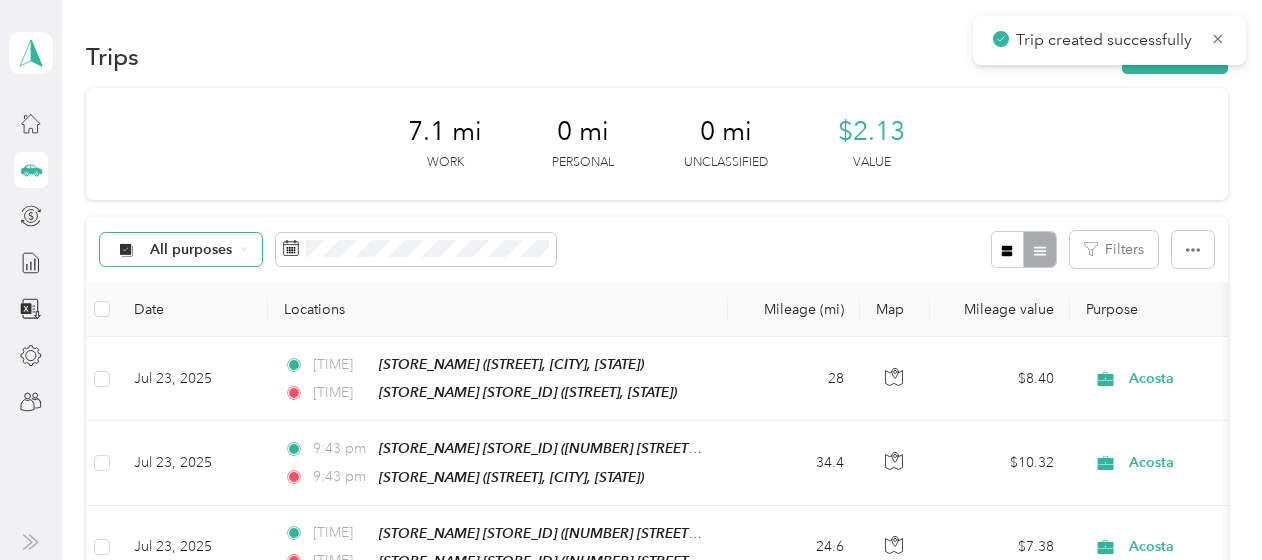 click on "All purposes" at bounding box center [191, 250] 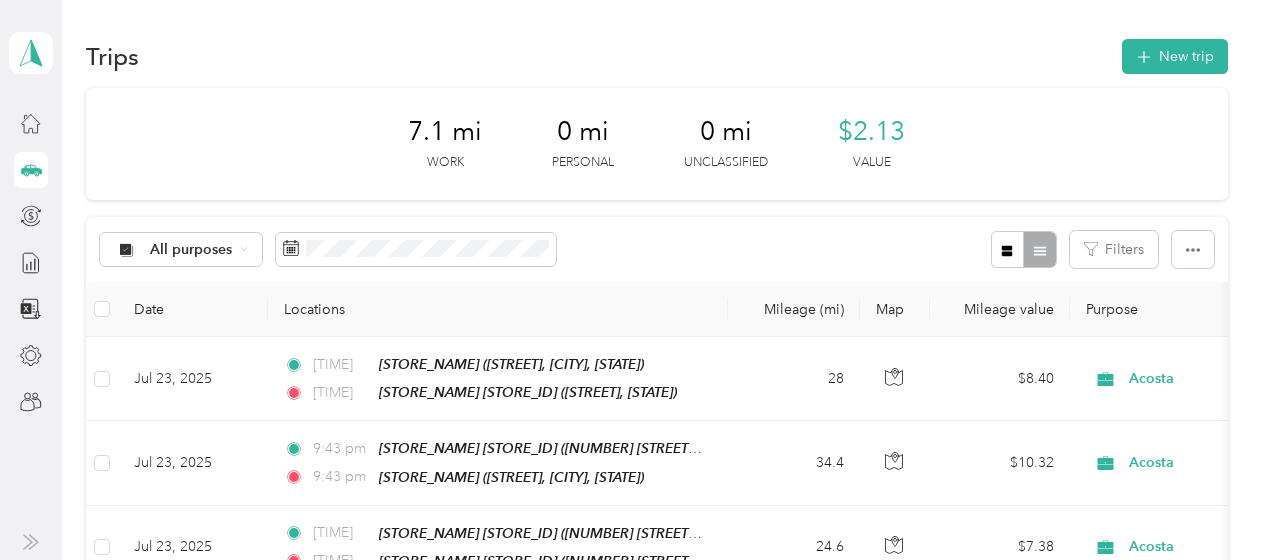 click on "Acosta" at bounding box center (198, 354) 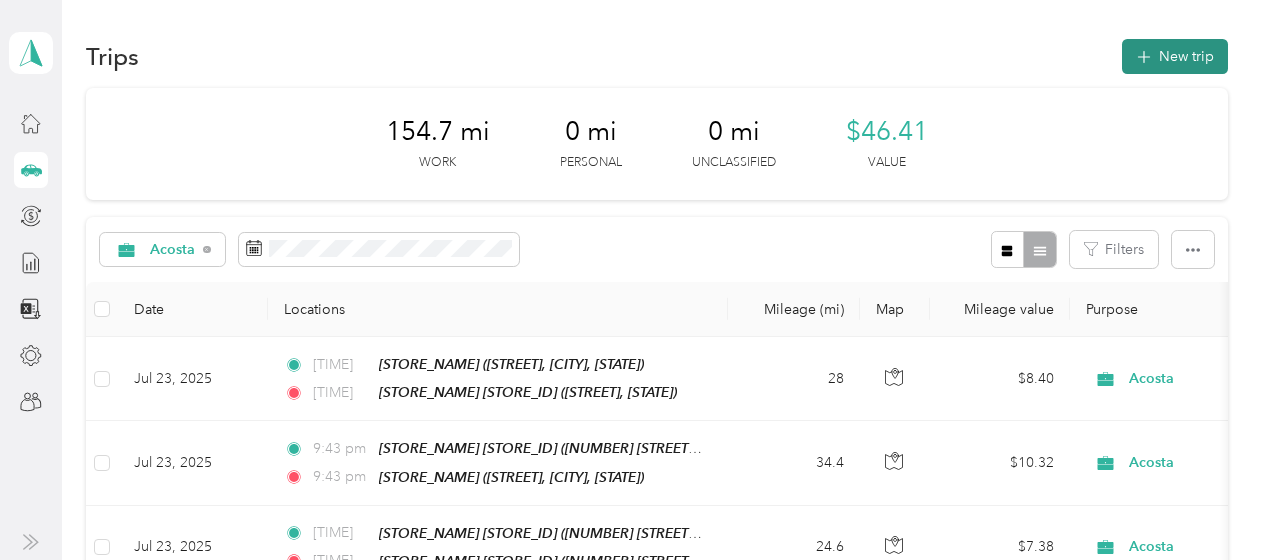 click on "New trip" at bounding box center (1175, 56) 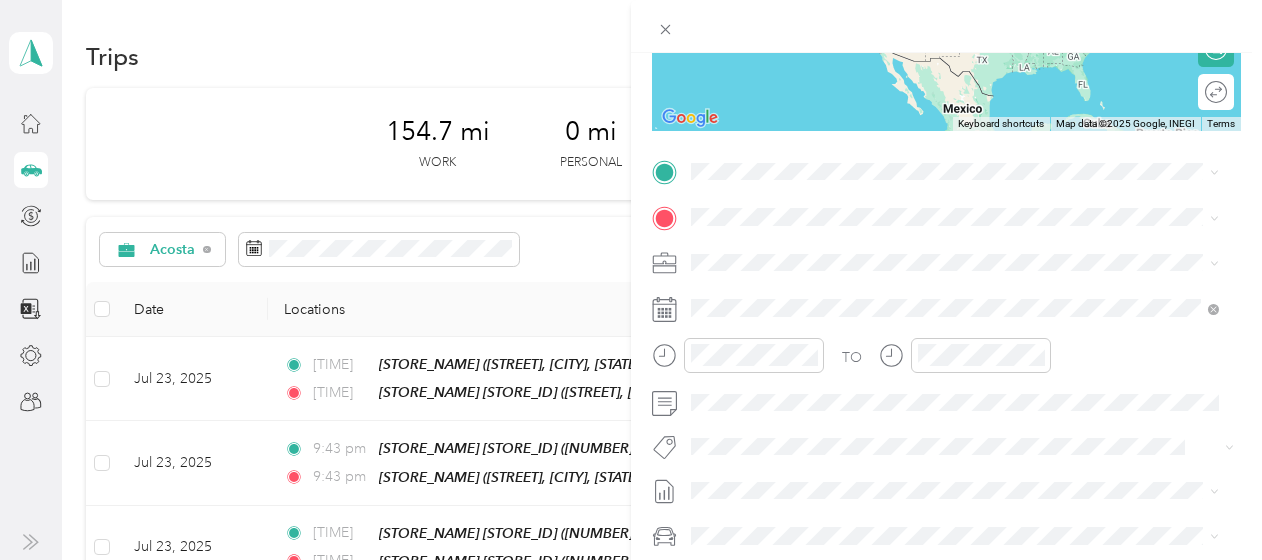 scroll, scrollTop: 337, scrollLeft: 0, axis: vertical 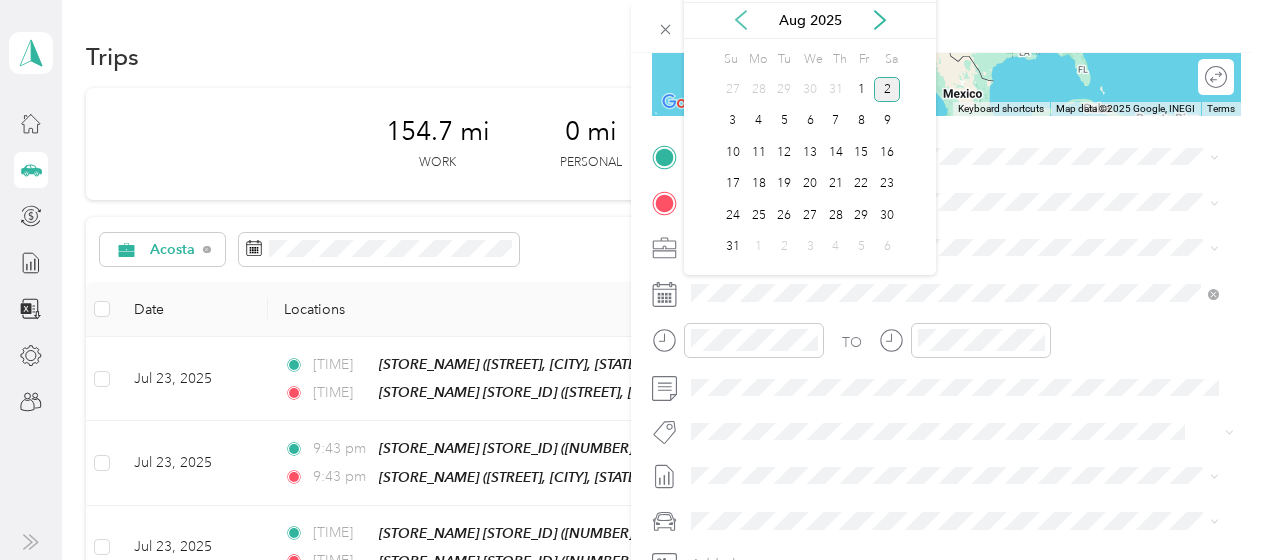 click 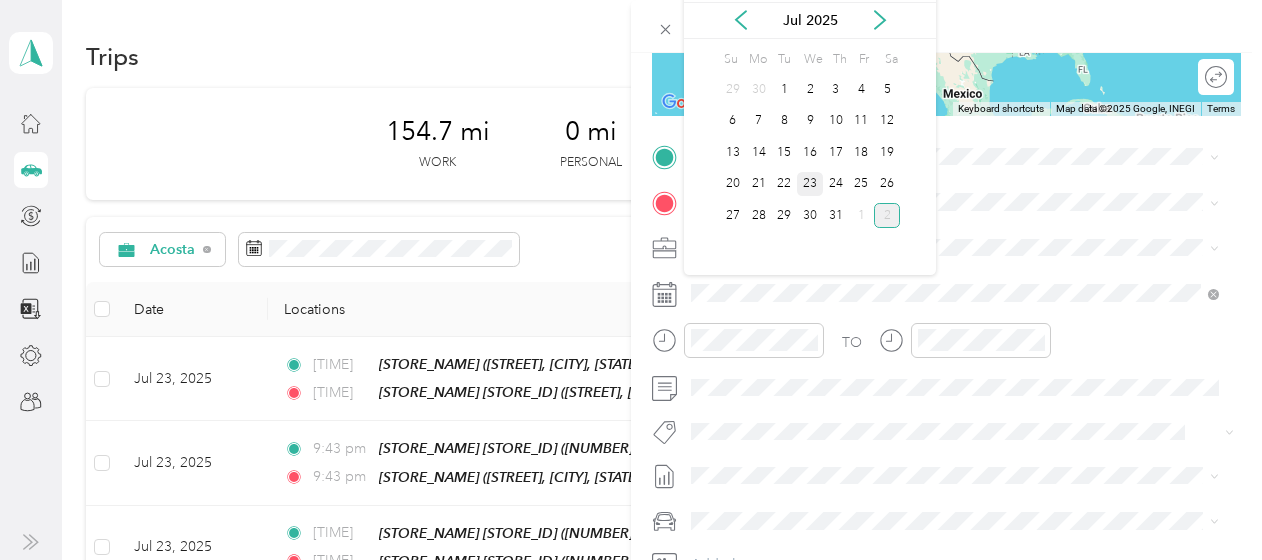 click on "23" at bounding box center (810, 184) 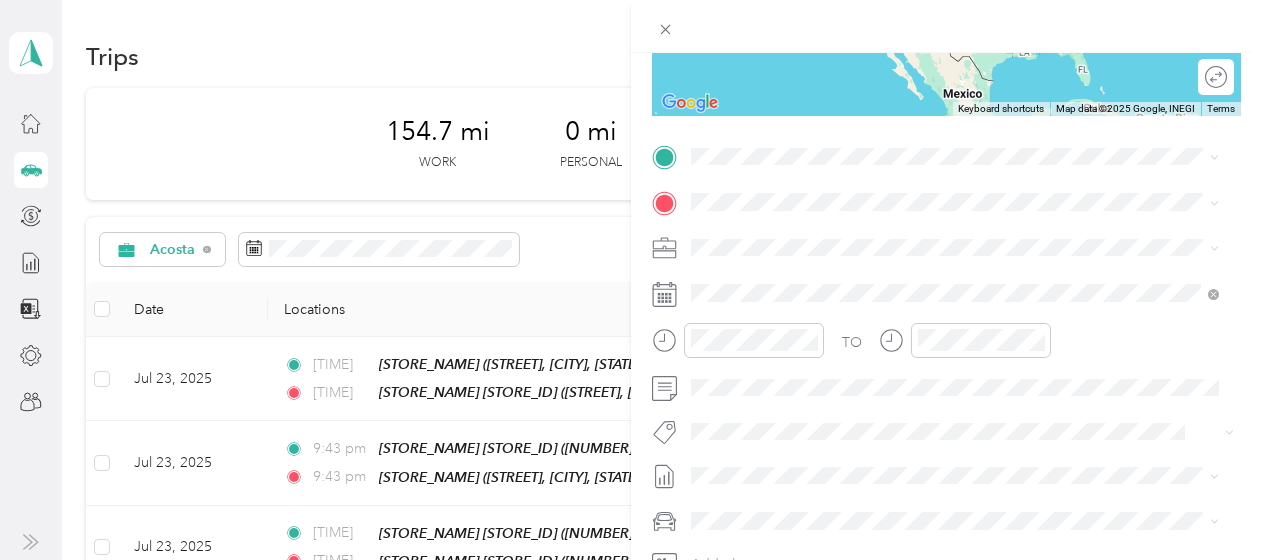 click on "[STORE_NAME] [STORE_ID] [NUMBER] [STREET], [POSTAL_CODE], [CITY], [STATE], [COUNTRY]" at bounding box center [942, 246] 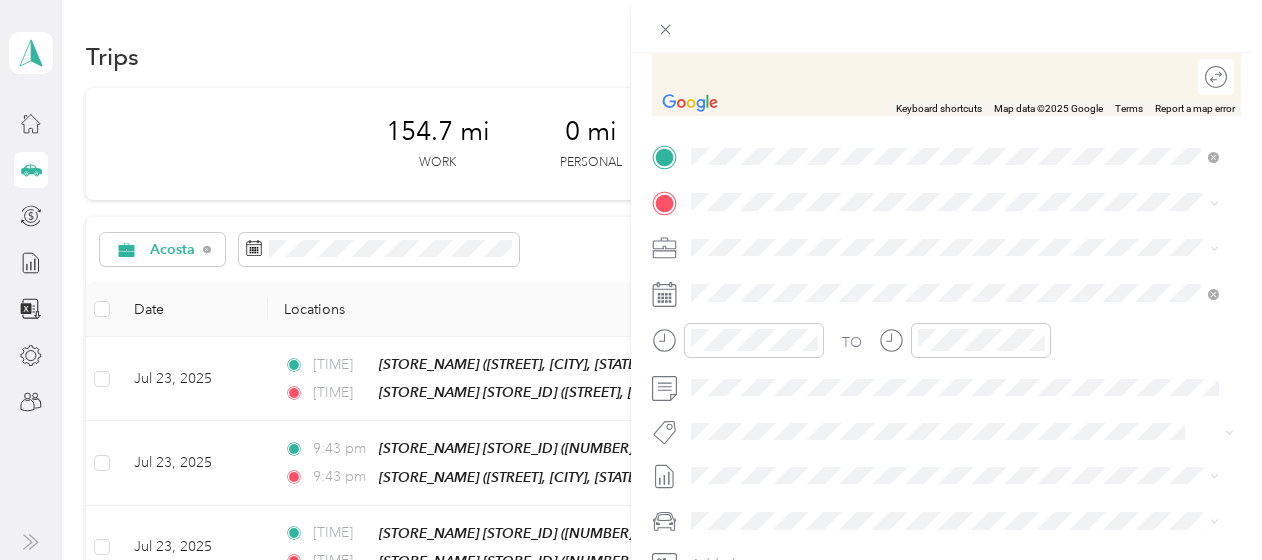 click on "Home [NUMBER] [STREET], [POSTAL_CODE], [CITY], [STATE], [COUNTRY]" at bounding box center (942, 292) 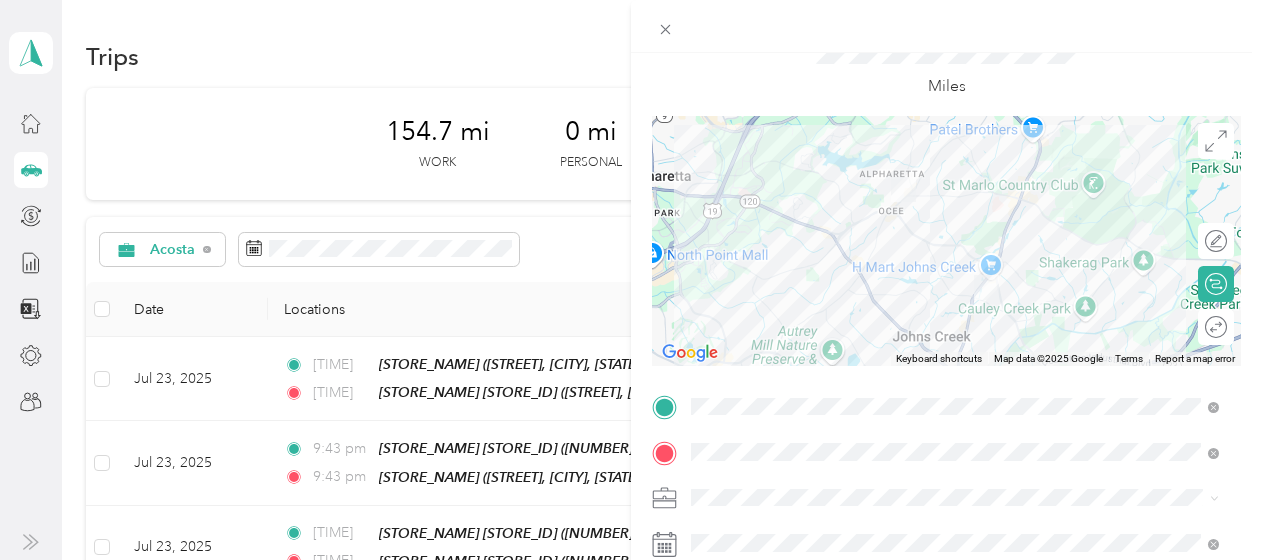 scroll, scrollTop: 0, scrollLeft: 0, axis: both 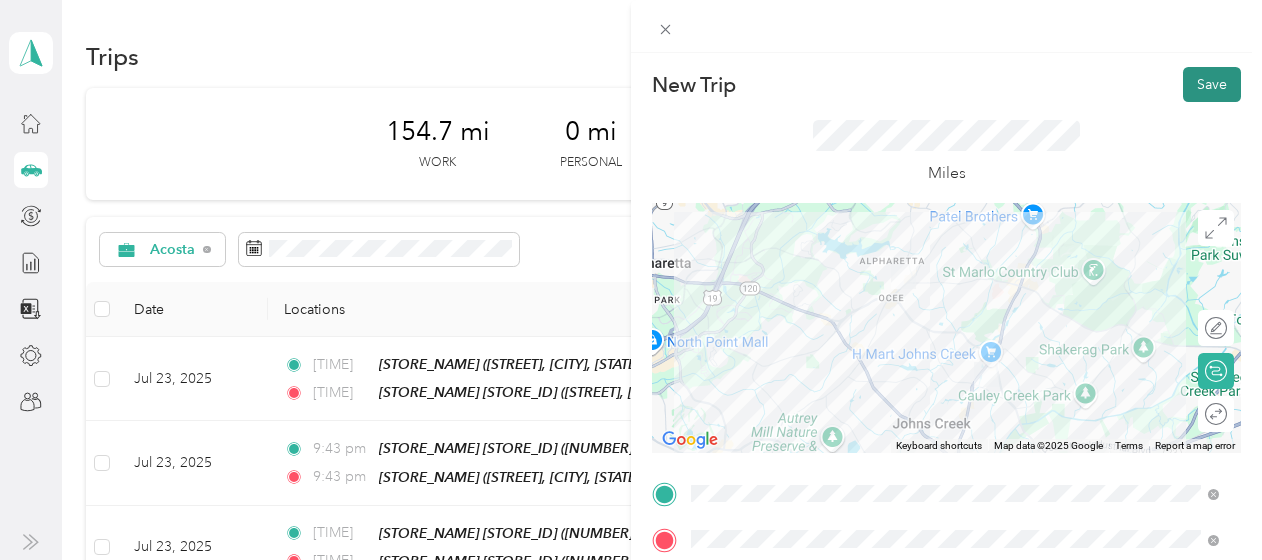 click on "Save" at bounding box center (1212, 84) 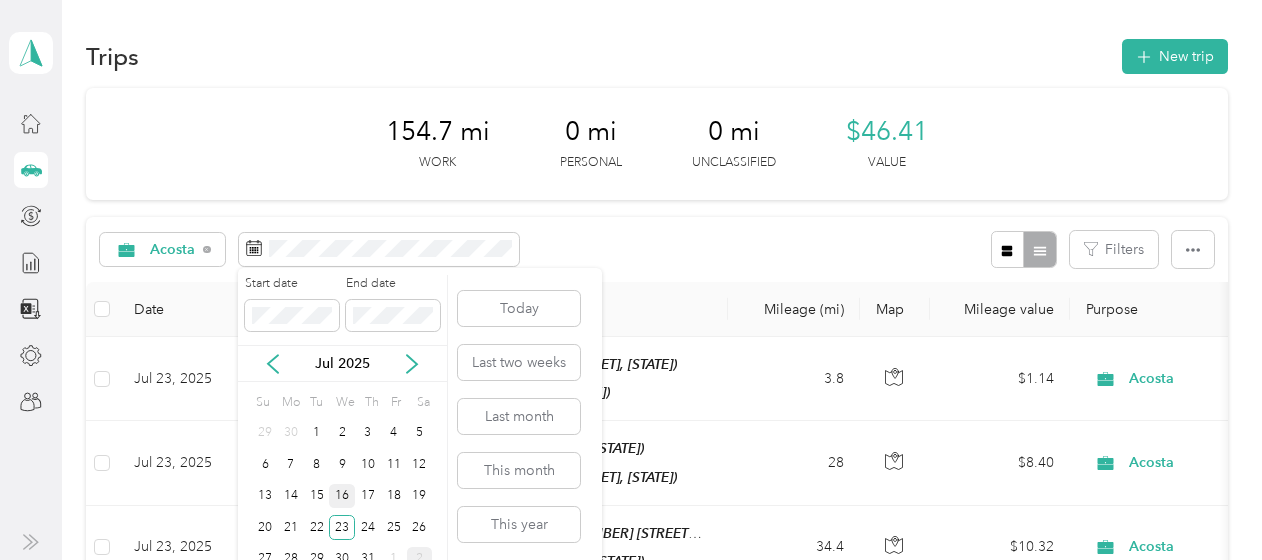 click on "16" at bounding box center (342, 496) 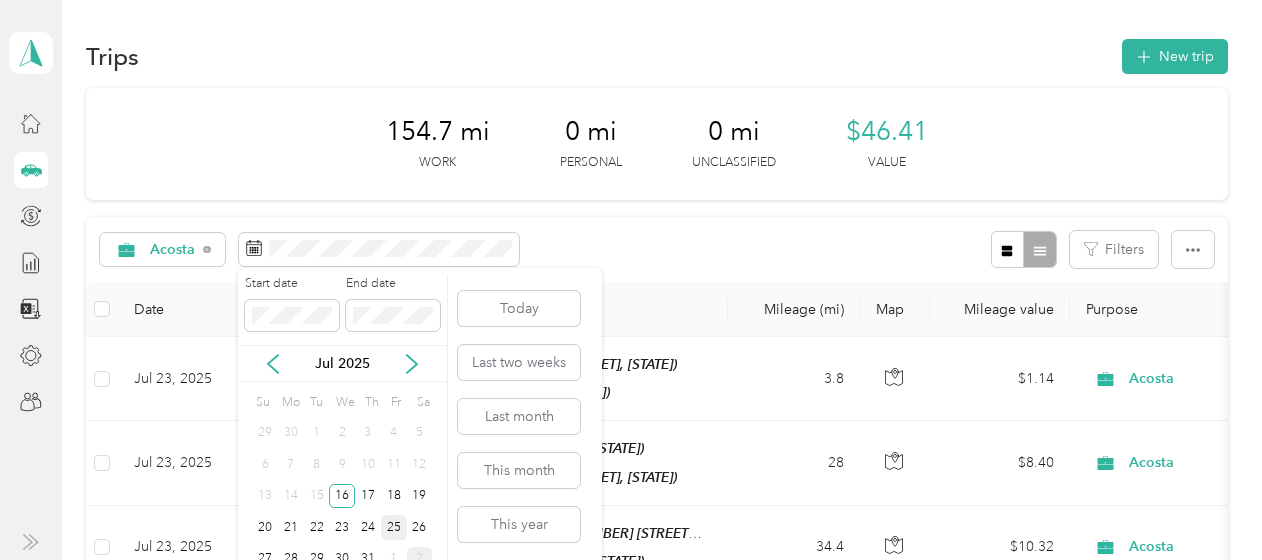 click on "25" at bounding box center (394, 527) 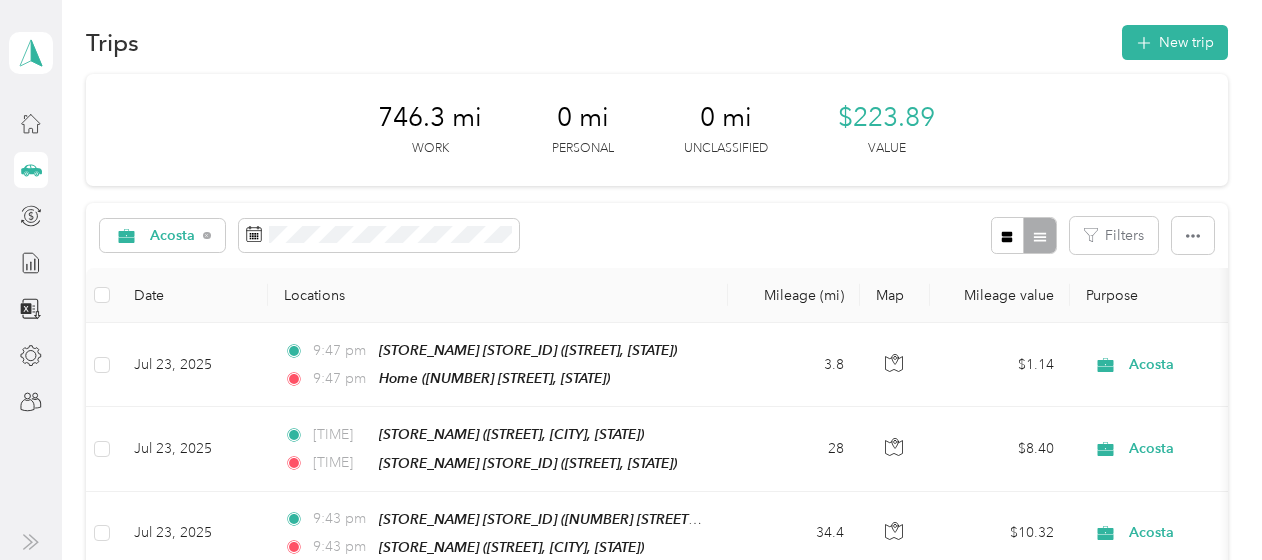 scroll, scrollTop: 0, scrollLeft: 0, axis: both 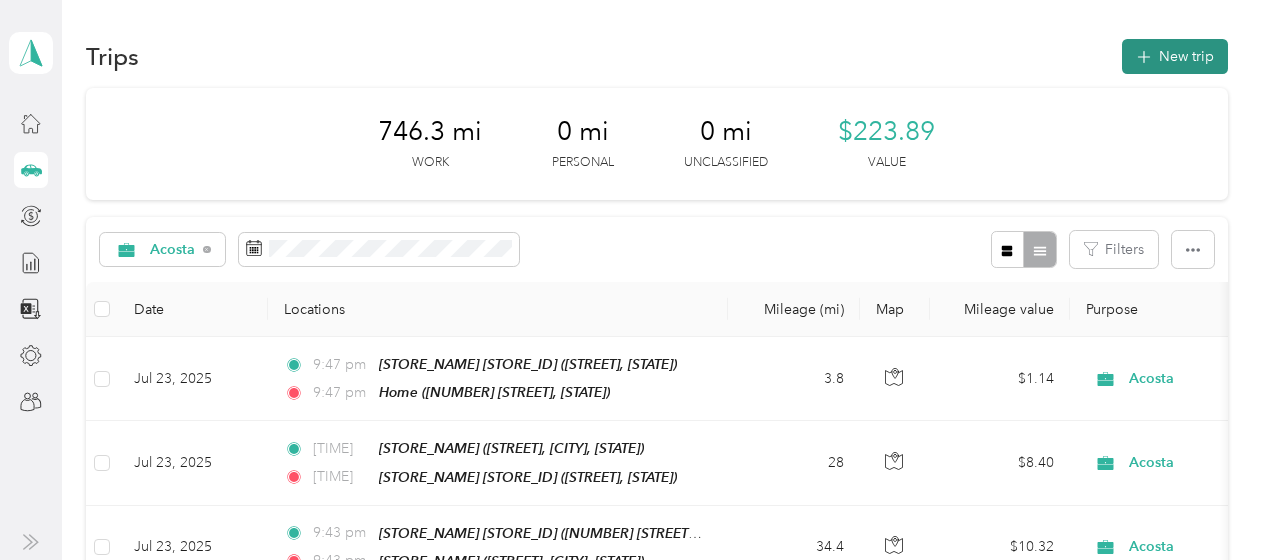 click on "New trip" at bounding box center (1175, 56) 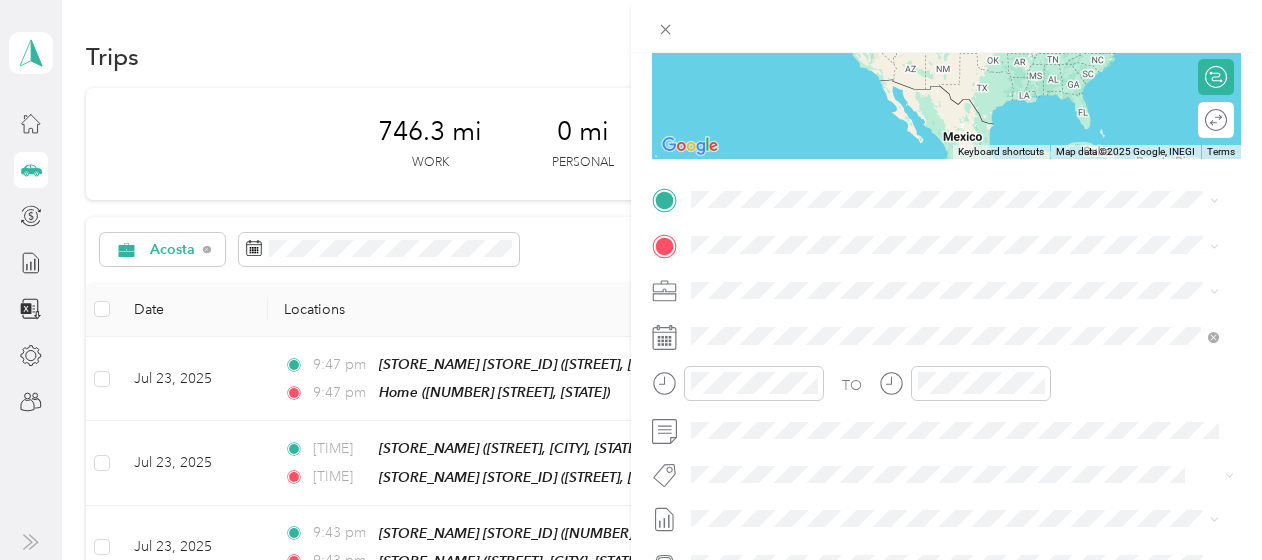 scroll, scrollTop: 297, scrollLeft: 0, axis: vertical 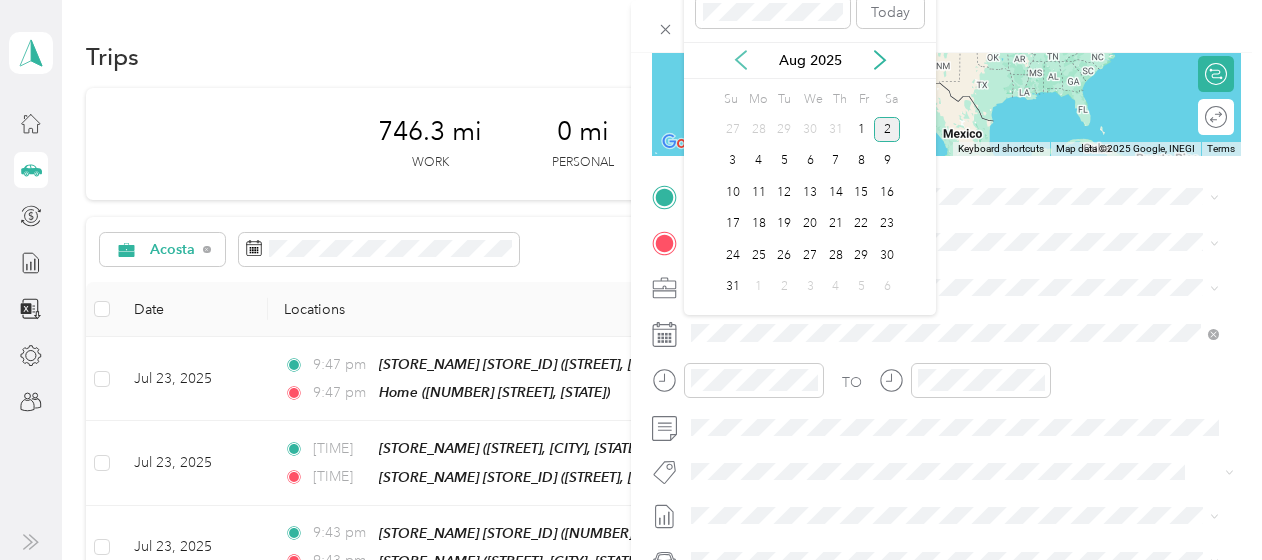 click 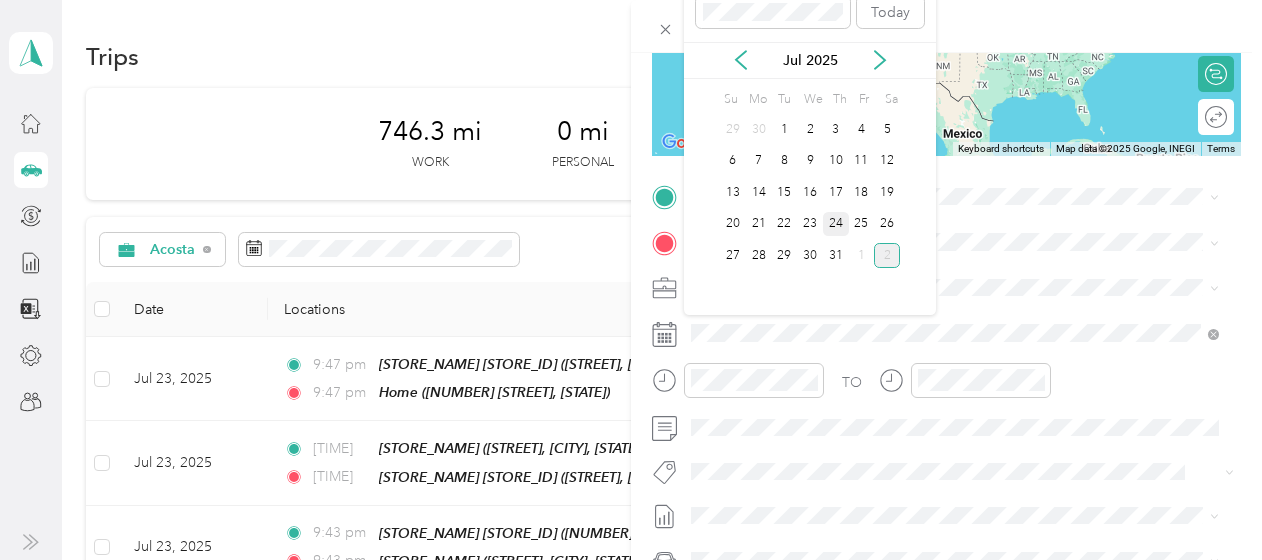 click on "24" at bounding box center (836, 224) 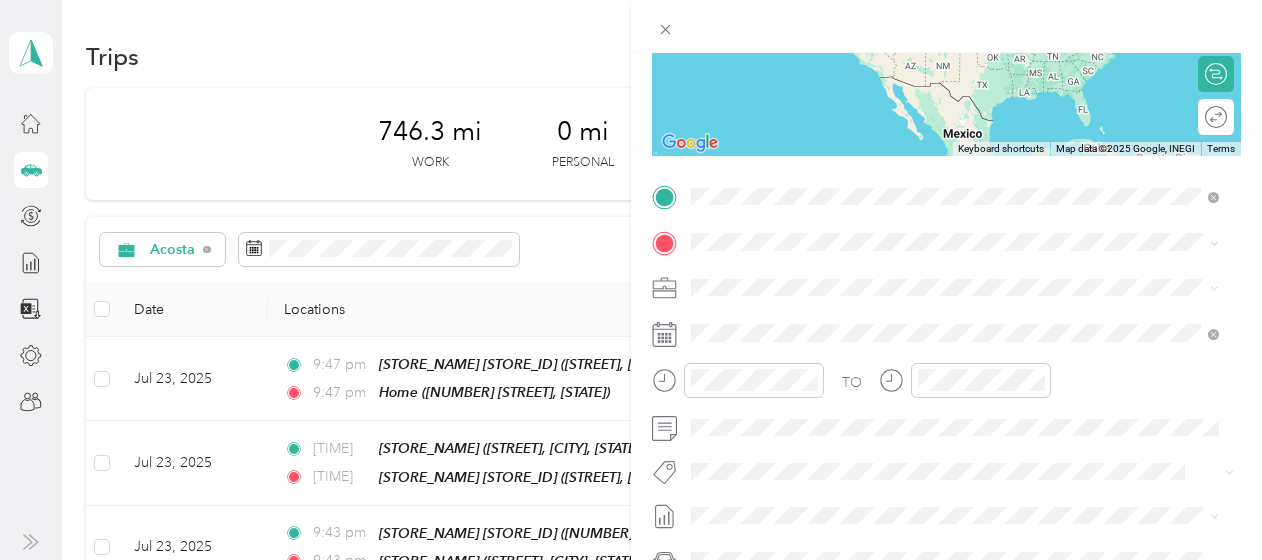 click on "[STORE_NAME] [STORE_ID] ([NUMBER] [STREET], [STATE])" at bounding box center [942, 287] 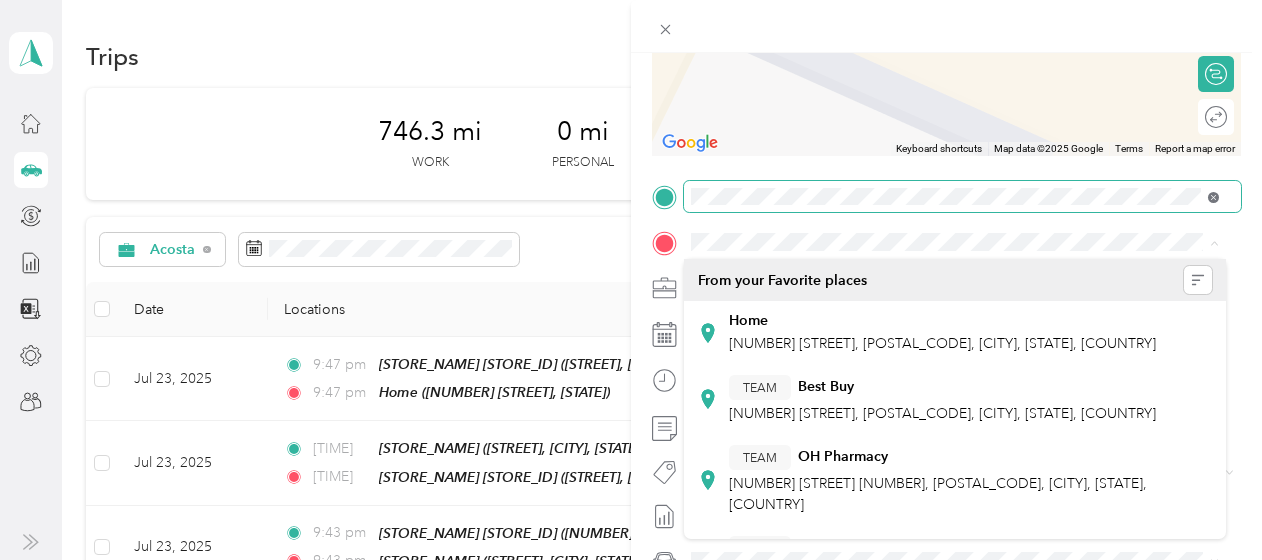 click 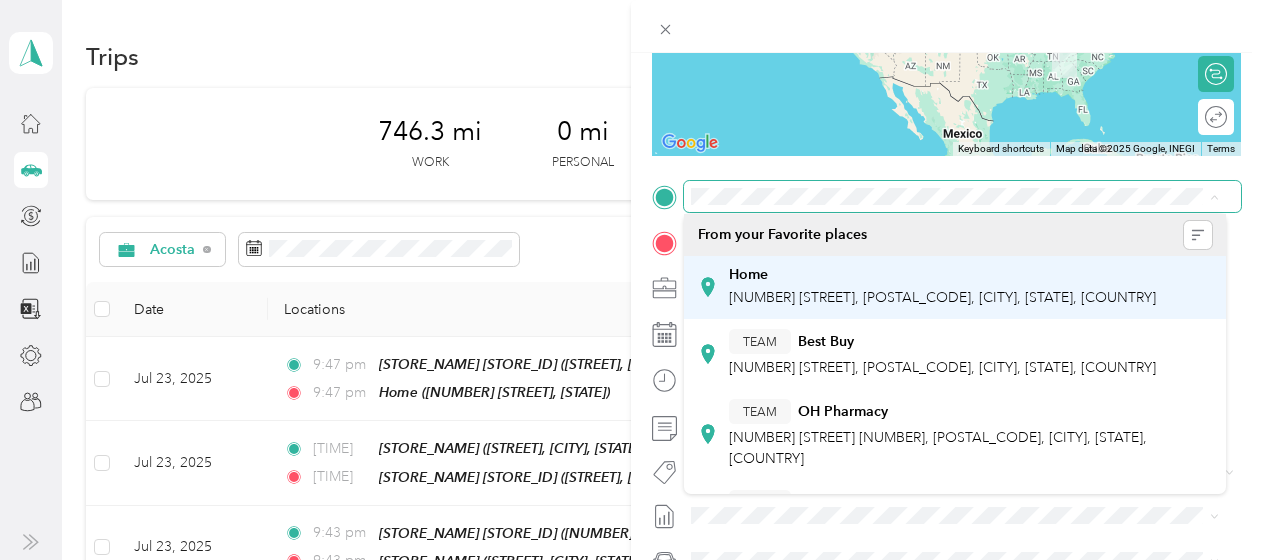 click on "[NUMBER] [STREET], [POSTAL_CODE], [CITY], [STATE], [COUNTRY]" at bounding box center [942, 297] 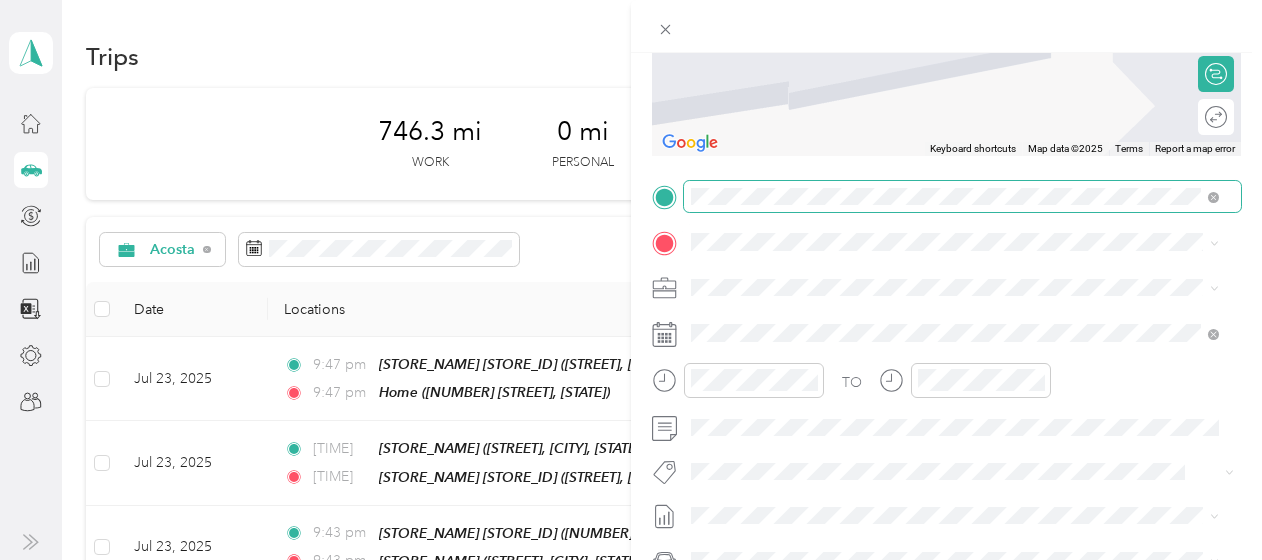 click on "[STORE_NAME] [STORE_ID] ([NUMBER] [STREET], [STATE])" at bounding box center [942, 325] 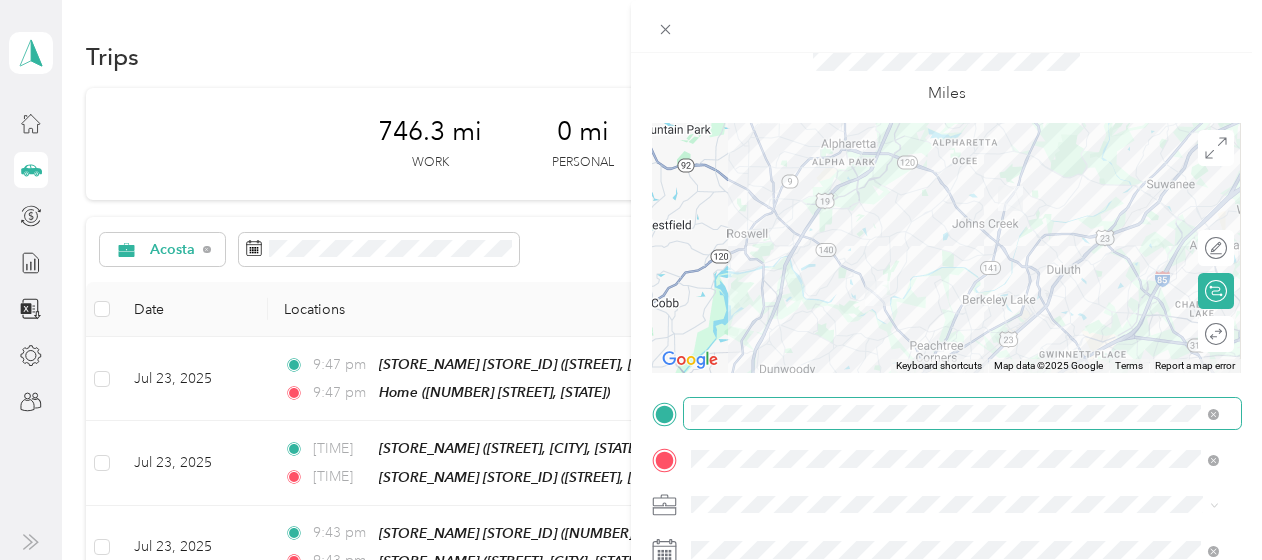 scroll, scrollTop: 0, scrollLeft: 0, axis: both 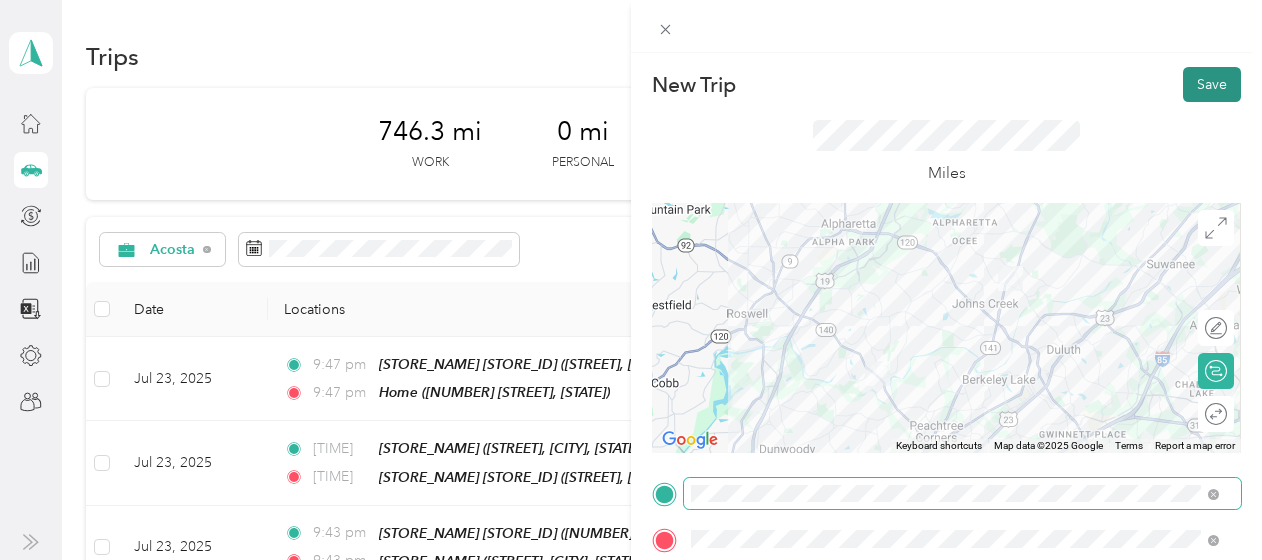 click on "Save" at bounding box center [1212, 84] 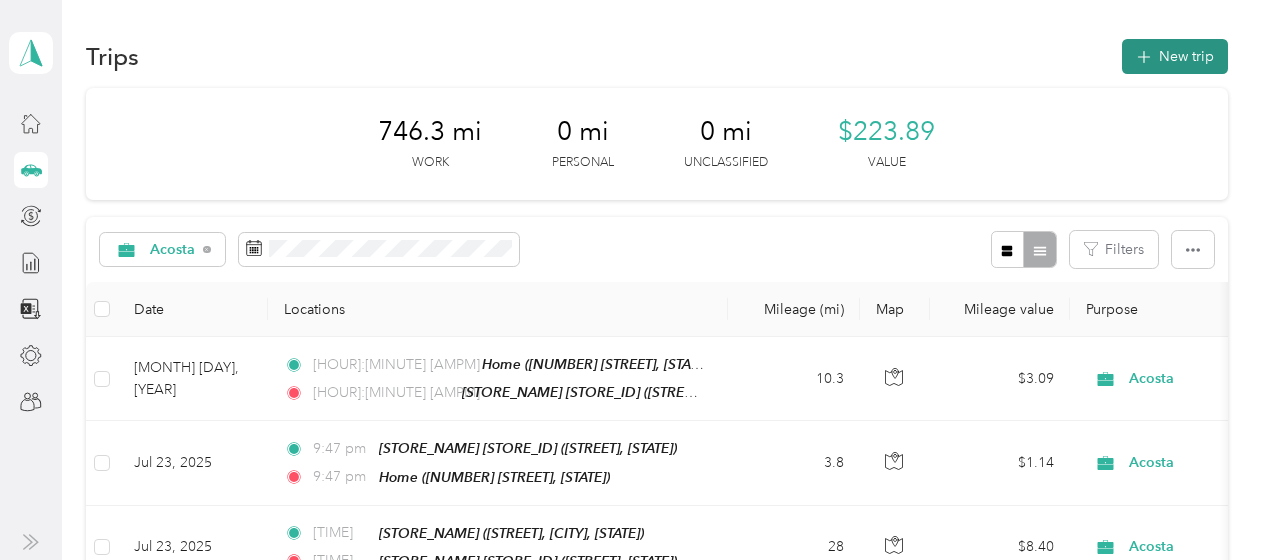click on "New trip" at bounding box center [1175, 56] 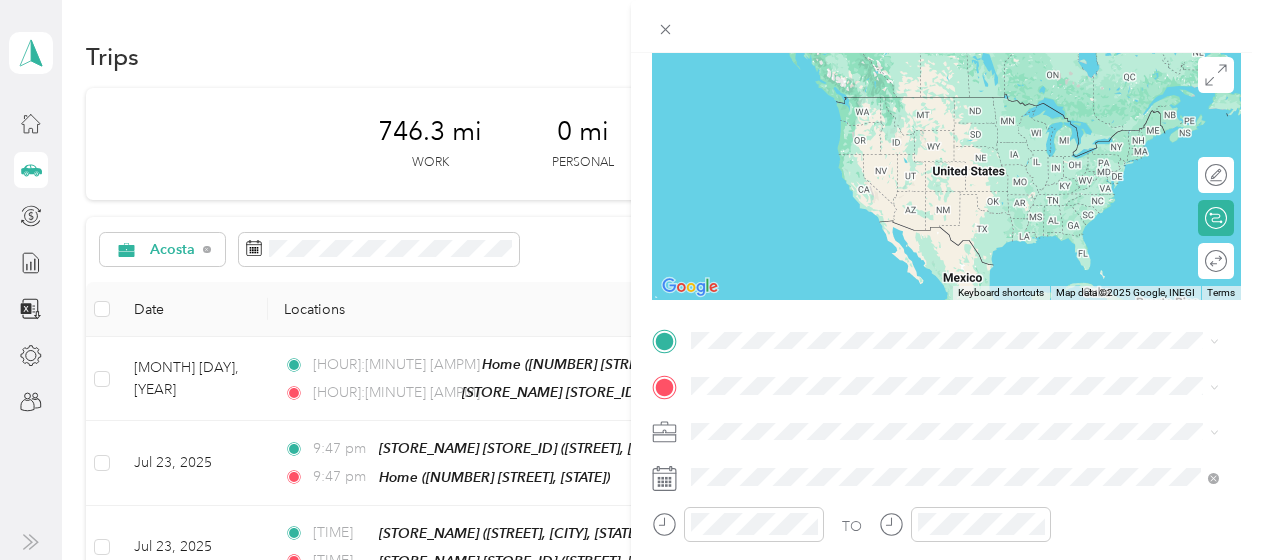 scroll, scrollTop: 194, scrollLeft: 0, axis: vertical 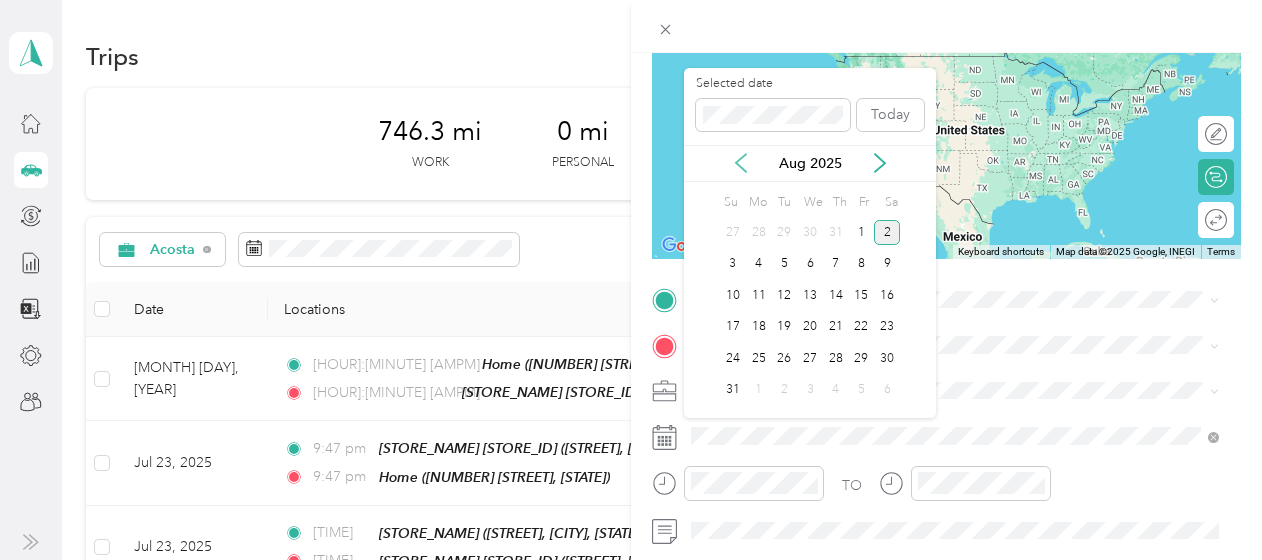 click 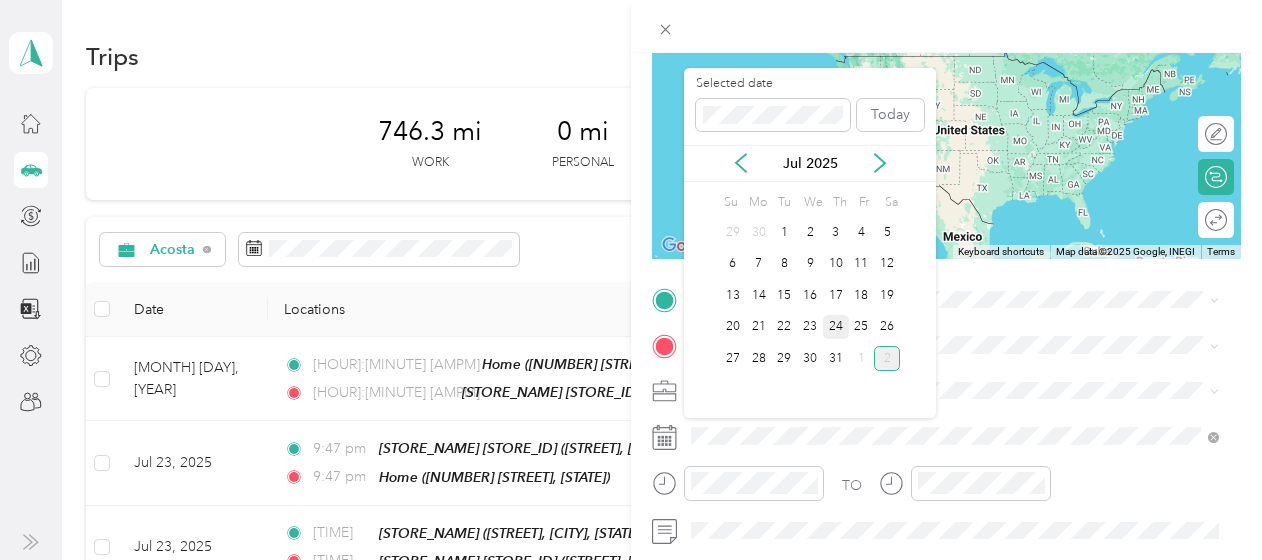 click on "24" at bounding box center (836, 327) 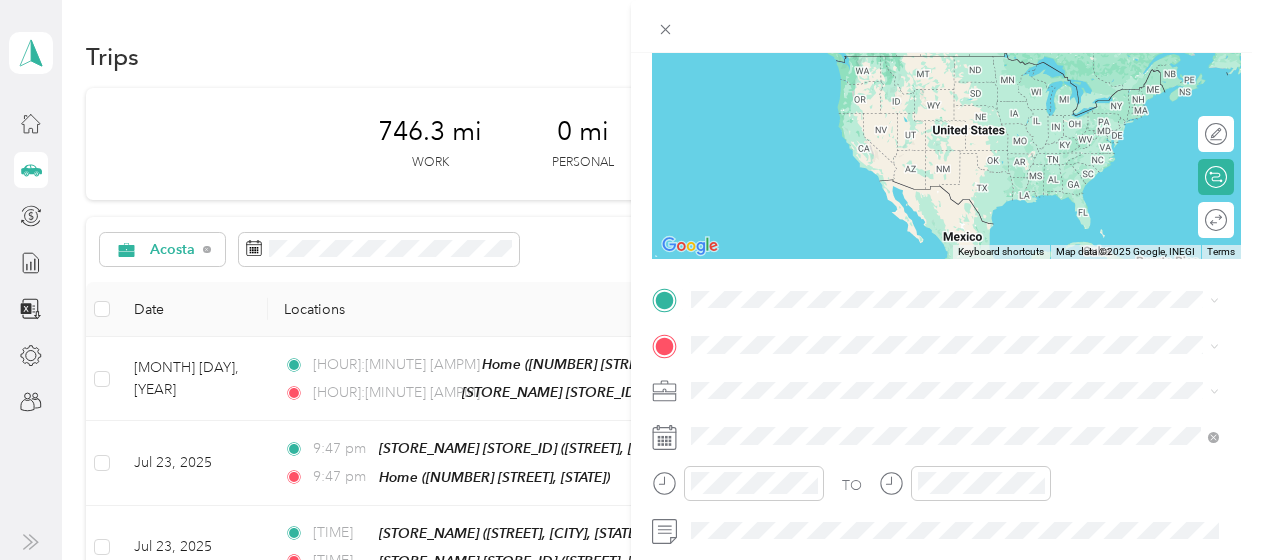 click on "[NUMBER] [STREET], [POSTAL_CODE], [CITY], [STATE], [COUNTRY]" at bounding box center [942, 79] 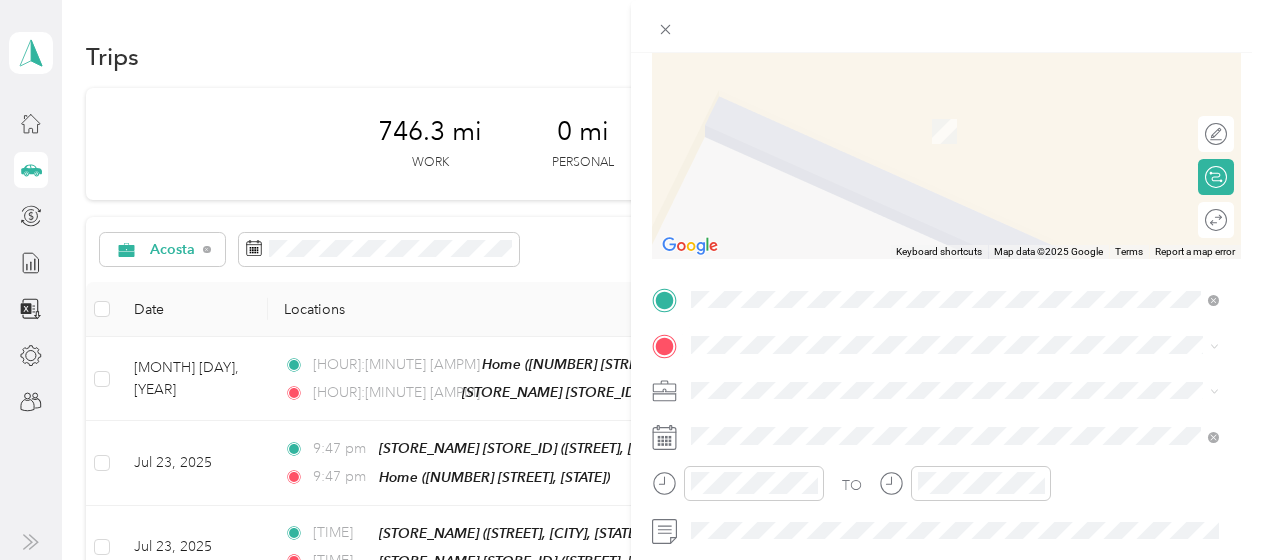 click on "[NUMBER] [STREET], [POSTAL_CODE], [CITY], [STATE], [COUNTRY]" at bounding box center (942, 120) 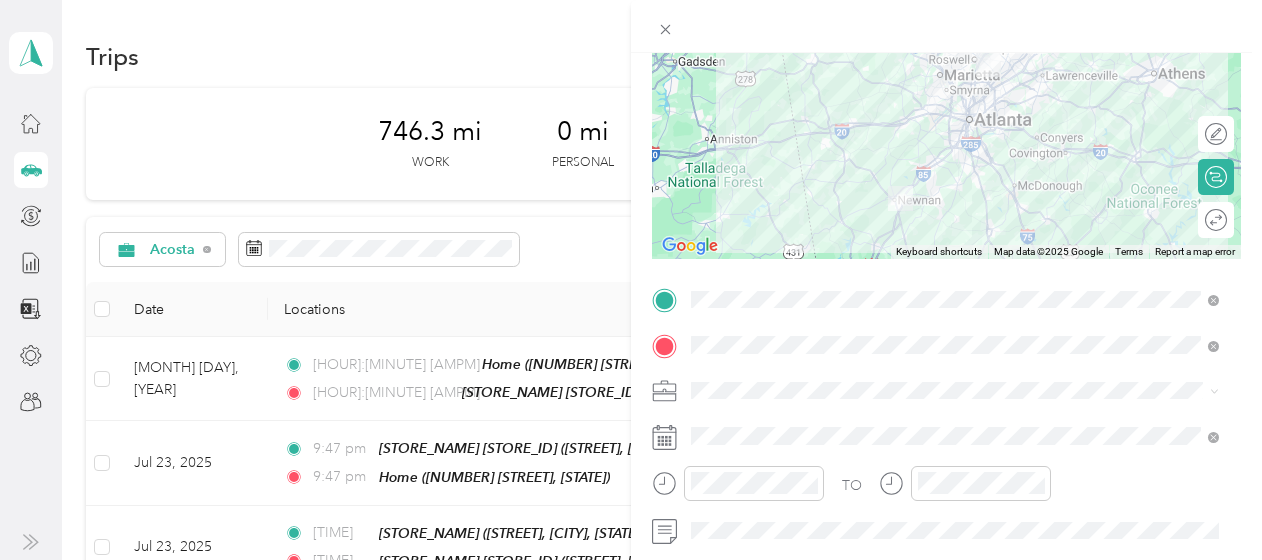 scroll, scrollTop: 0, scrollLeft: 0, axis: both 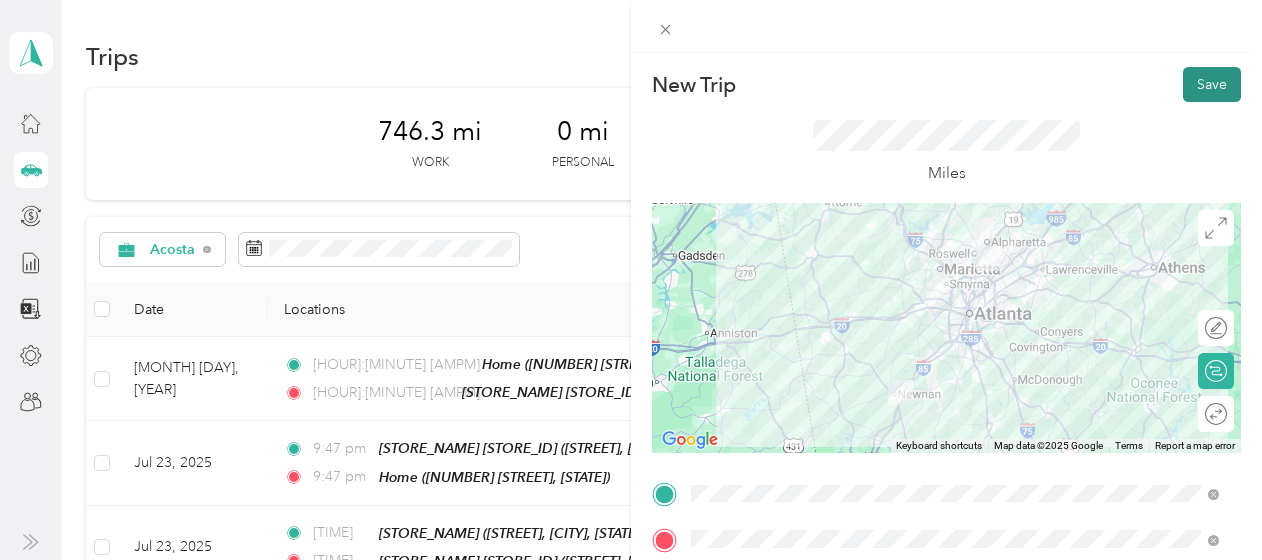 click on "Save" at bounding box center [1212, 84] 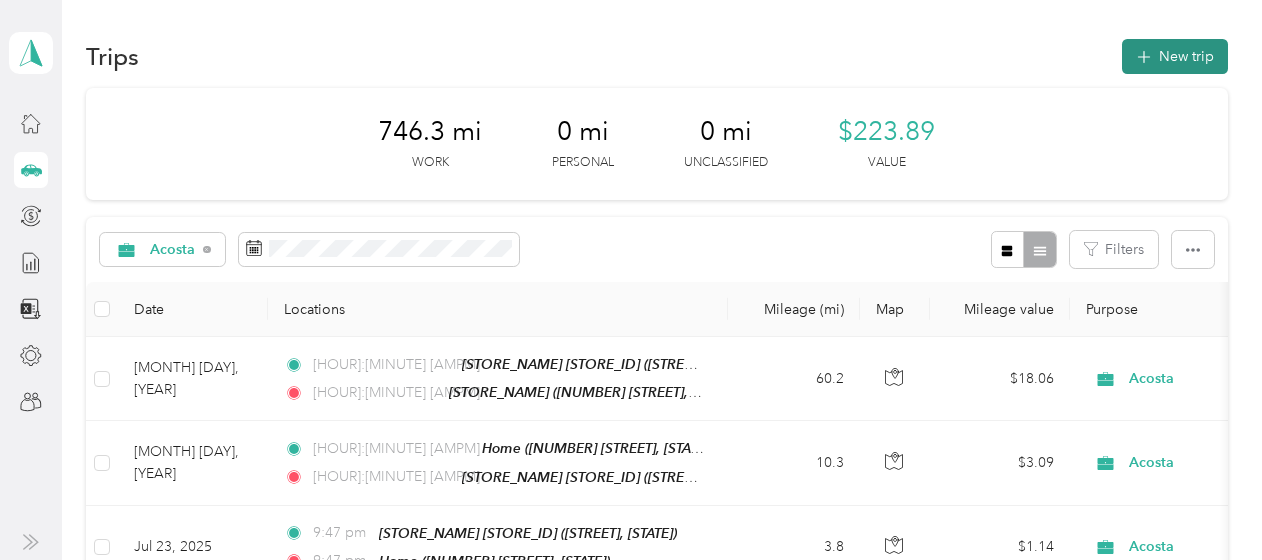 click on "New trip" at bounding box center (1175, 56) 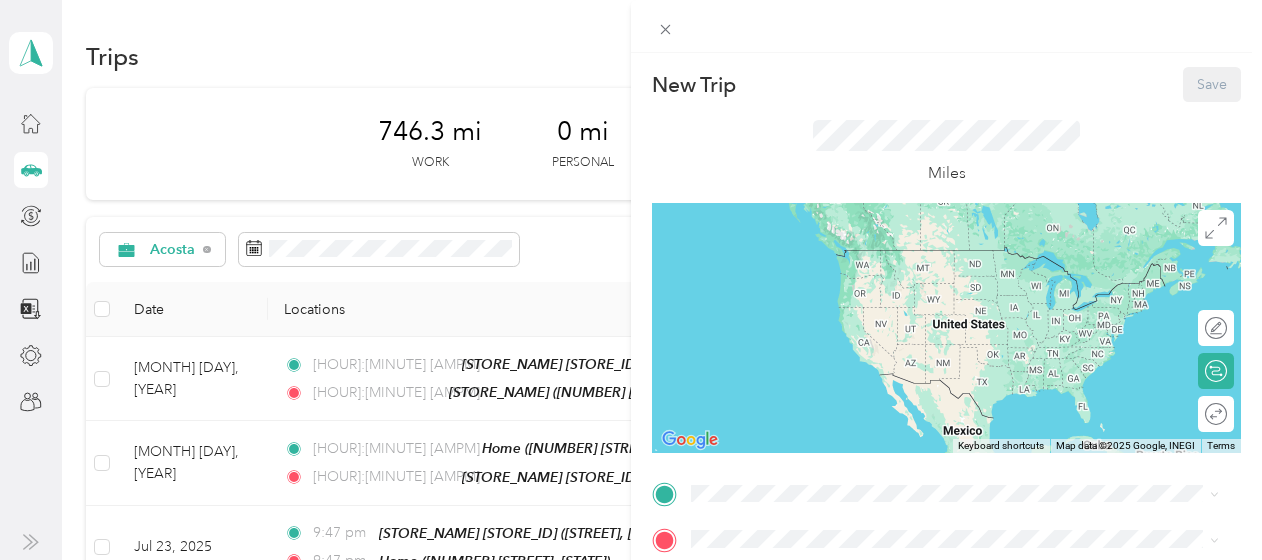 click on "New Trip Save This trip cannot be edited because it is either under review, approved, or paid. Contact your Team Manager to edit it. Miles ← Move left → Move right ↑ Move up ↓ Move down + Zoom in - Zoom out Home Jump left by 75% End Jump right by 75% Page Up Jump up by 75% Page Down Jump down by 75% Keyboard shortcuts Map Data Map data ©2025 Google, INEGI Map data ©2025 Google, INEGI 1000 km  Click to toggle between metric and imperial units Terms Report a map error Edit route Calculate route Round trip TO Add photo" at bounding box center (946, 514) 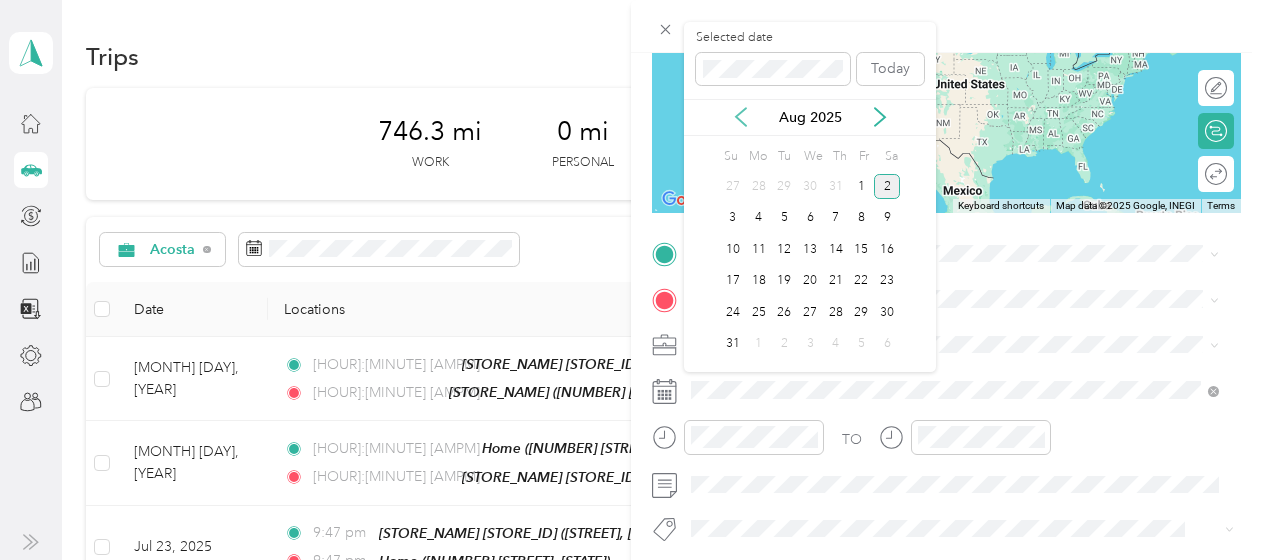click 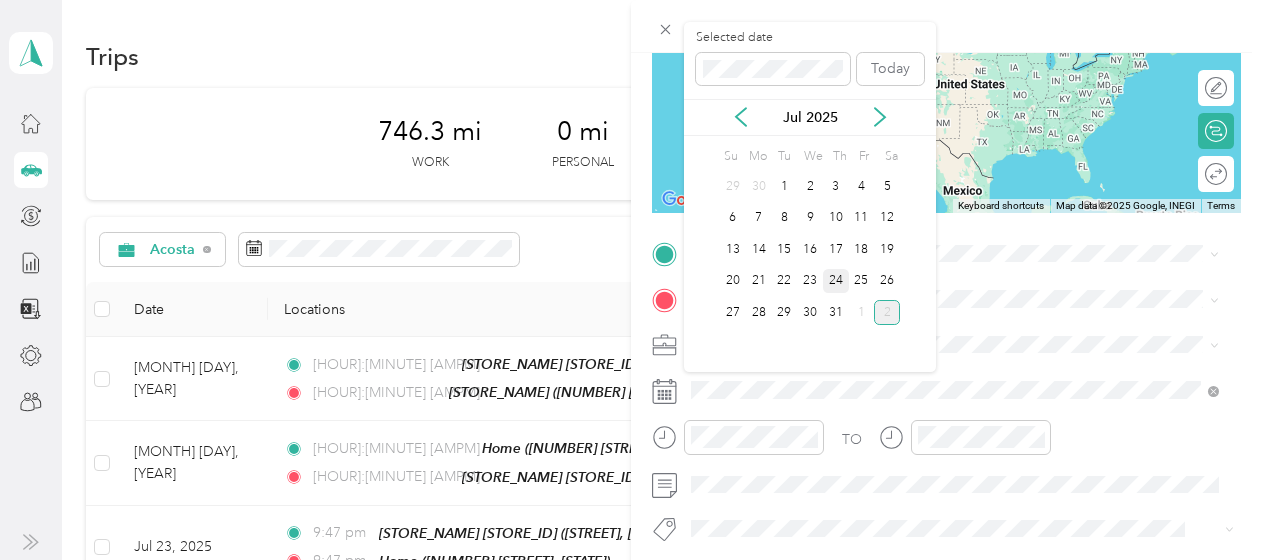 click on "24" at bounding box center (836, 281) 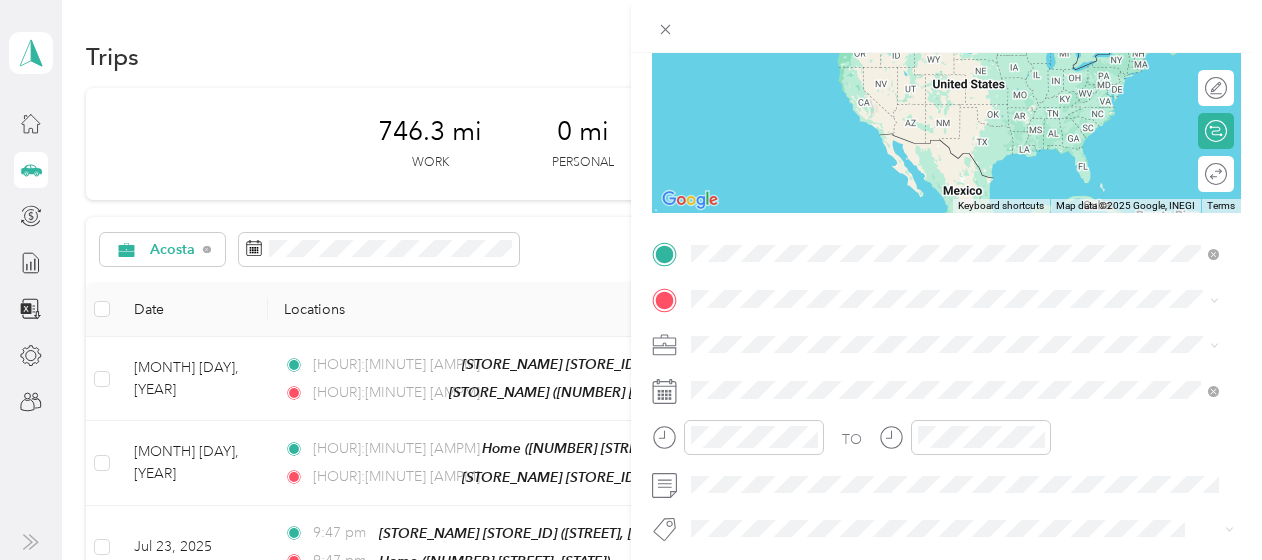 click on "[NUMBER] [STREET], [POSTAL_CODE], [CITY], [STATE], [COUNTRY]" at bounding box center [942, 344] 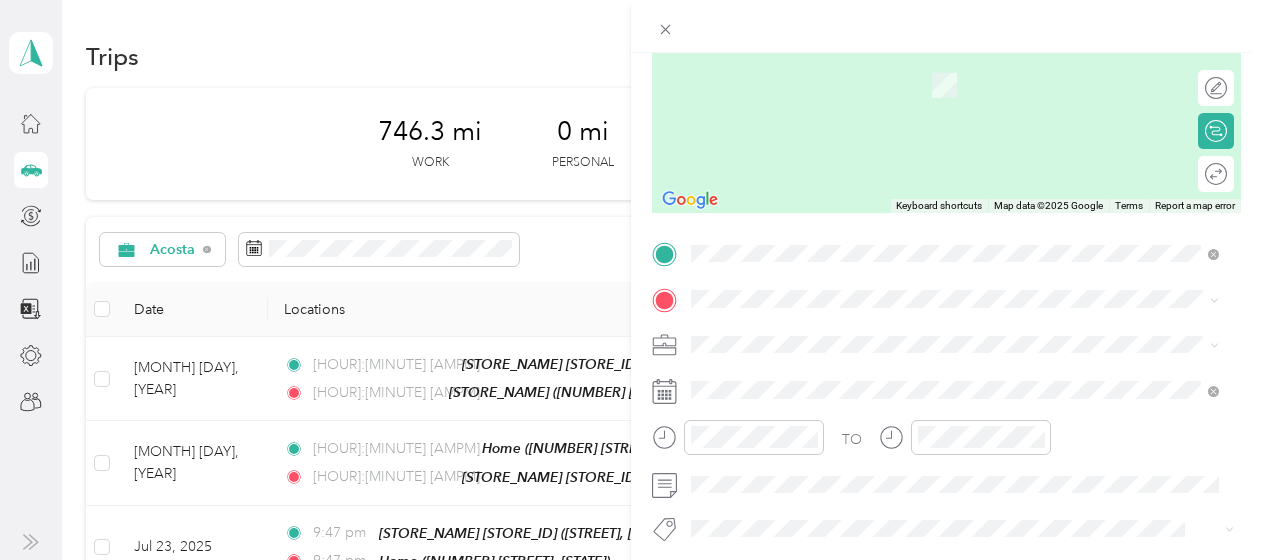 click on "[STORE_NAME] ([NUMBER] [STREET], [POSTAL_CODE], [CITY], [STATE], [COUNTRY])" at bounding box center [942, 64] 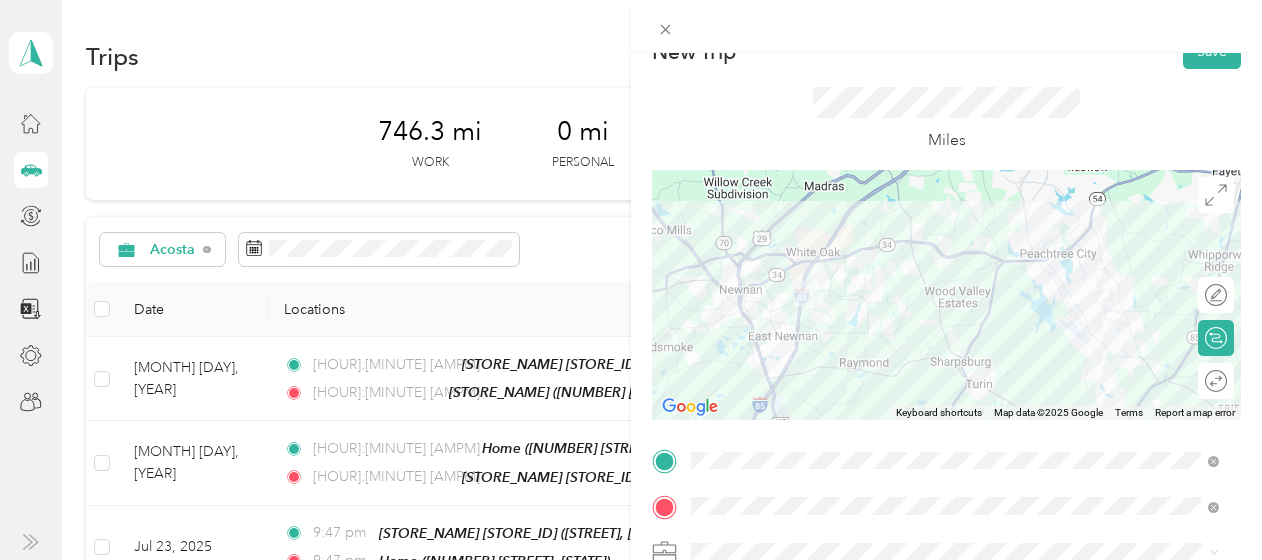 scroll, scrollTop: 0, scrollLeft: 0, axis: both 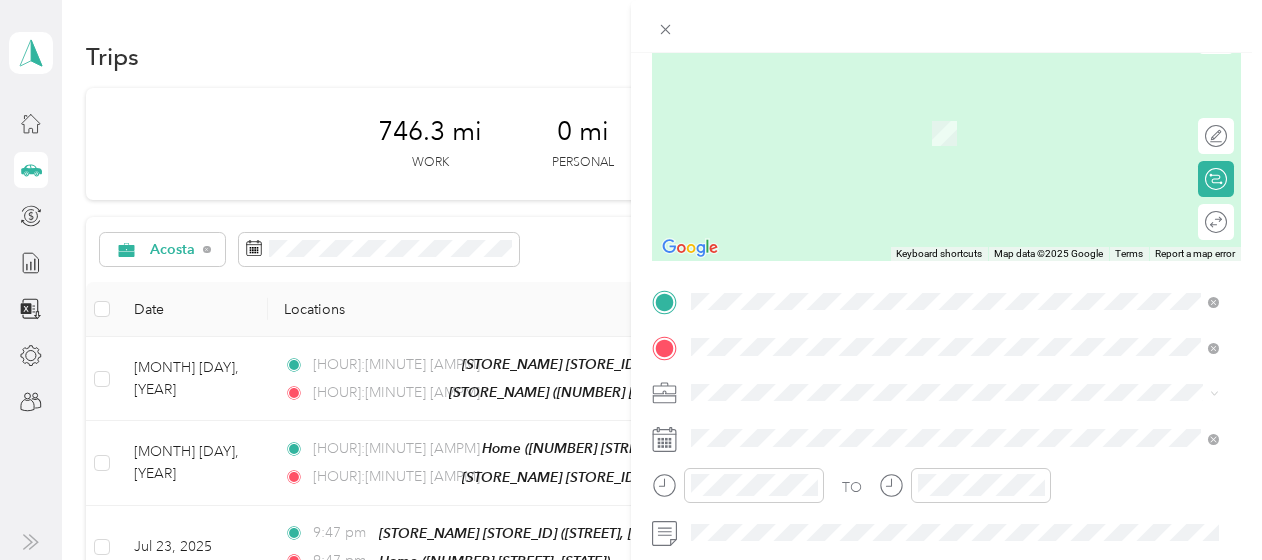 click on "[STORE_NAME] [STORE_ID] [NUMBER] [STREET], [POSTAL_CODE], [CITY], [STATE], [COUNTRY]" at bounding box center [942, 305] 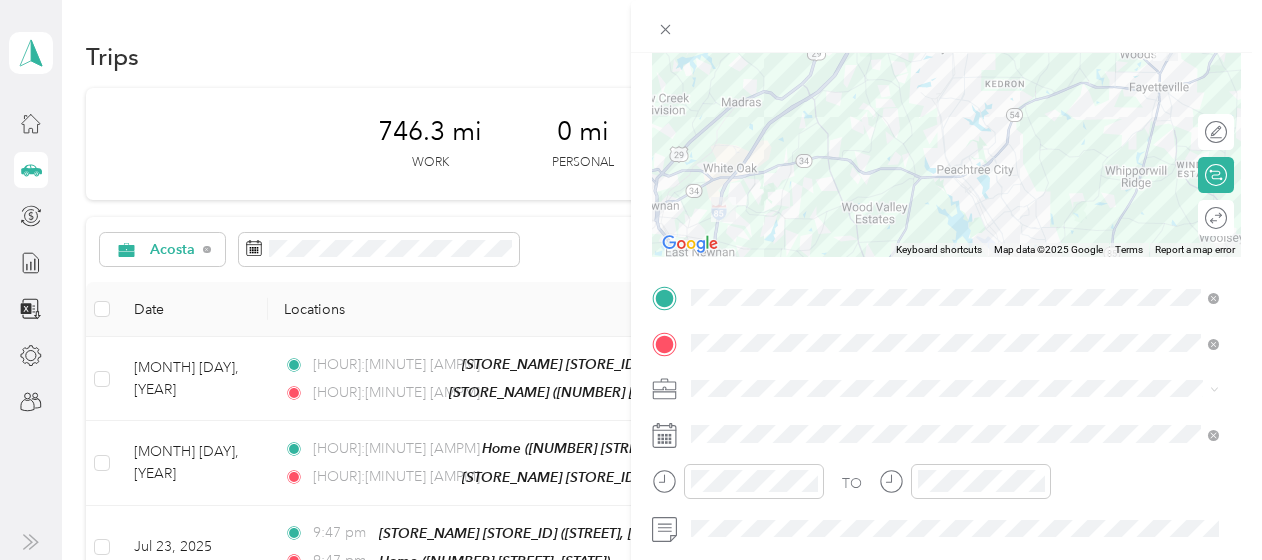 scroll, scrollTop: 199, scrollLeft: 0, axis: vertical 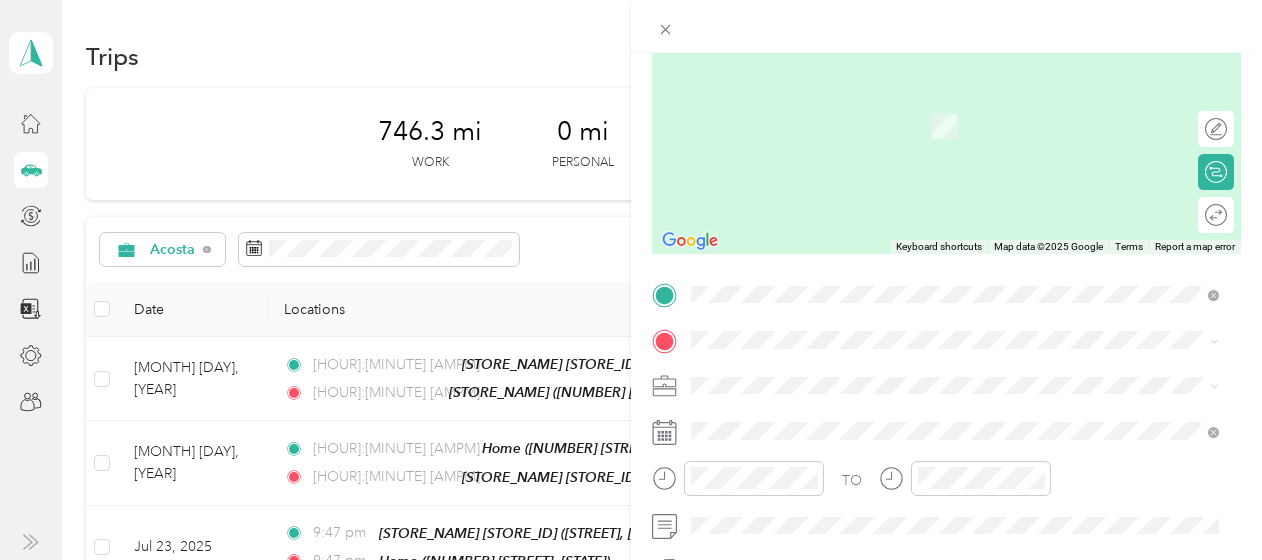 click on "[NUMBER] [STREET], [POSTAL_CODE], [CITY], [STATE], [COUNTRY]" at bounding box center (942, 114) 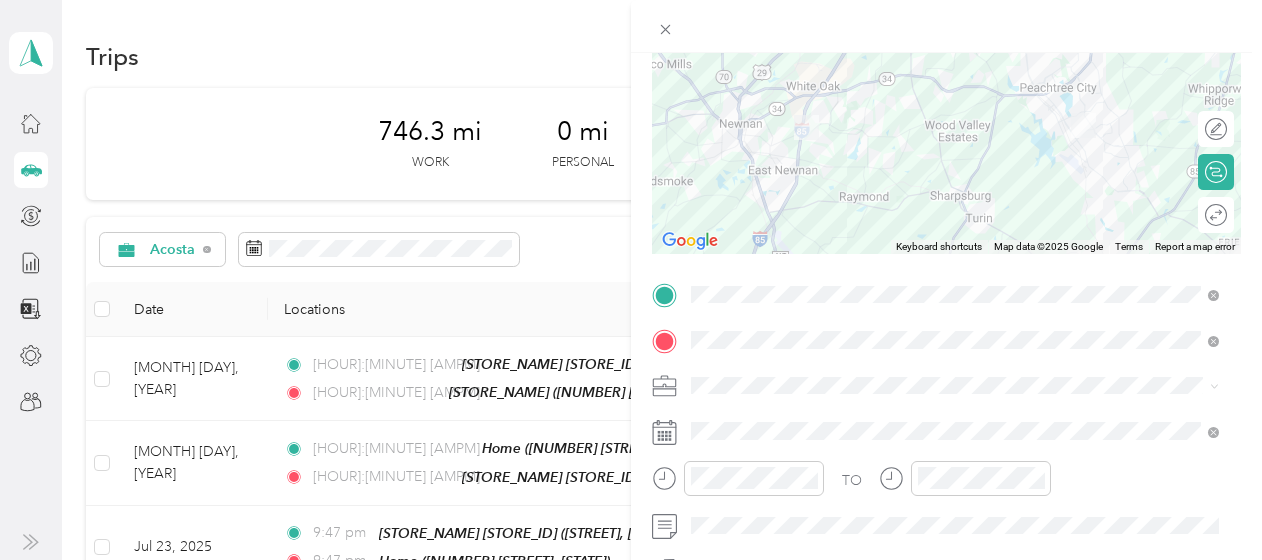 scroll, scrollTop: 0, scrollLeft: 0, axis: both 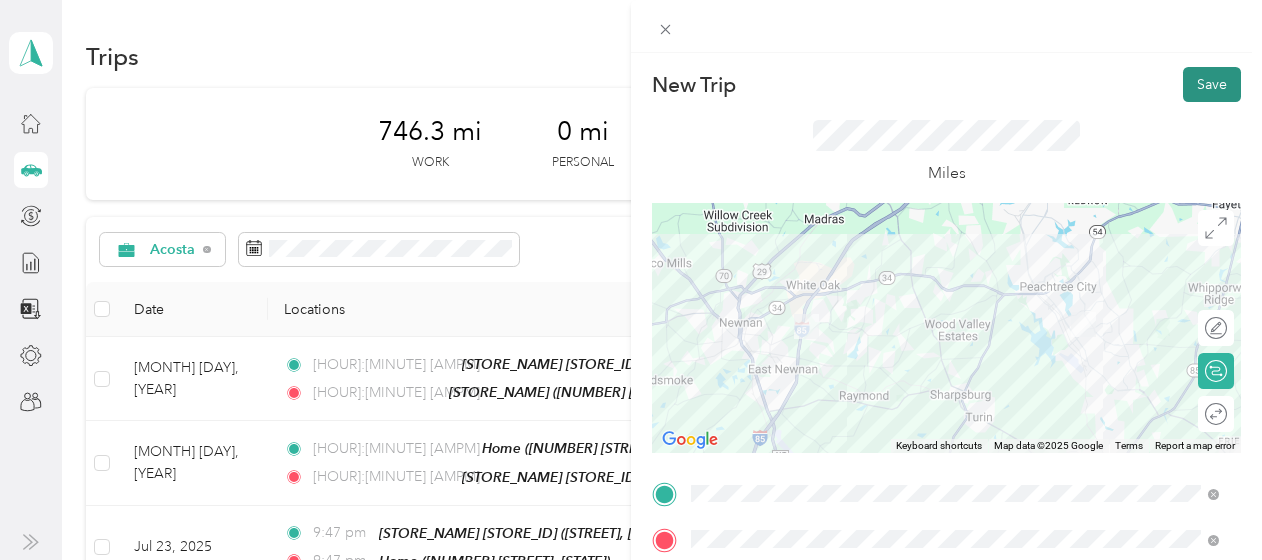 click on "Save" at bounding box center [1212, 84] 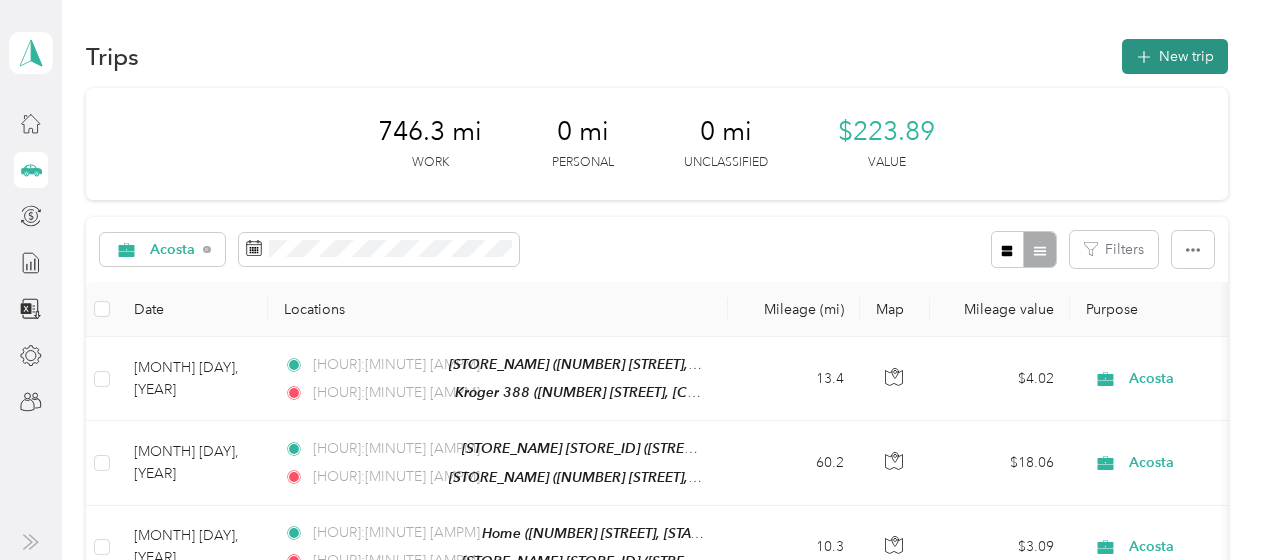 click 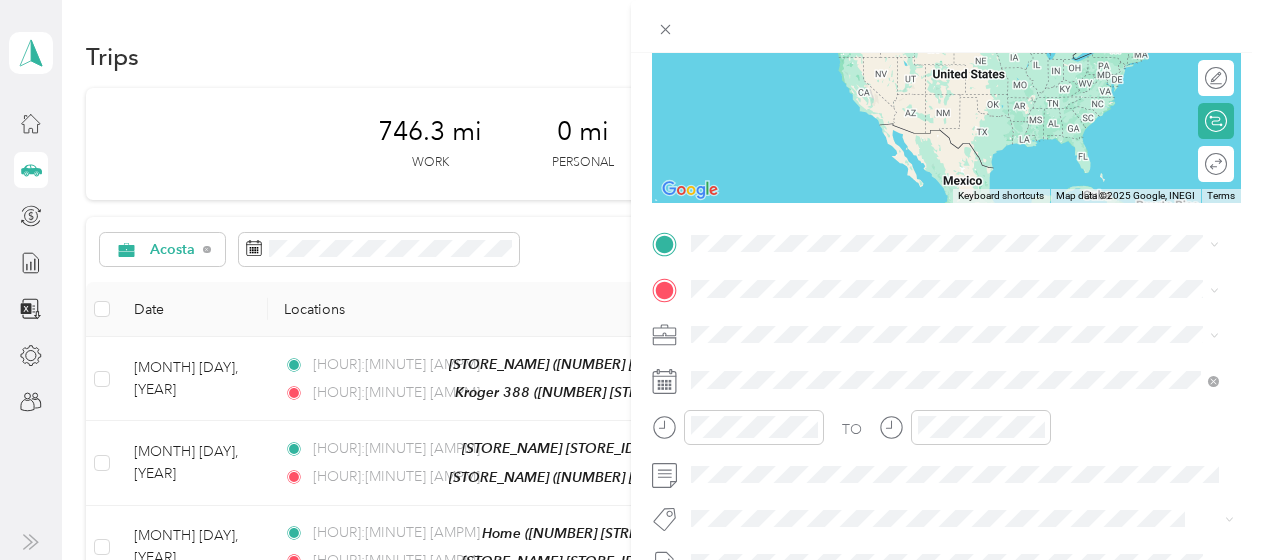 scroll, scrollTop: 258, scrollLeft: 0, axis: vertical 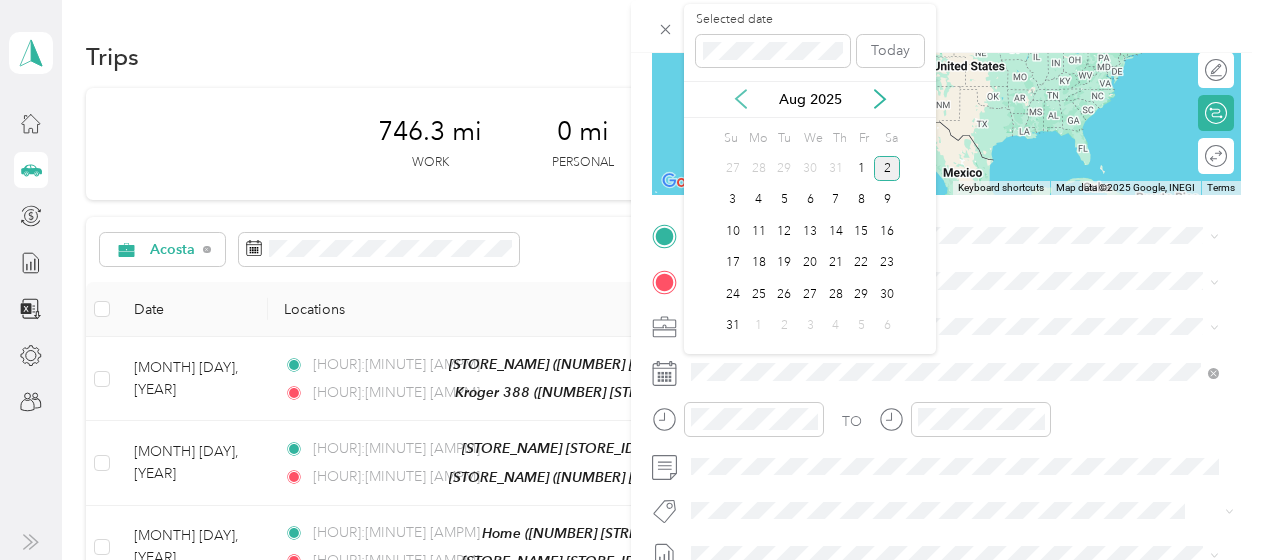 click 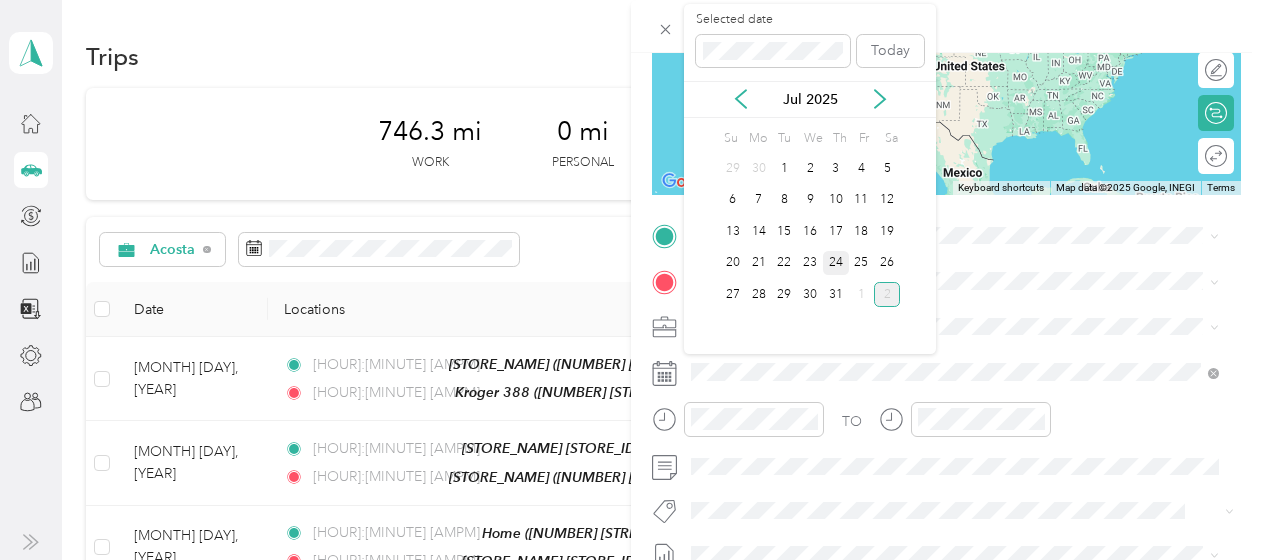 click on "24" at bounding box center (836, 263) 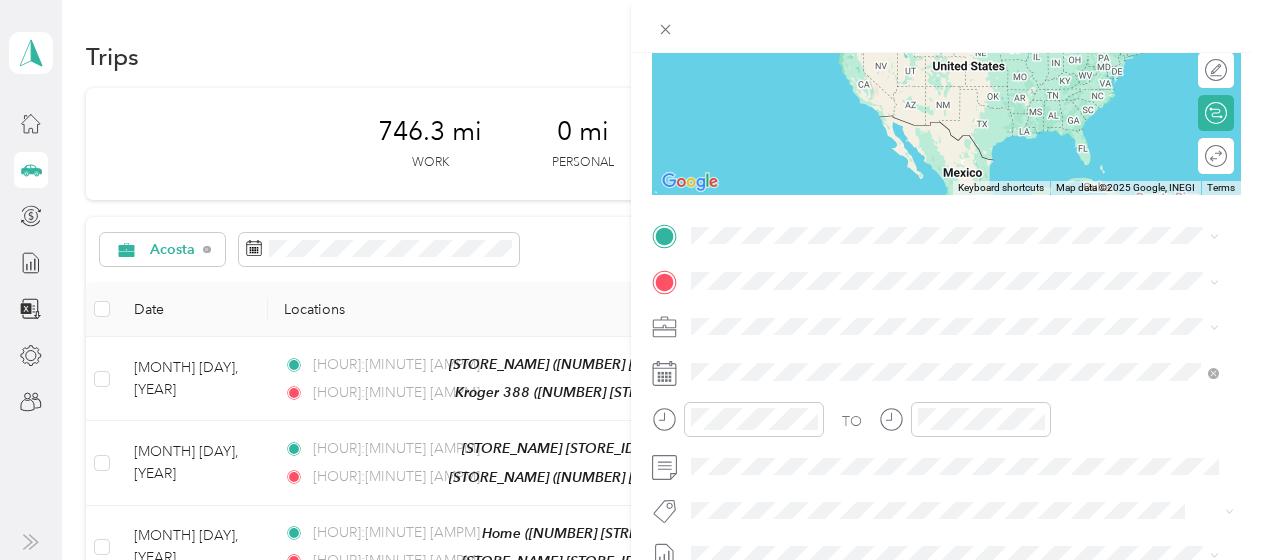 click on "Kroger 388" at bounding box center [767, 308] 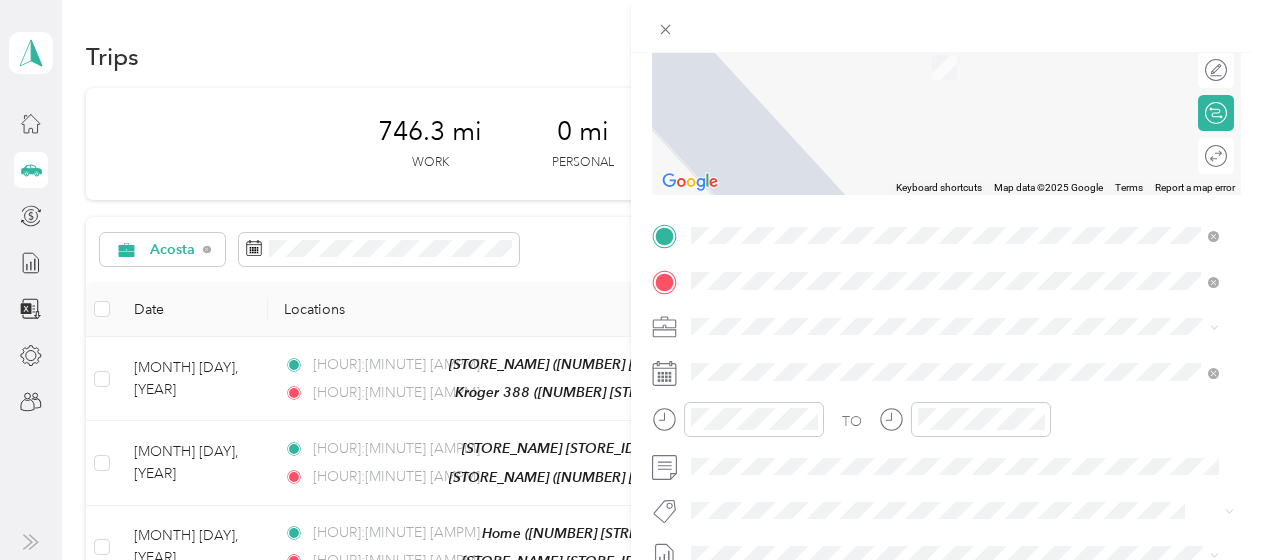 click on "Kroger 441 [NUMBER] [STREET], [POSTAL_CODE], [CITY], [STATE], [COUNTRY]" at bounding box center (942, 56) 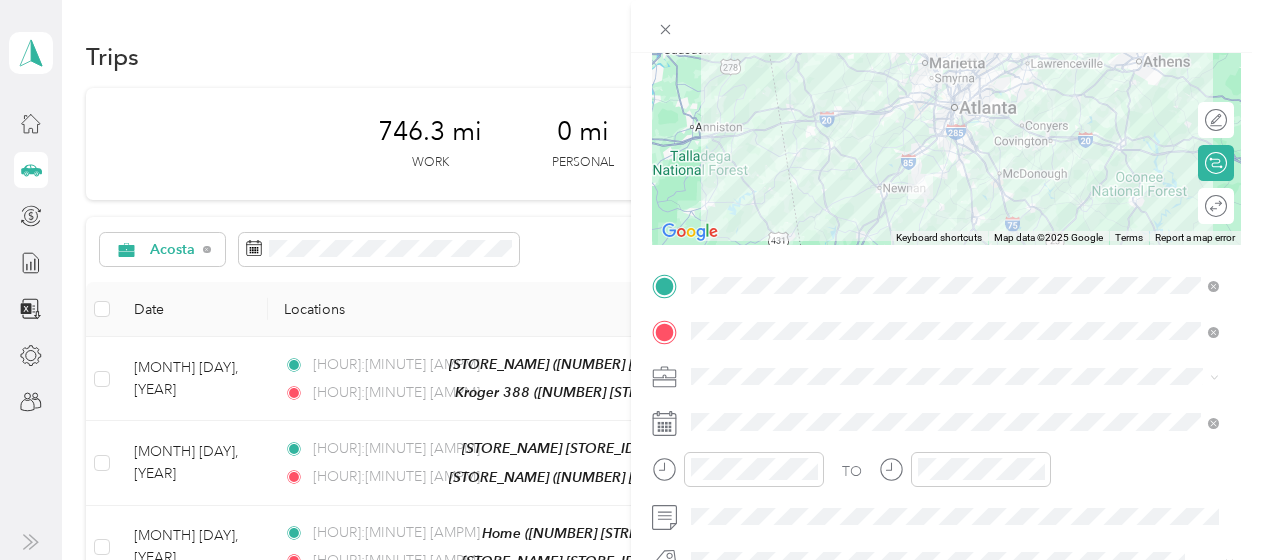scroll, scrollTop: 210, scrollLeft: 0, axis: vertical 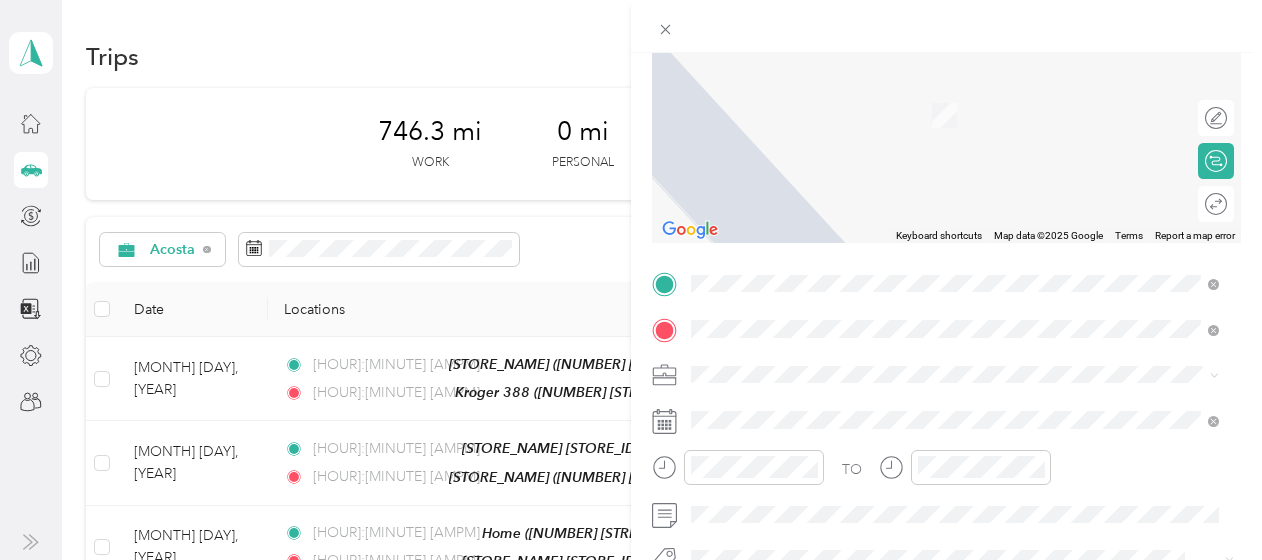 click on "[STORE_NAME] ([NUMBER] [STREET], [POSTAL_CODE], [CITY], [STATE], [COUNTRY])" at bounding box center [942, 105] 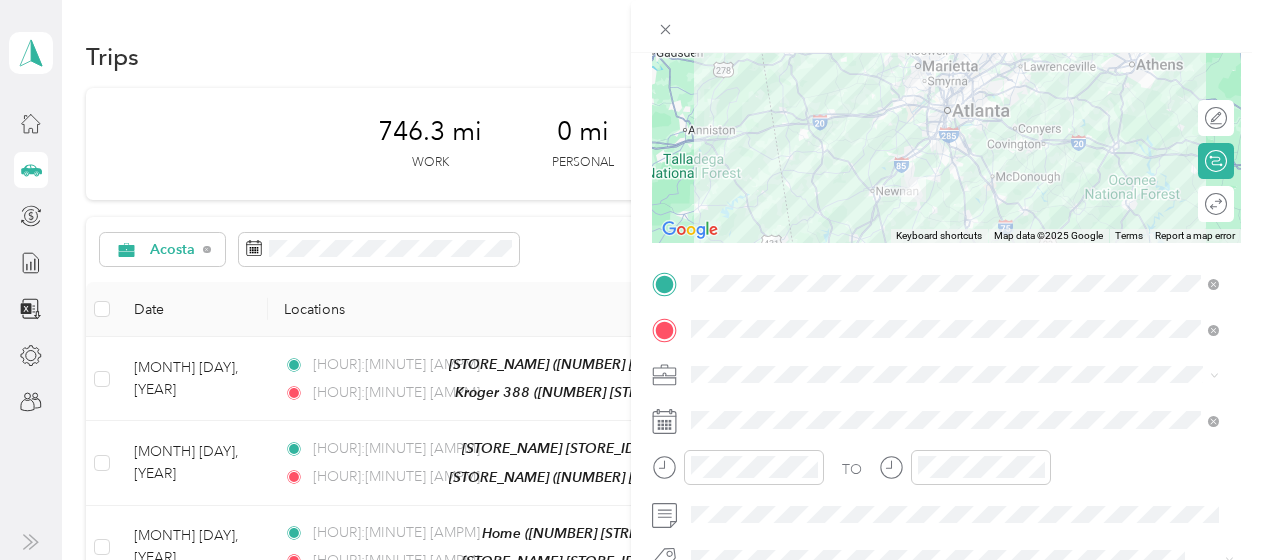 scroll, scrollTop: 0, scrollLeft: 0, axis: both 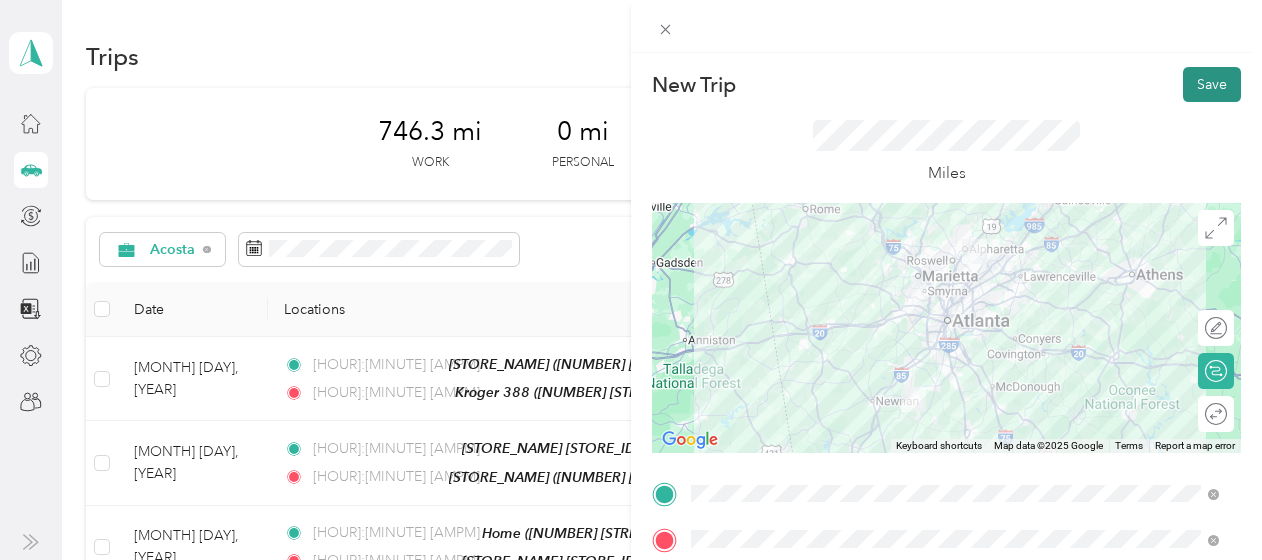 click on "Save" at bounding box center (1212, 84) 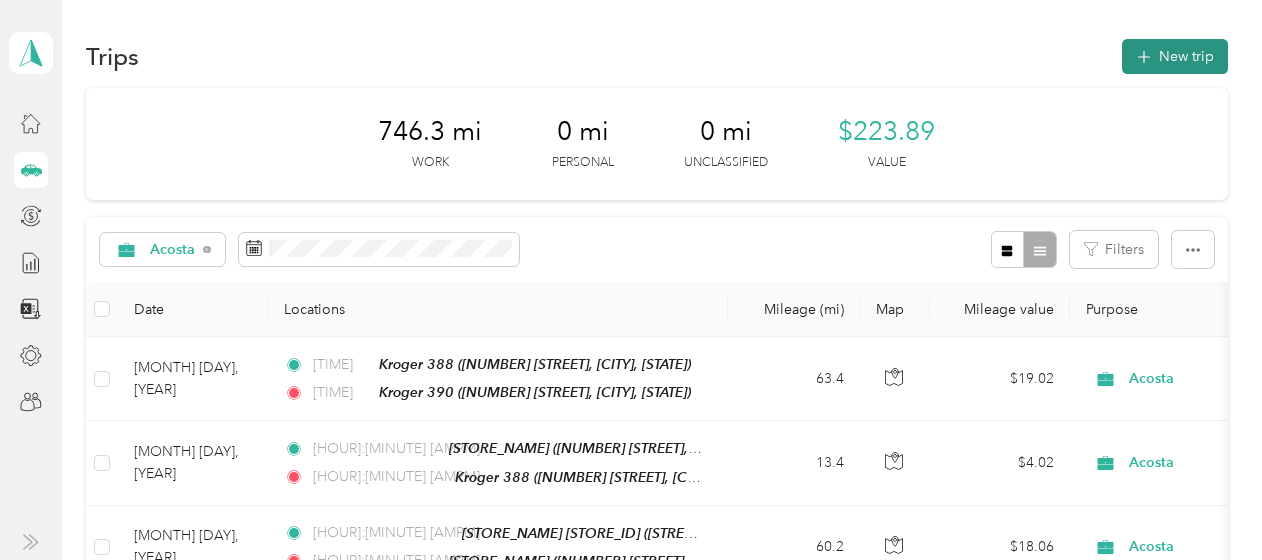 click on "New trip" at bounding box center (1175, 56) 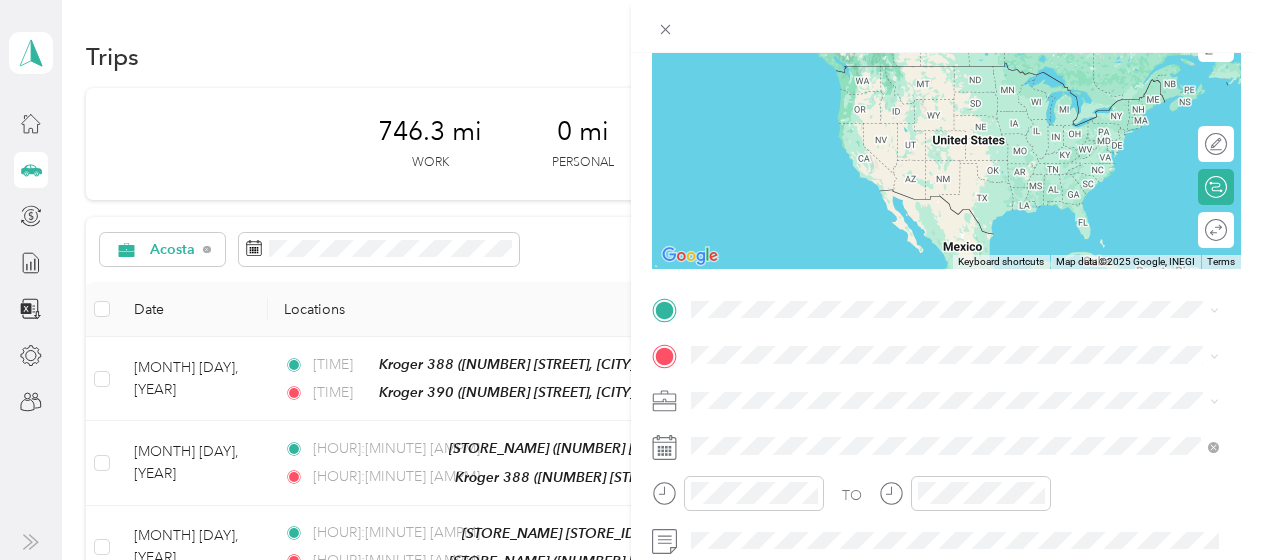 scroll, scrollTop: 233, scrollLeft: 0, axis: vertical 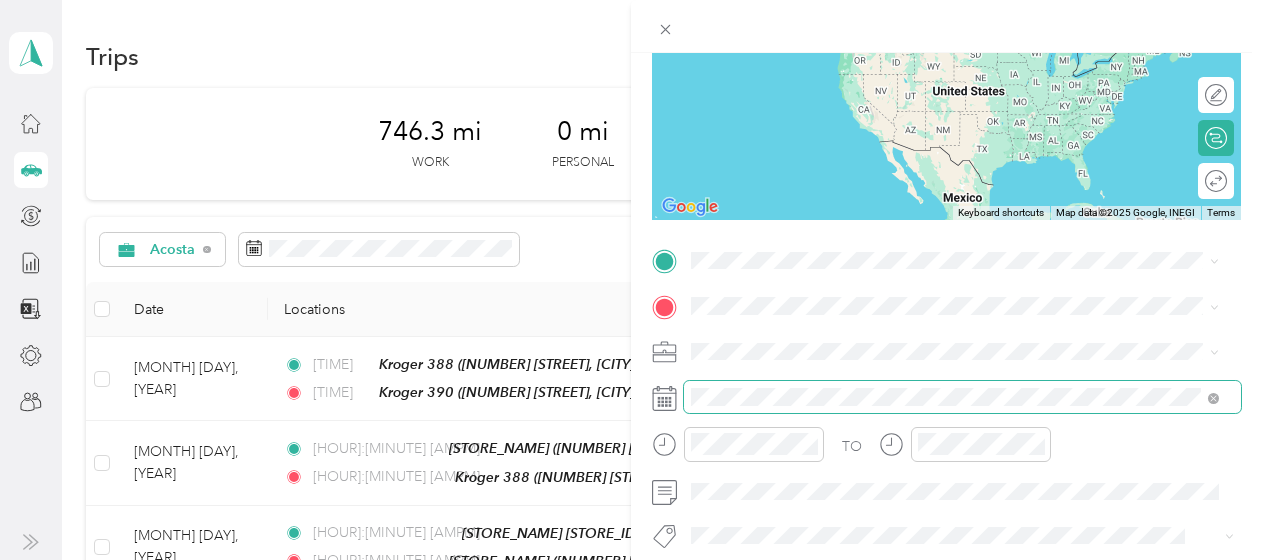 click at bounding box center (962, 397) 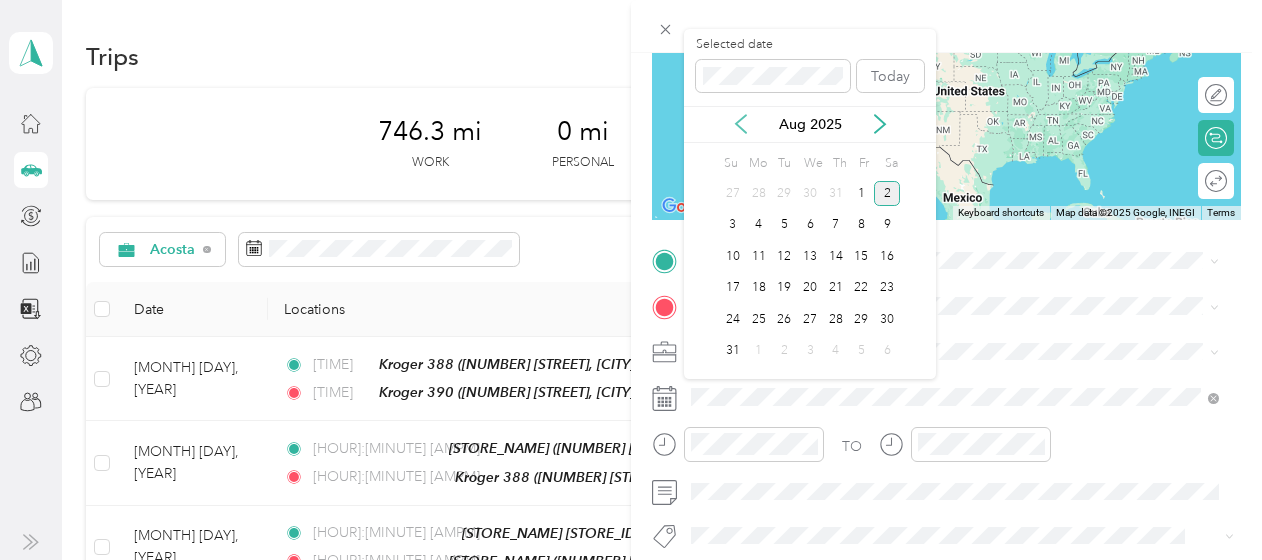 click 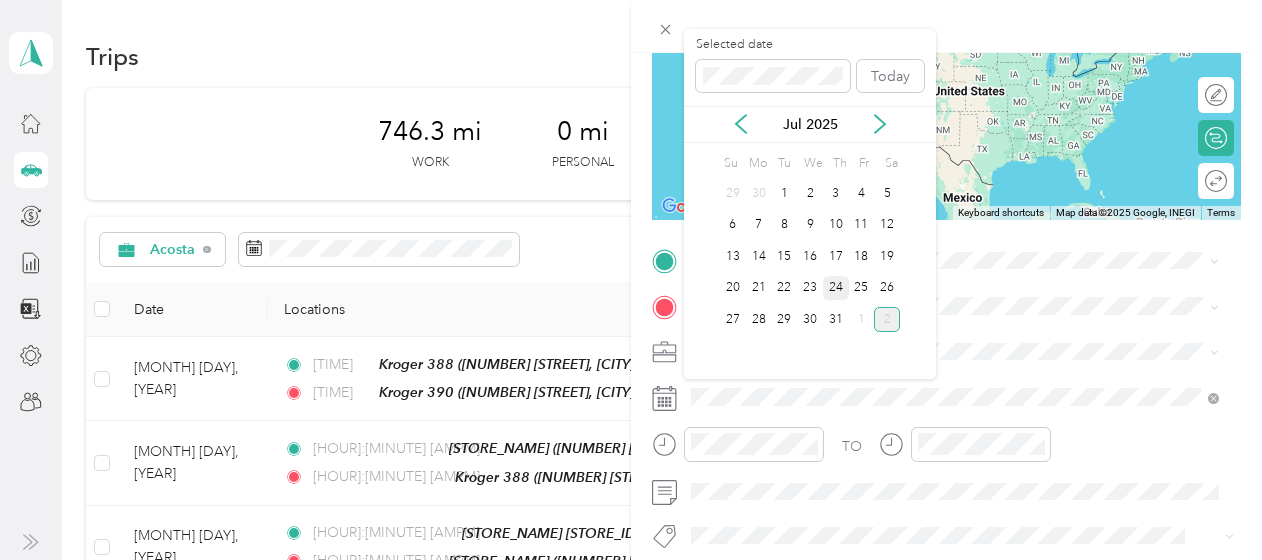 click on "24" at bounding box center [836, 288] 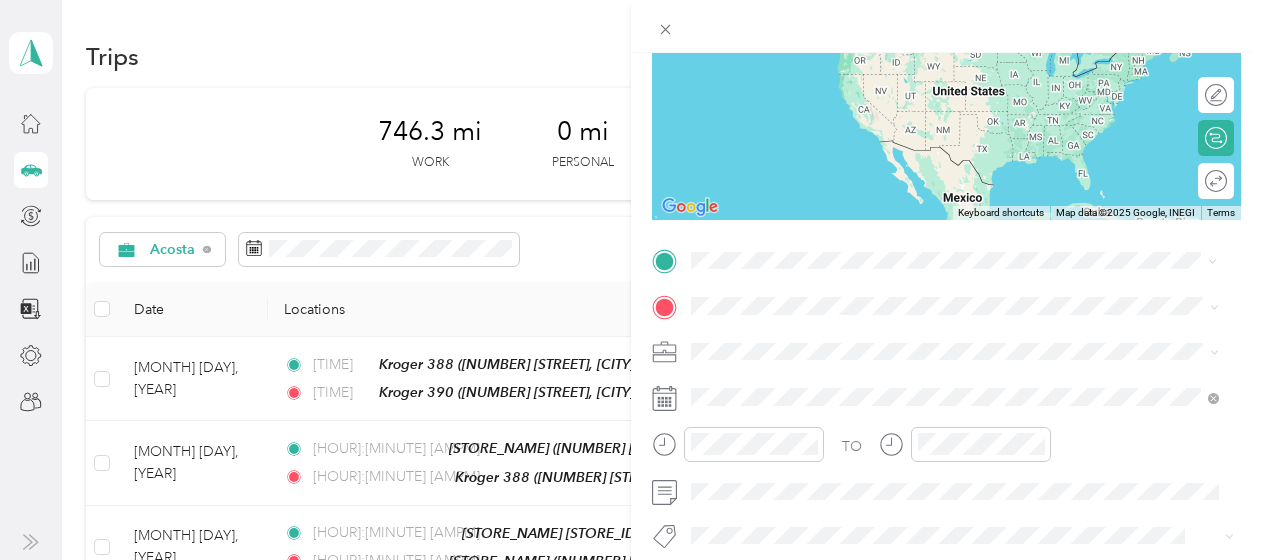 click on "Kroger 390" at bounding box center (767, 339) 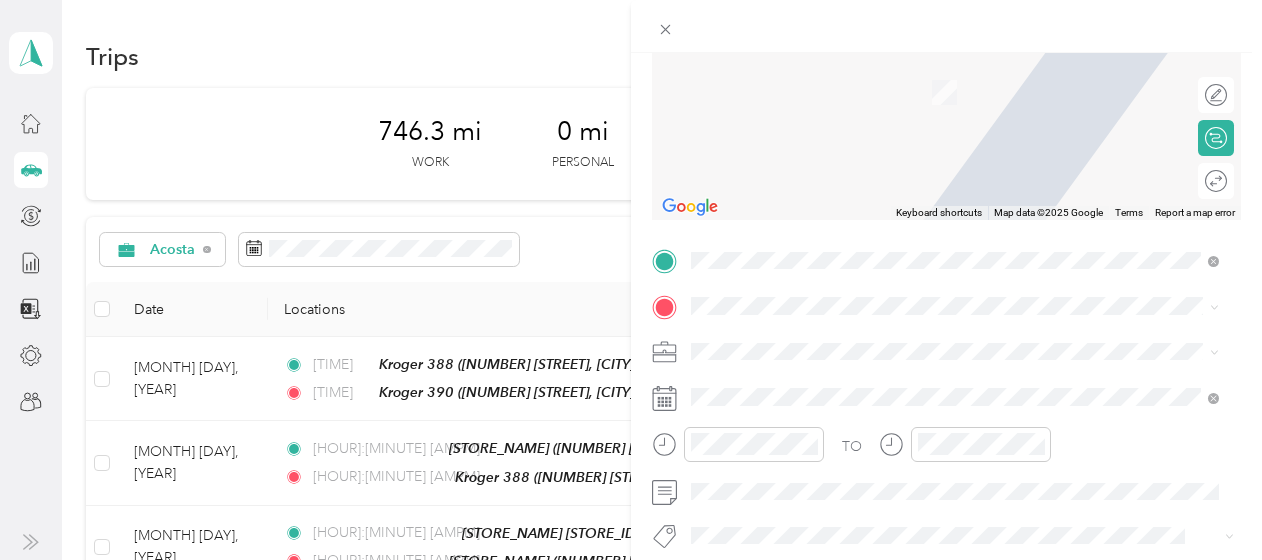 click on "Home [NUMBER] [STREET], [POSTAL_CODE], [CITY], [STATE], [COUNTRY]" at bounding box center [942, 76] 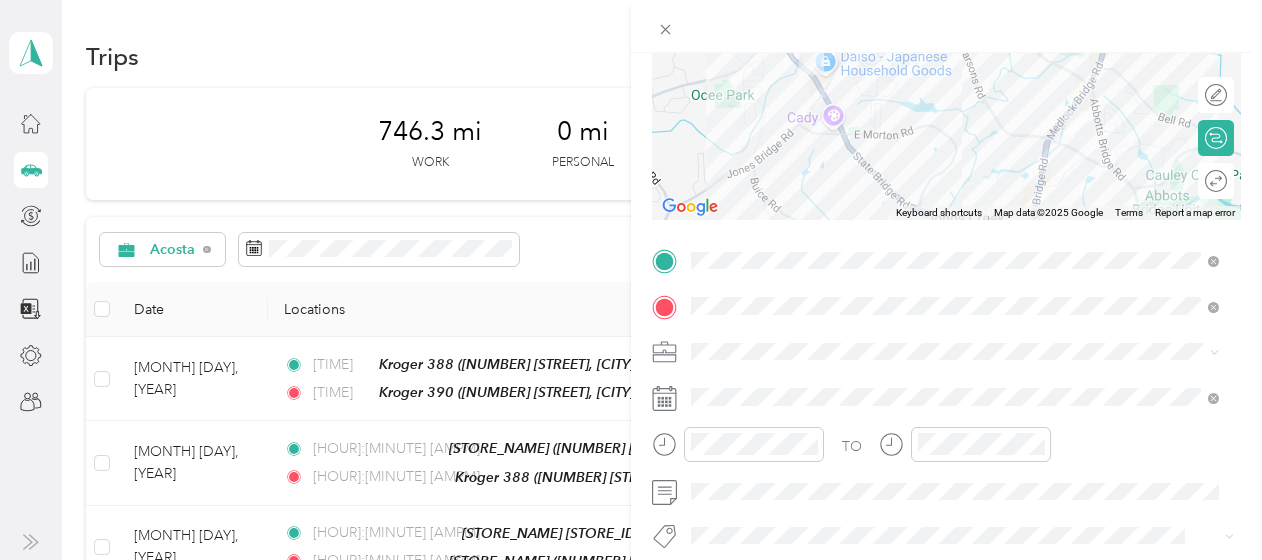 scroll, scrollTop: 0, scrollLeft: 0, axis: both 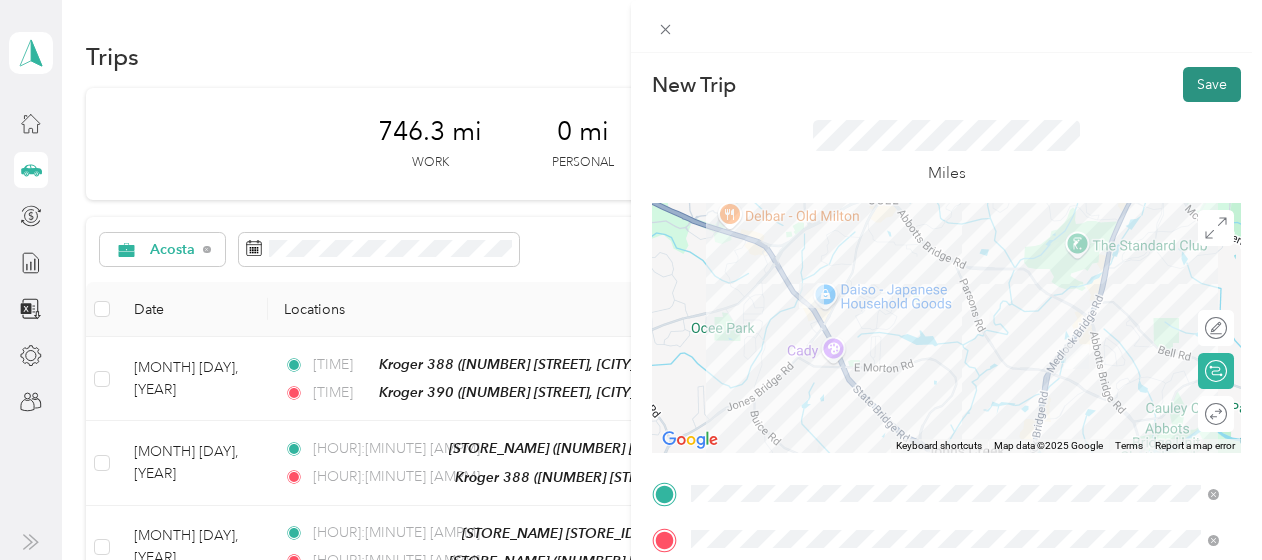 click on "Save" at bounding box center (1212, 84) 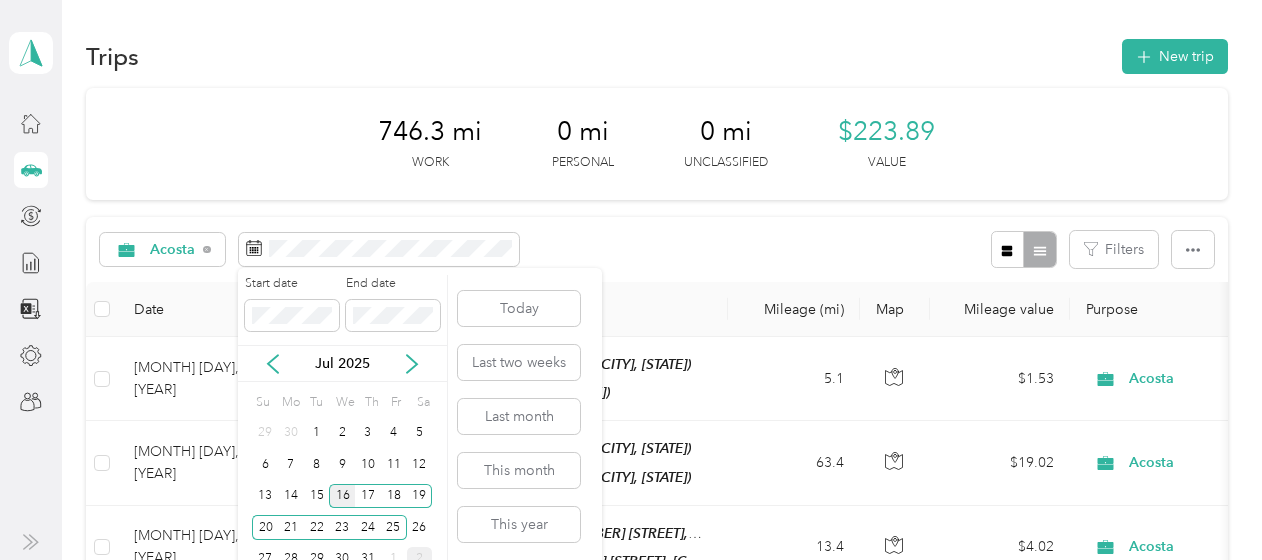 click on "16" at bounding box center (342, 496) 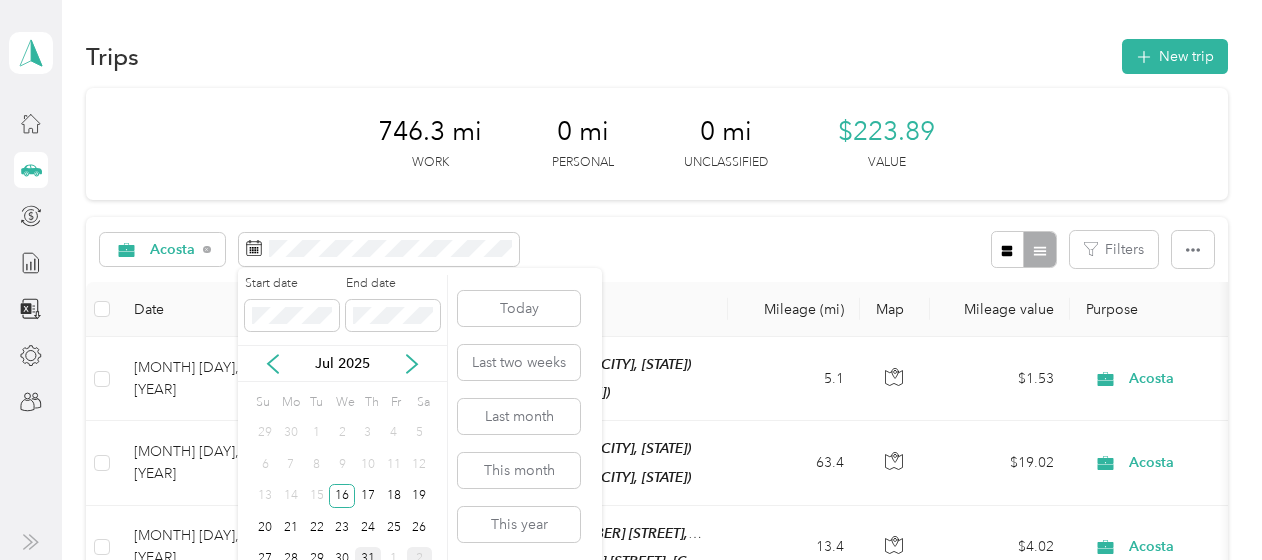 click on "31" at bounding box center [368, 559] 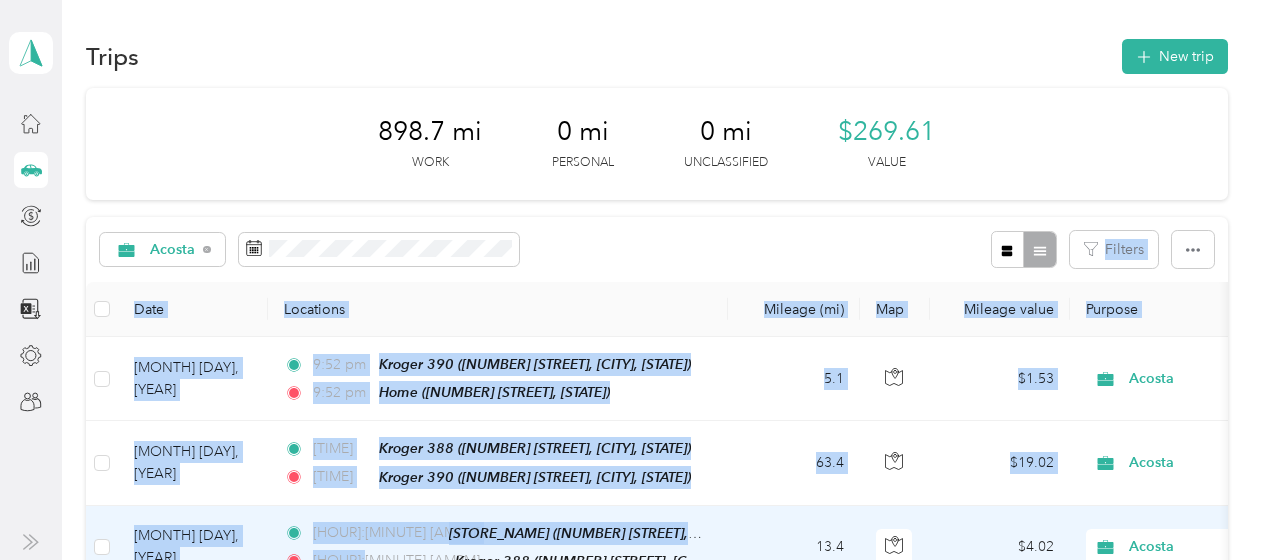 drag, startPoint x: 368, startPoint y: 552, endPoint x: 98, endPoint y: 242, distance: 411.0961 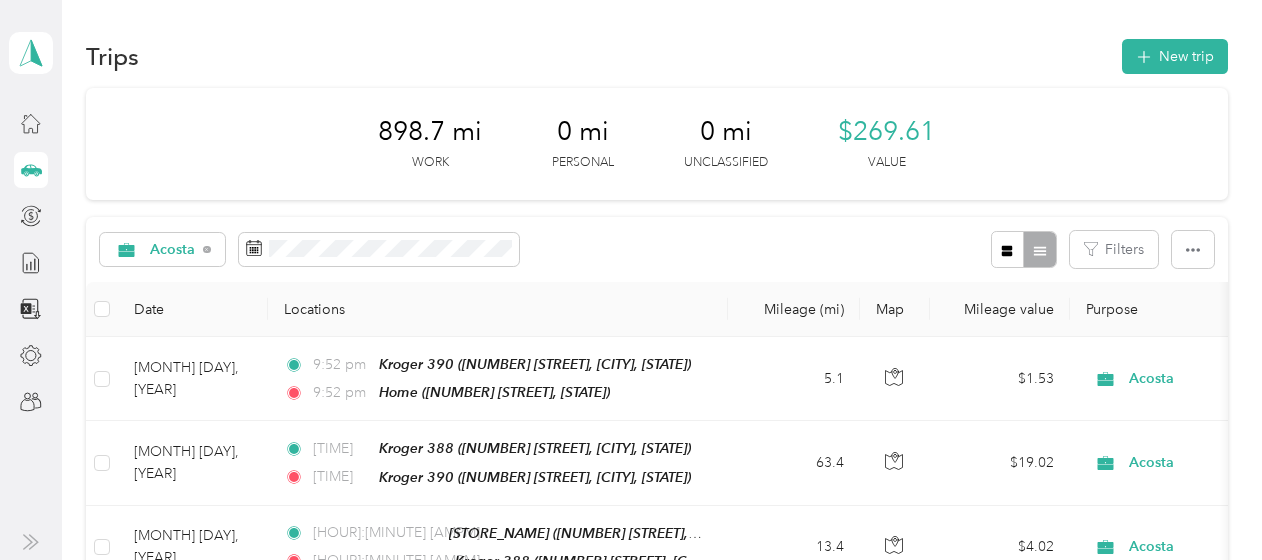 drag, startPoint x: 98, startPoint y: 242, endPoint x: 338, endPoint y: 83, distance: 287.8906 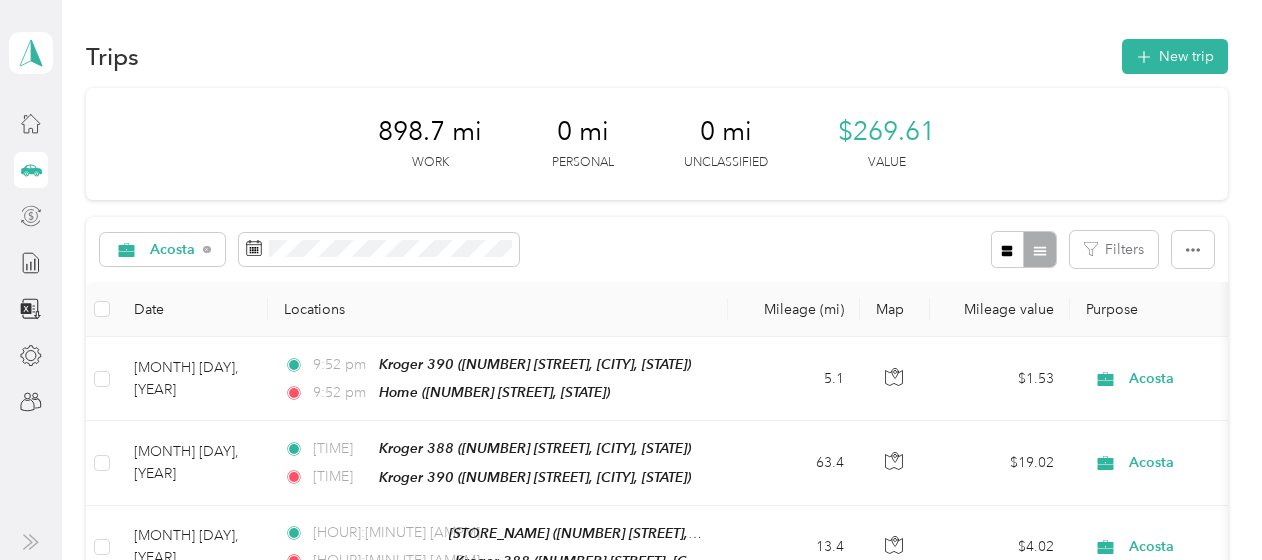 click 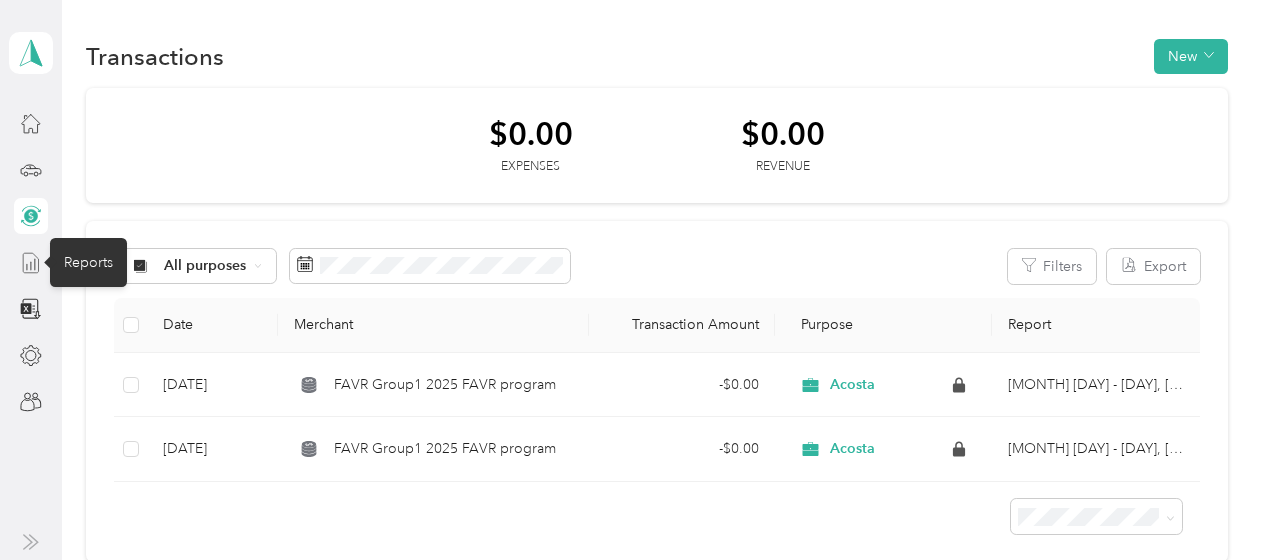 click 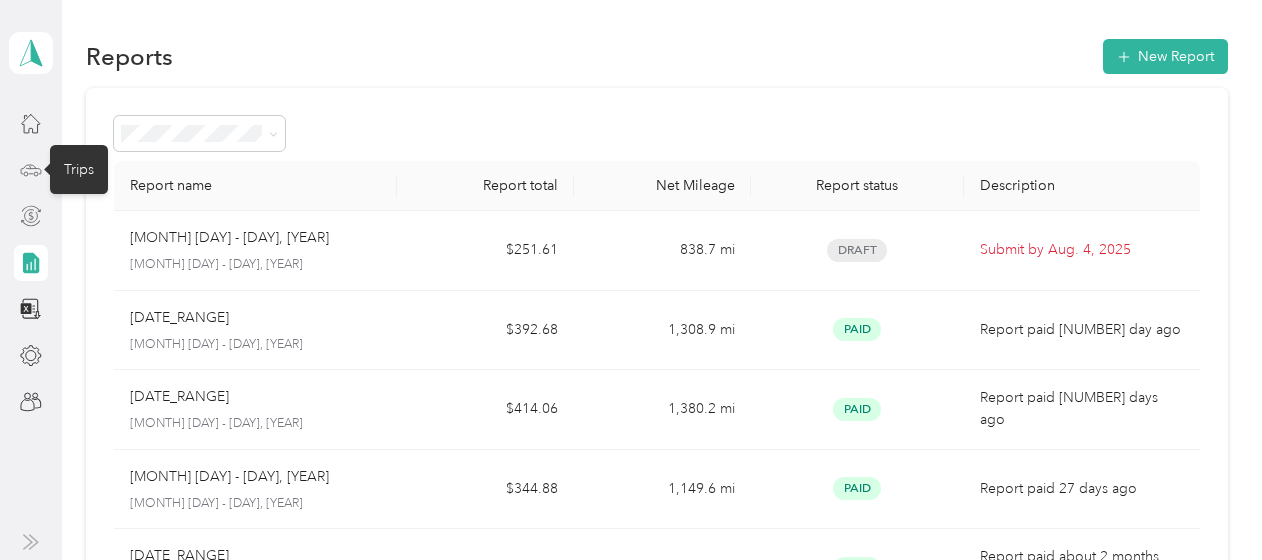 click 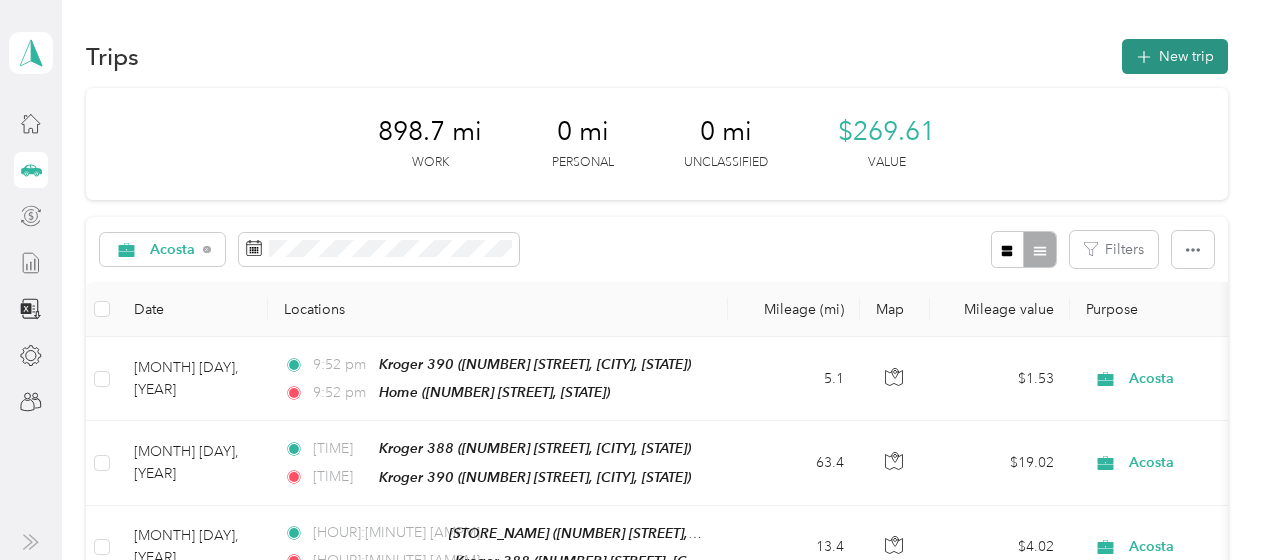 click on "New trip" at bounding box center [1175, 56] 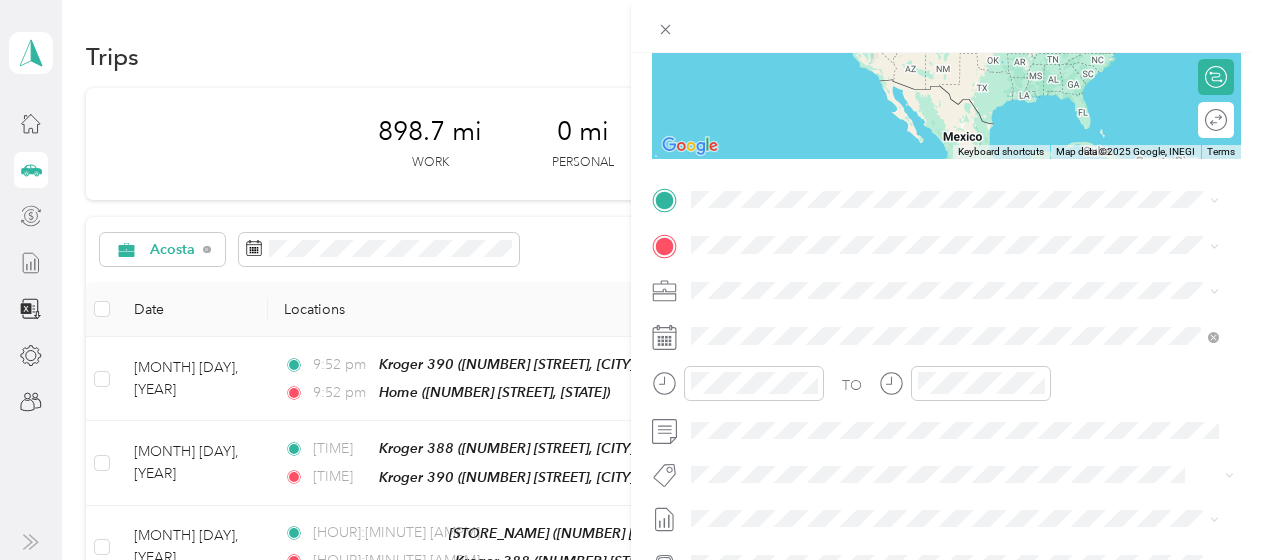 scroll, scrollTop: 312, scrollLeft: 0, axis: vertical 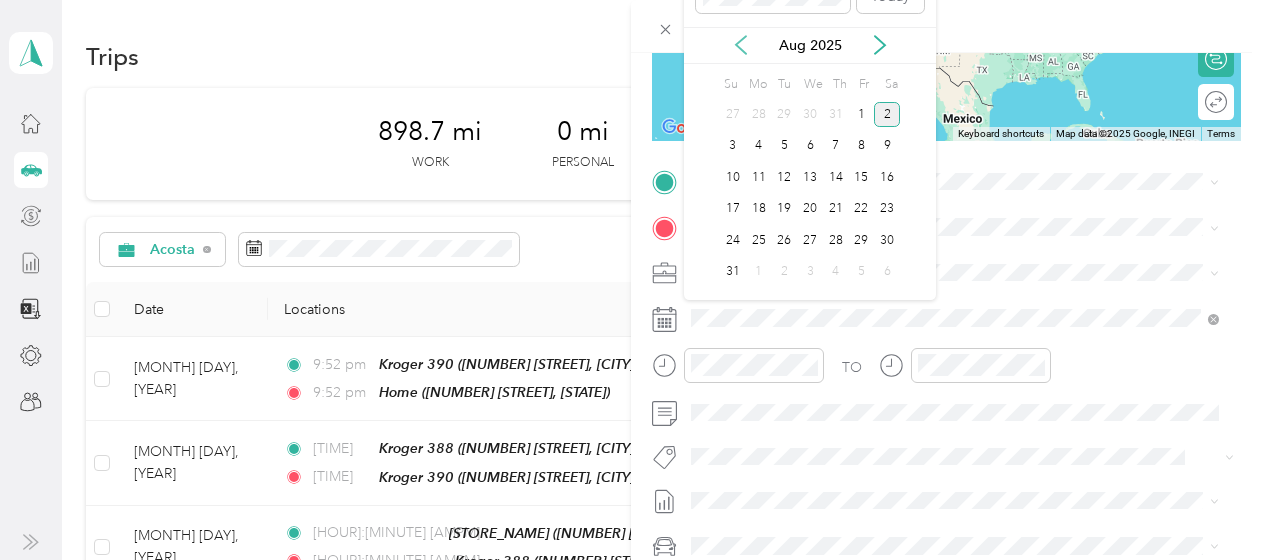 click 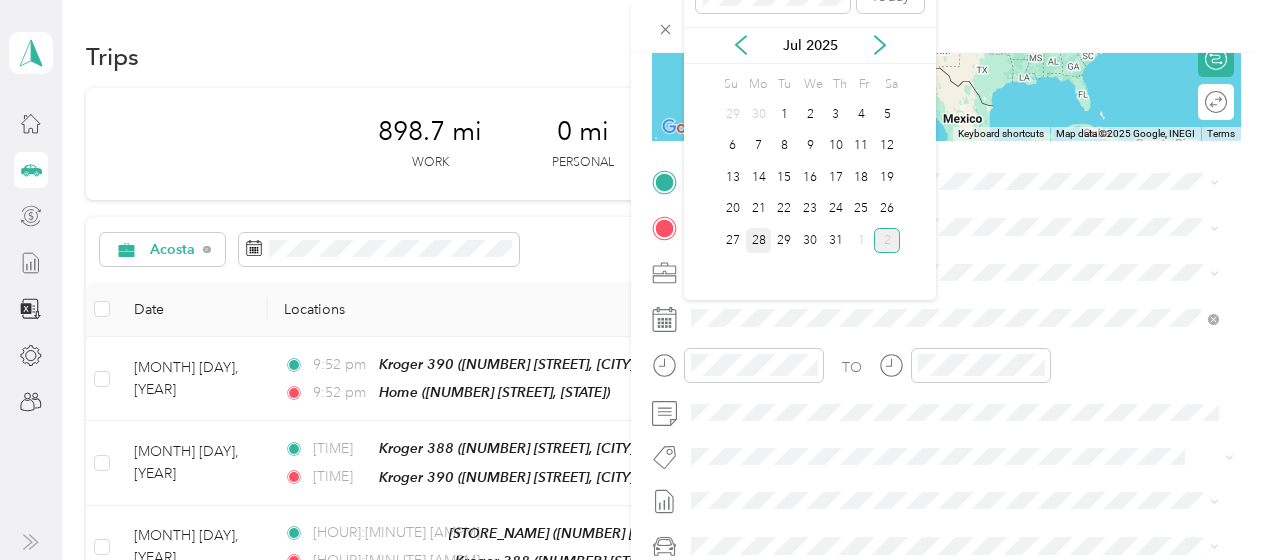 click on "28" at bounding box center [759, 240] 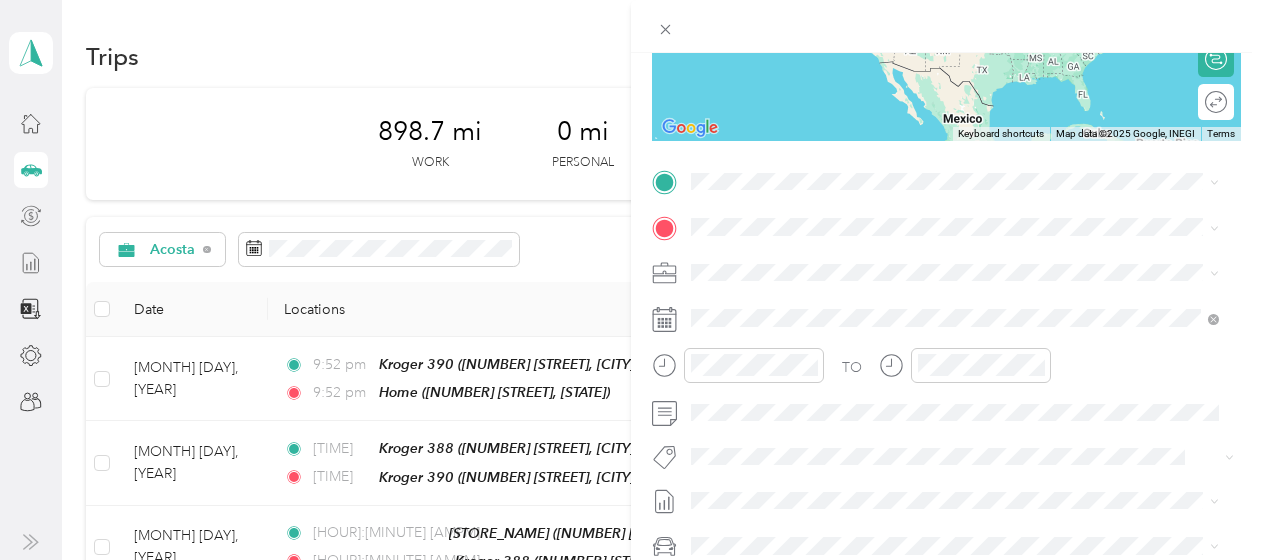 click on "Home [NUMBER] [STREET], [POSTAL_CODE], [CITY], [STATE], [COUNTRY]" at bounding box center (942, 268) 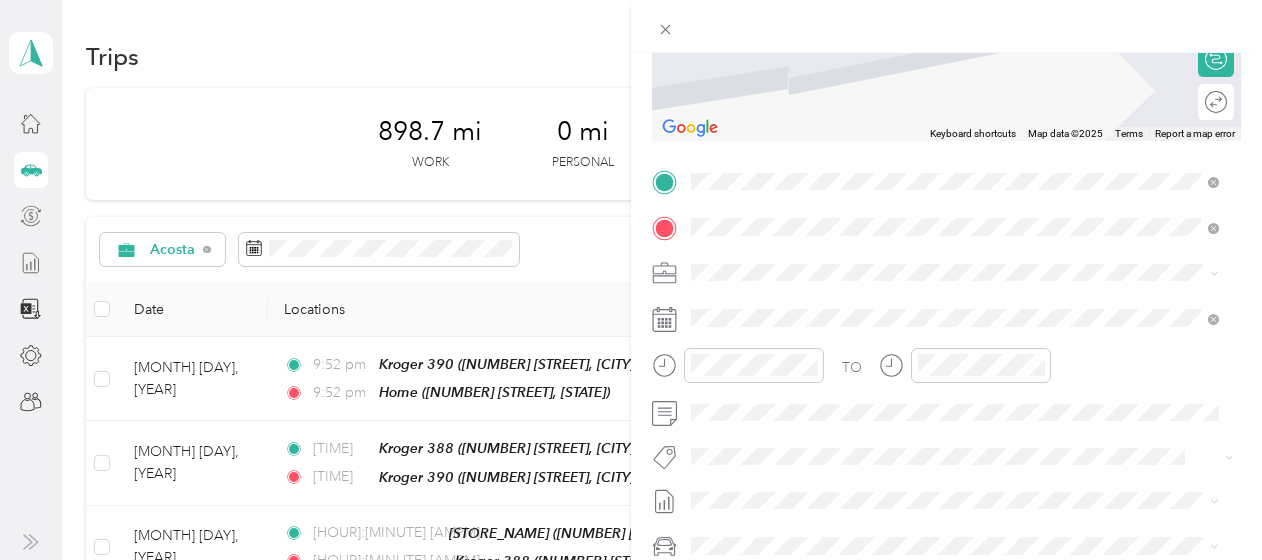 click on "[STREET], [POSTAL_CODE], [CITY], [STATE], [COUNTRY]" at bounding box center [907, 328] 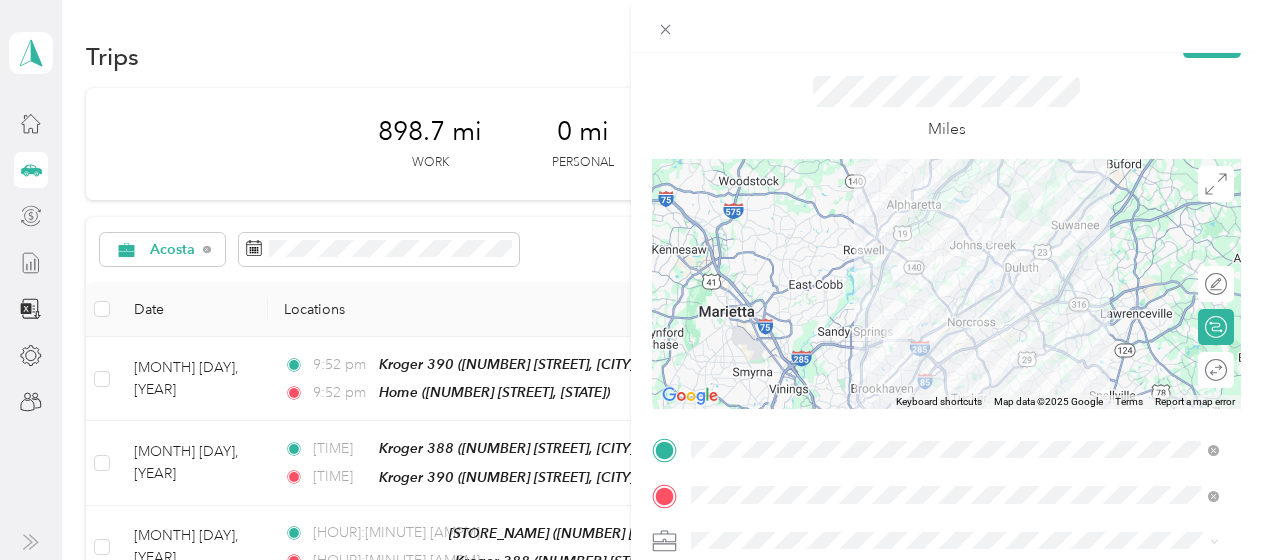 scroll, scrollTop: 0, scrollLeft: 0, axis: both 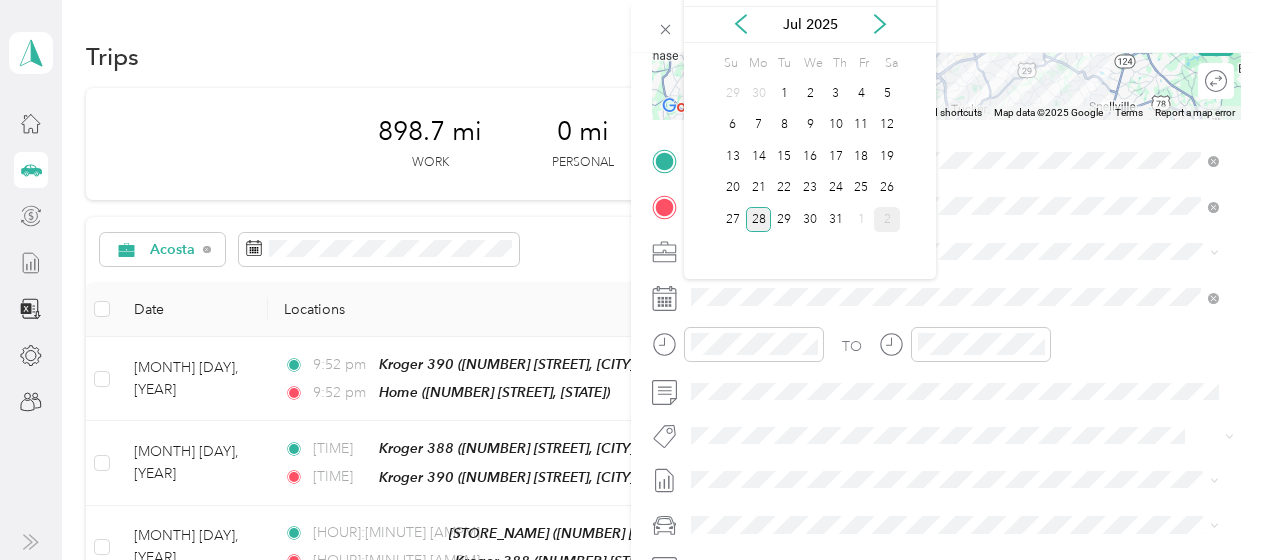 click on "28" at bounding box center (759, 219) 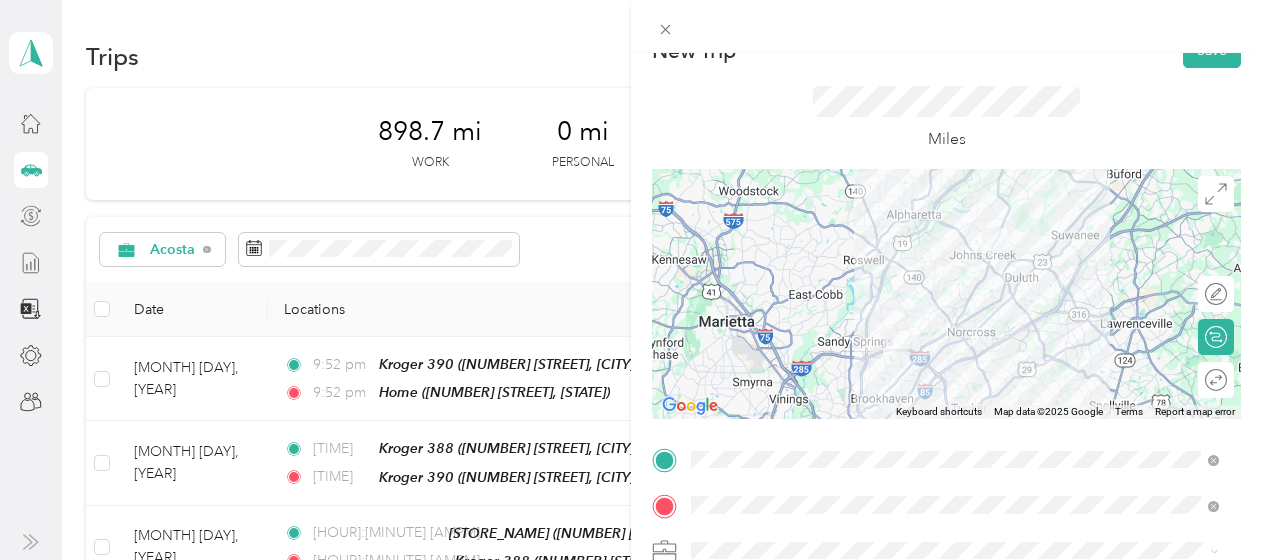 scroll, scrollTop: 0, scrollLeft: 0, axis: both 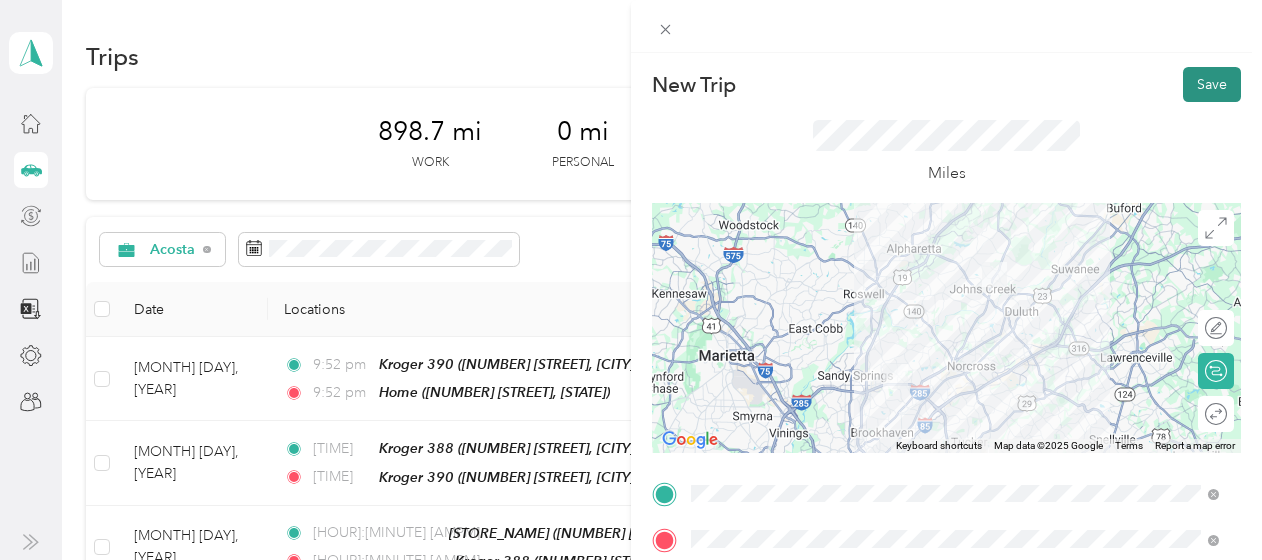 click on "Save" at bounding box center (1212, 84) 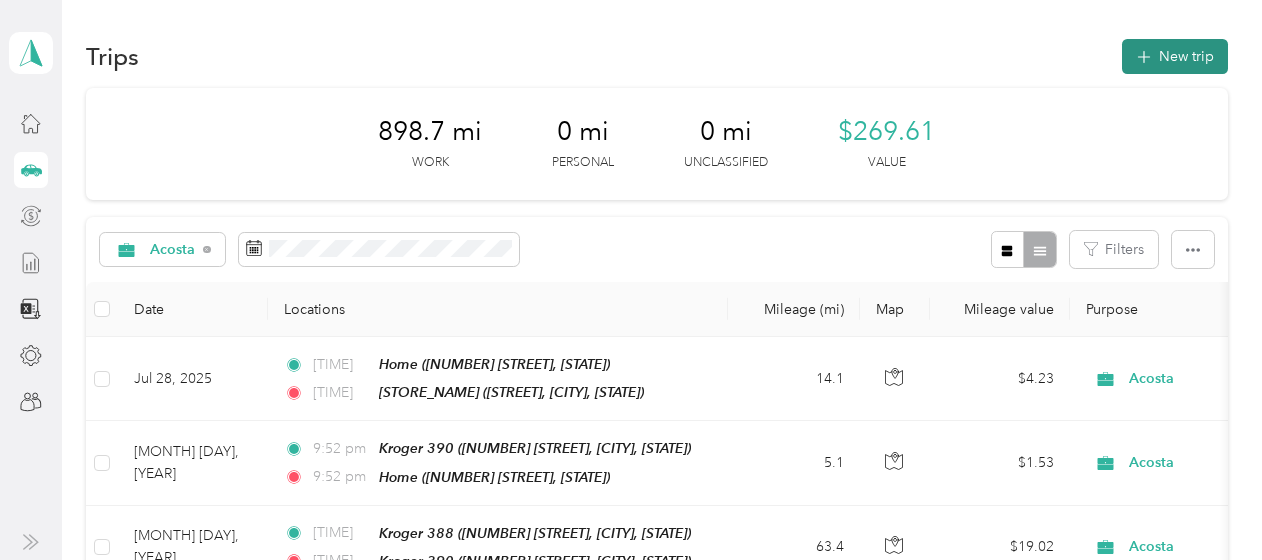 click on "New trip" at bounding box center (1175, 56) 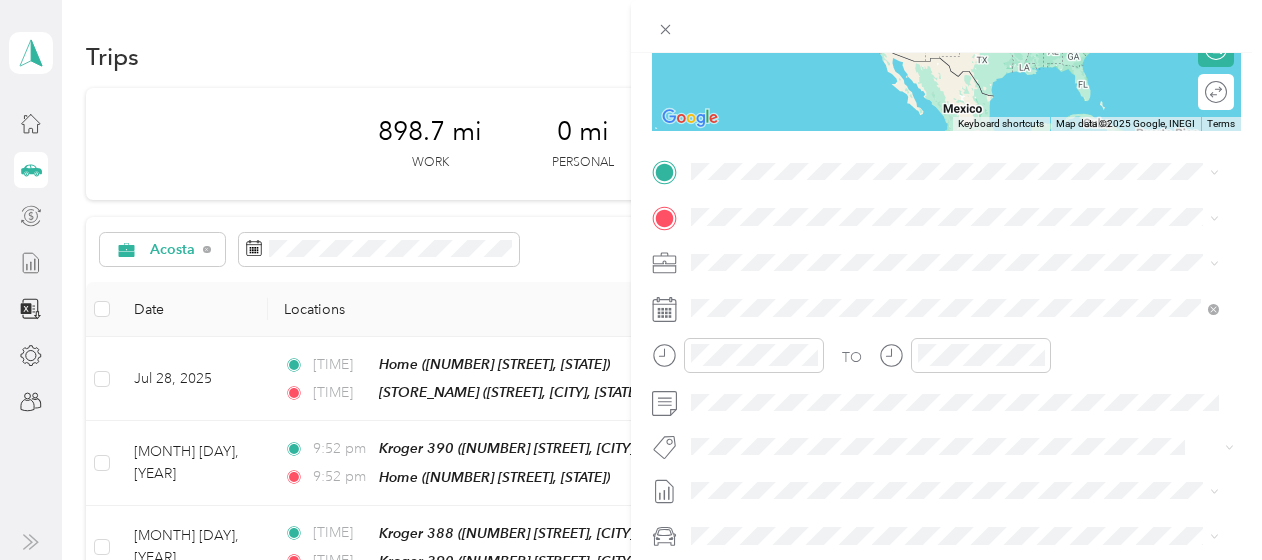 scroll, scrollTop: 324, scrollLeft: 0, axis: vertical 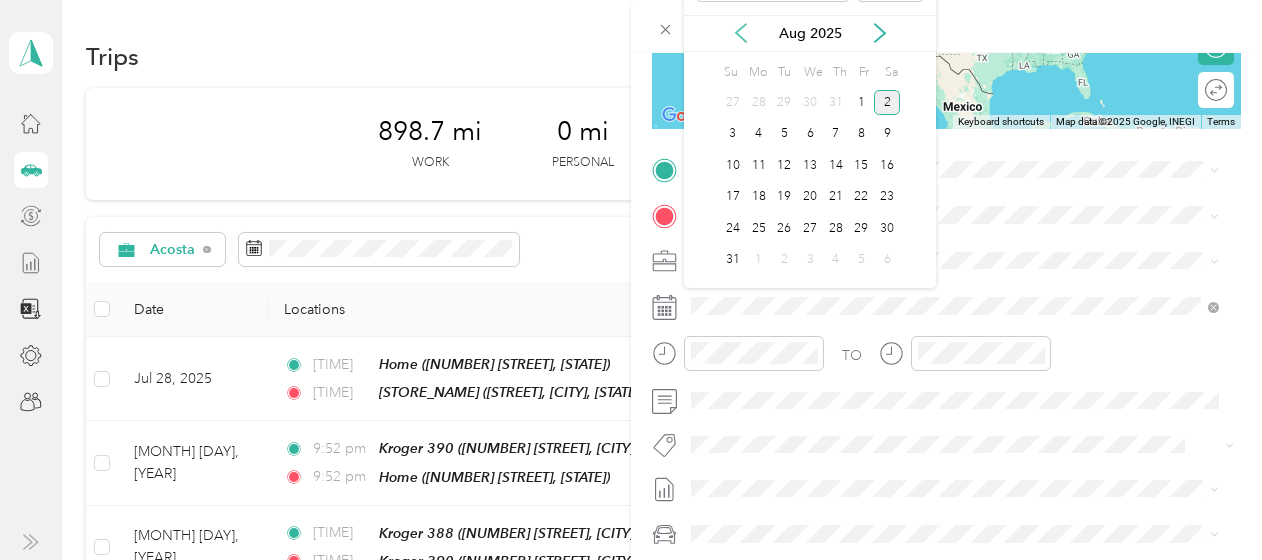 click 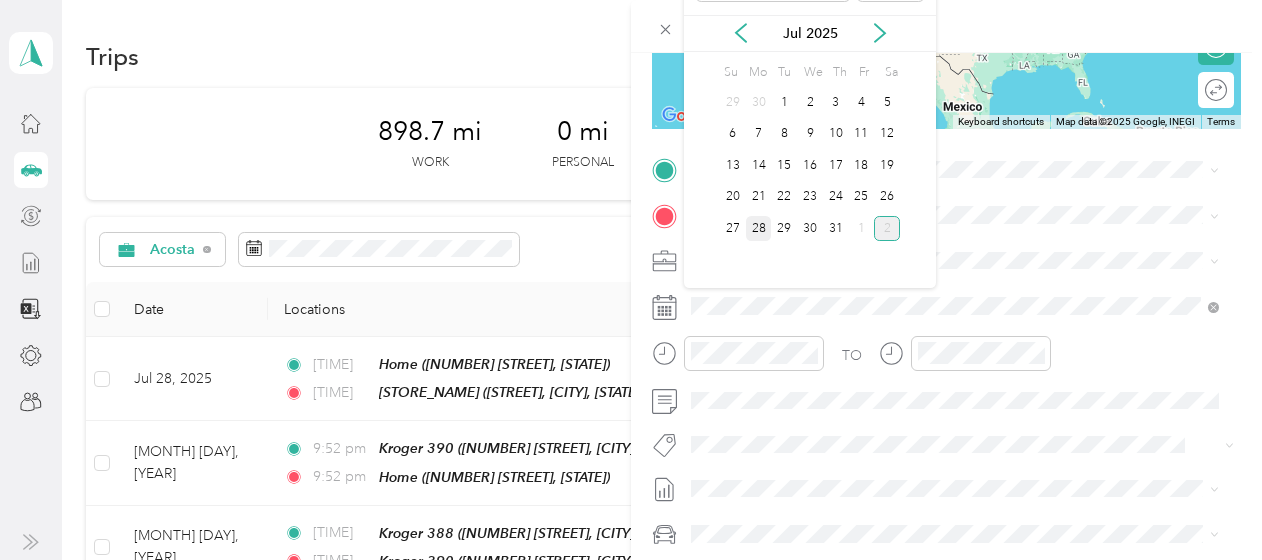 click on "28" at bounding box center (759, 228) 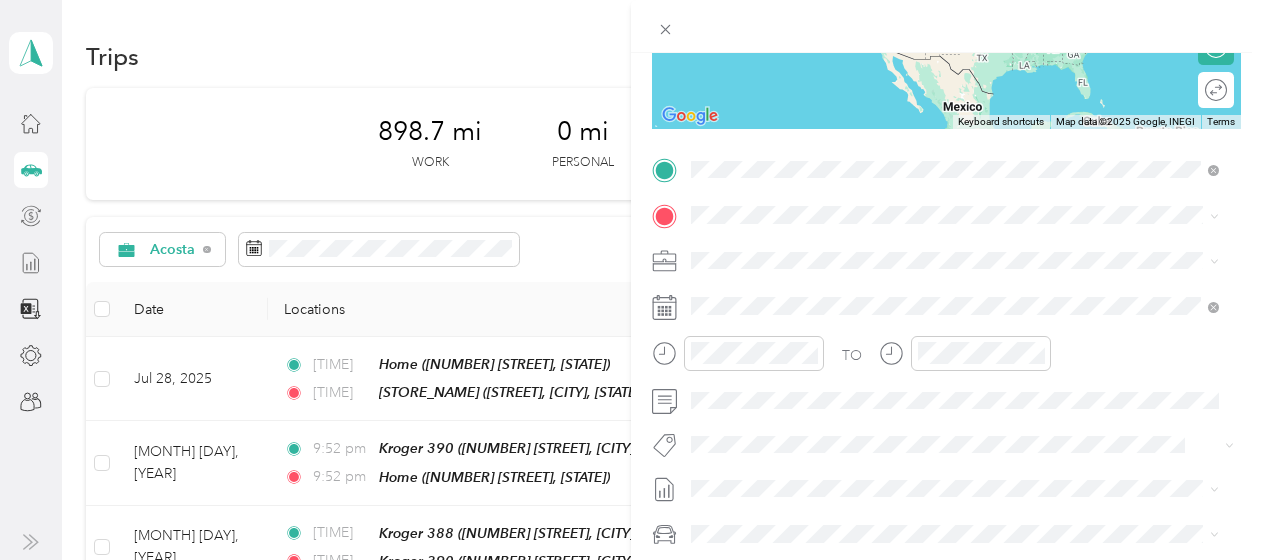 click on "[STREET], [POSTAL_CODE], [CITY], [STATE], [COUNTRY]" at bounding box center [907, 270] 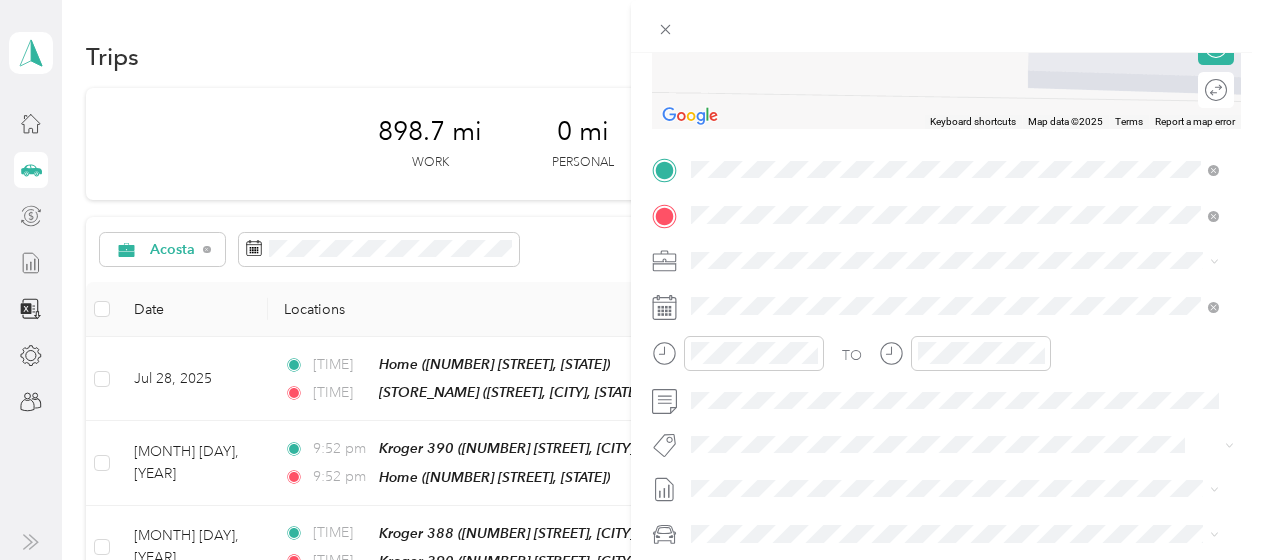 click on "[NUMBER] [STATE] [STREET], [POSTAL_CODE], [CITY], [STATE], [COUNTRY]" at bounding box center [968, 316] 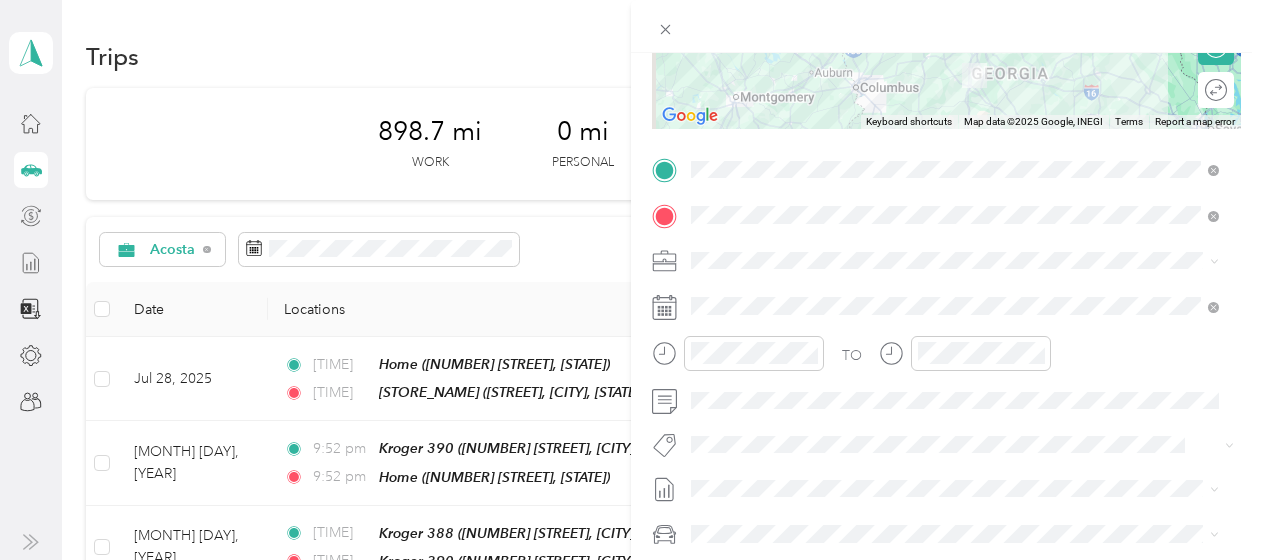 scroll, scrollTop: 0, scrollLeft: 0, axis: both 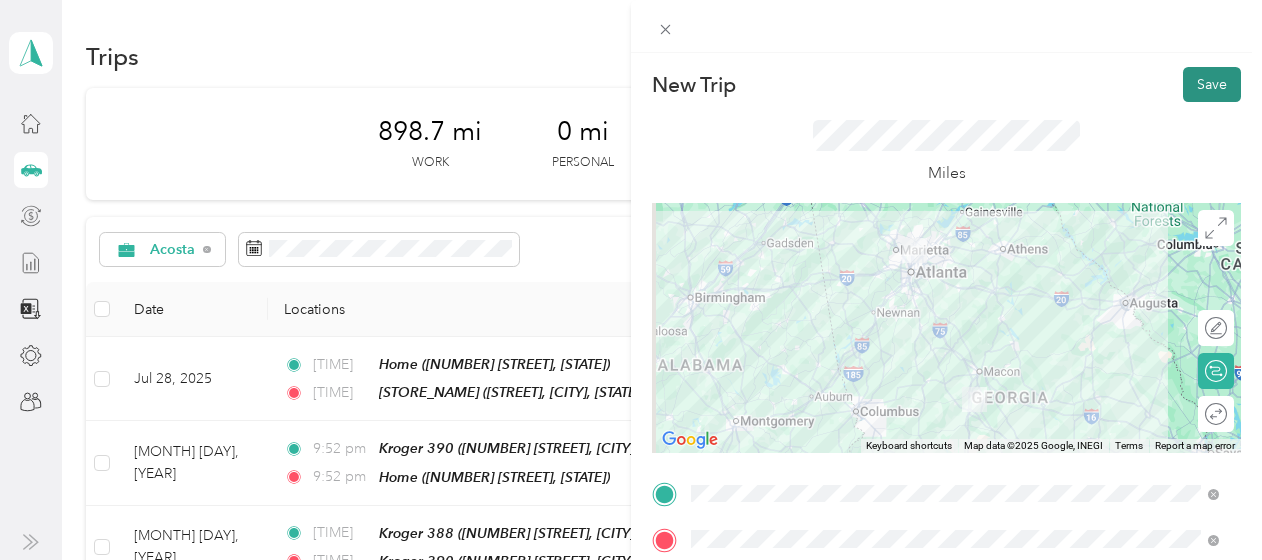 click on "Save" at bounding box center [1212, 84] 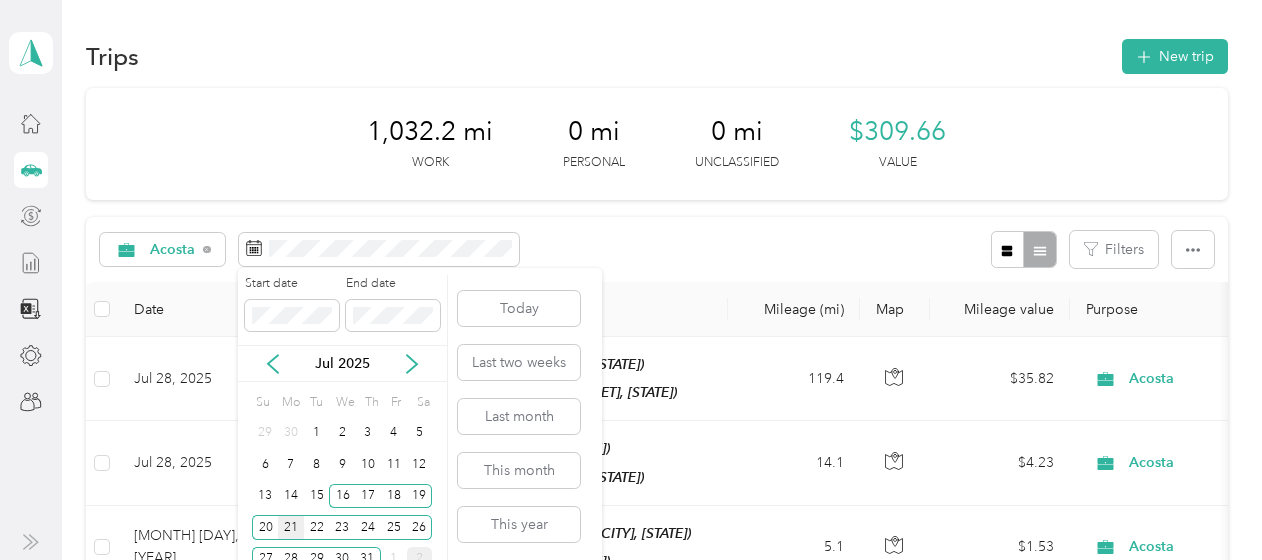 click on "21" at bounding box center (291, 527) 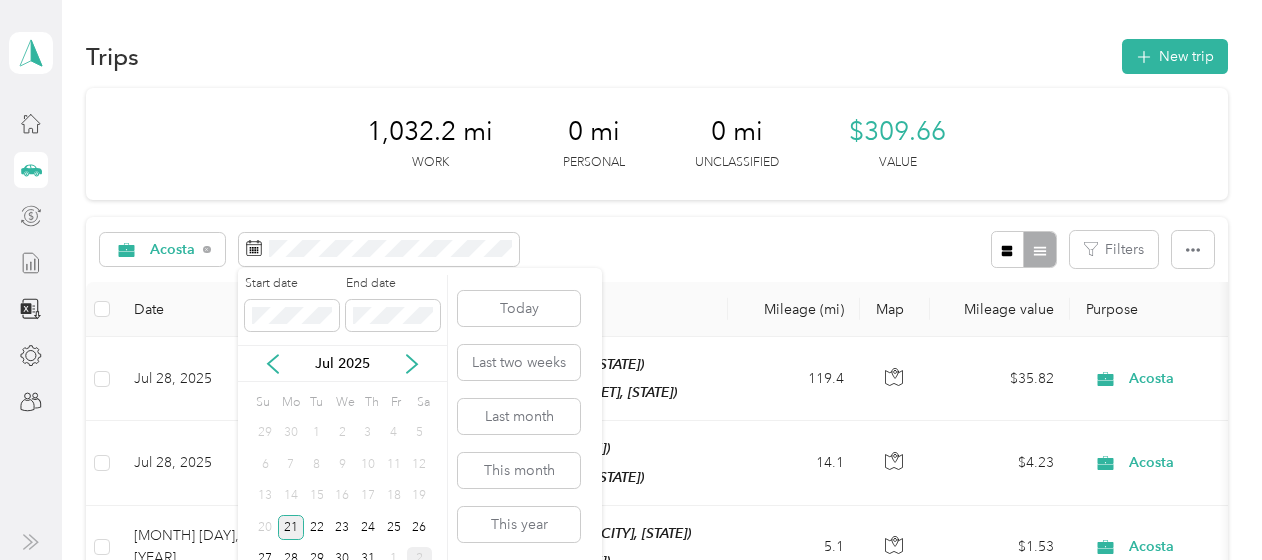 click on "21" at bounding box center (291, 527) 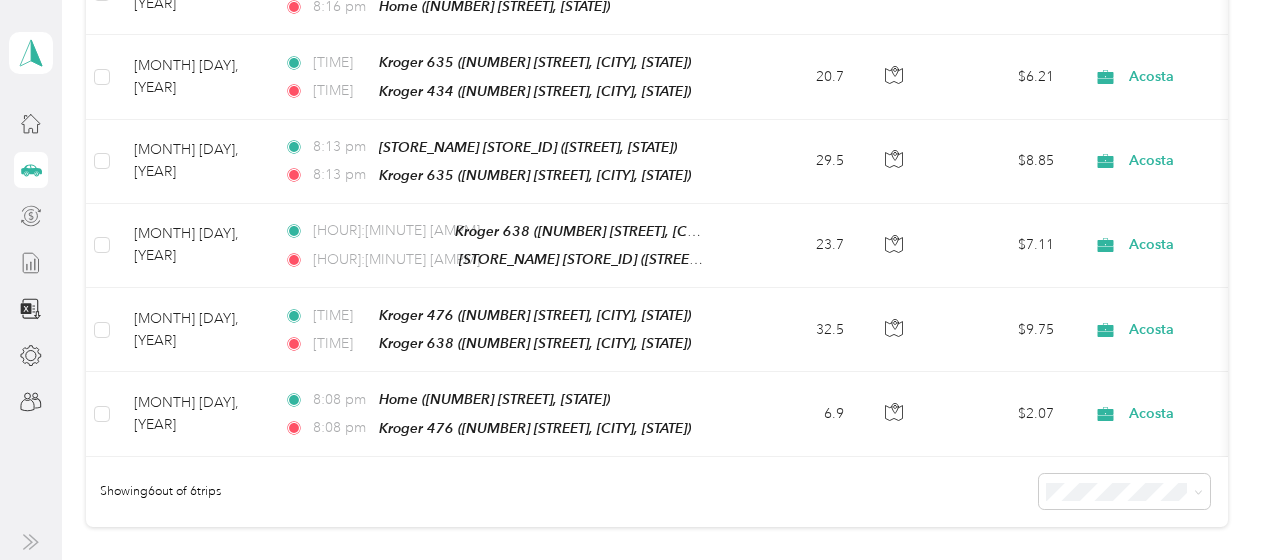 scroll, scrollTop: 0, scrollLeft: 0, axis: both 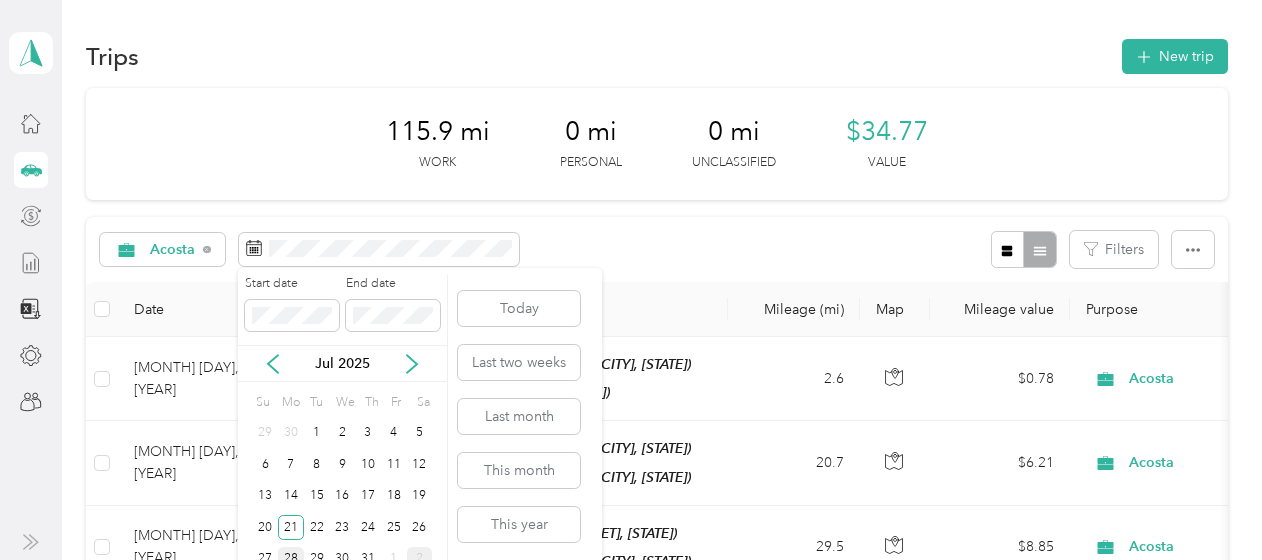 click on "28" at bounding box center [291, 559] 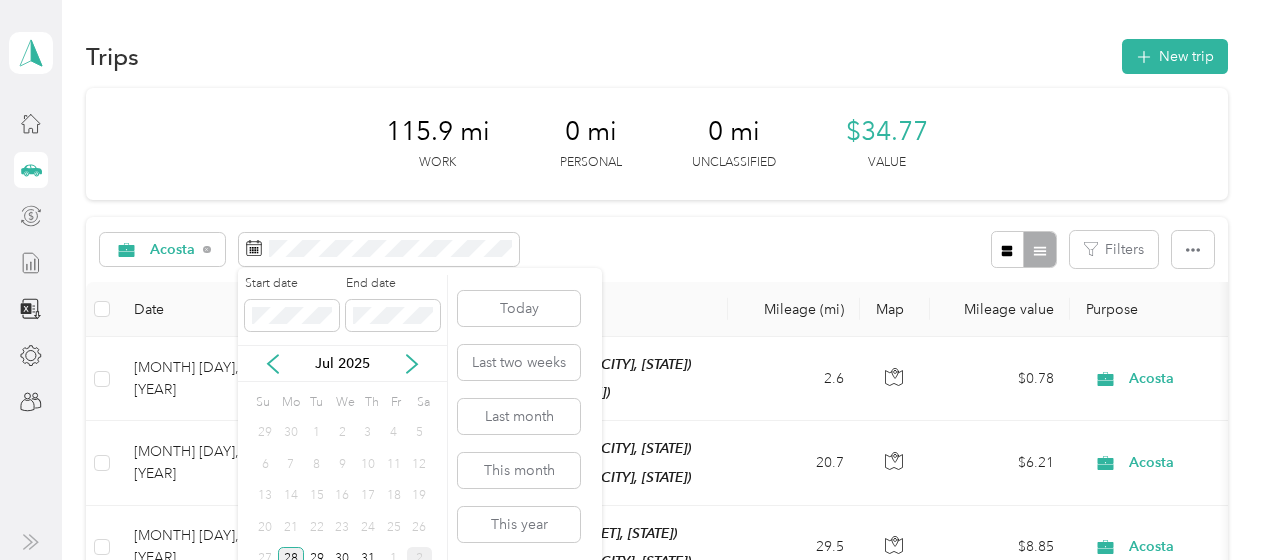 click on "28" at bounding box center [291, 559] 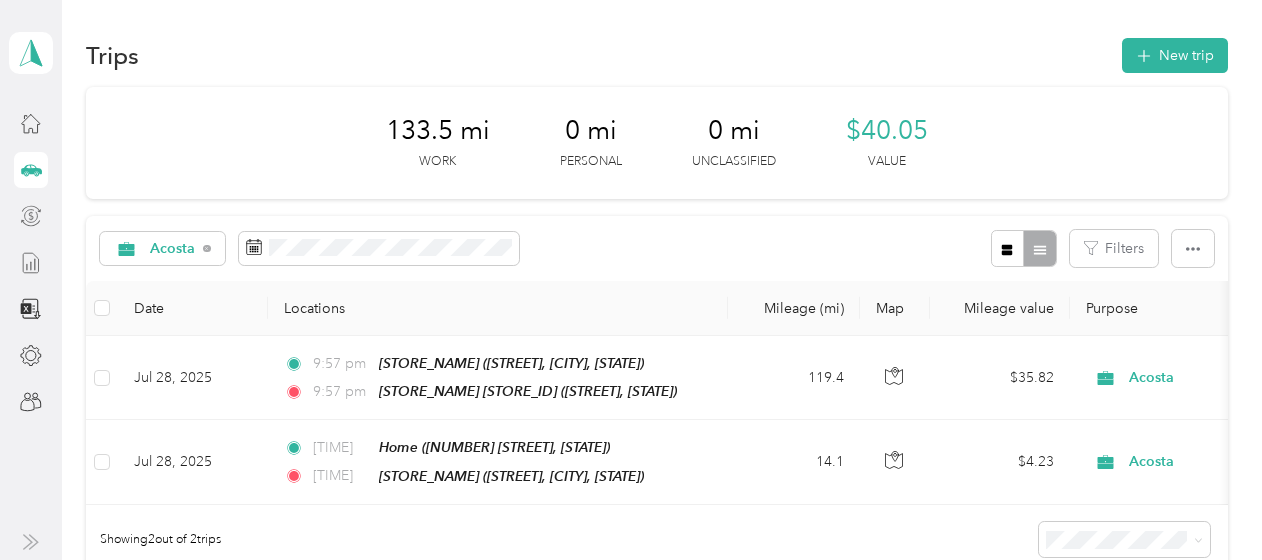 scroll, scrollTop: 0, scrollLeft: 0, axis: both 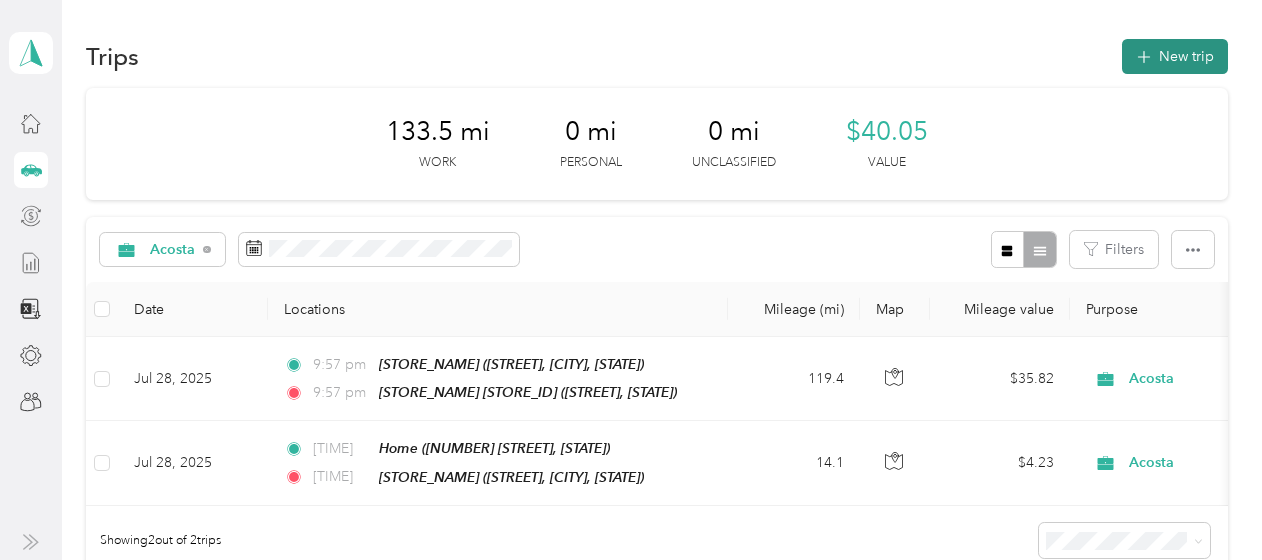 click on "New trip" at bounding box center [1175, 56] 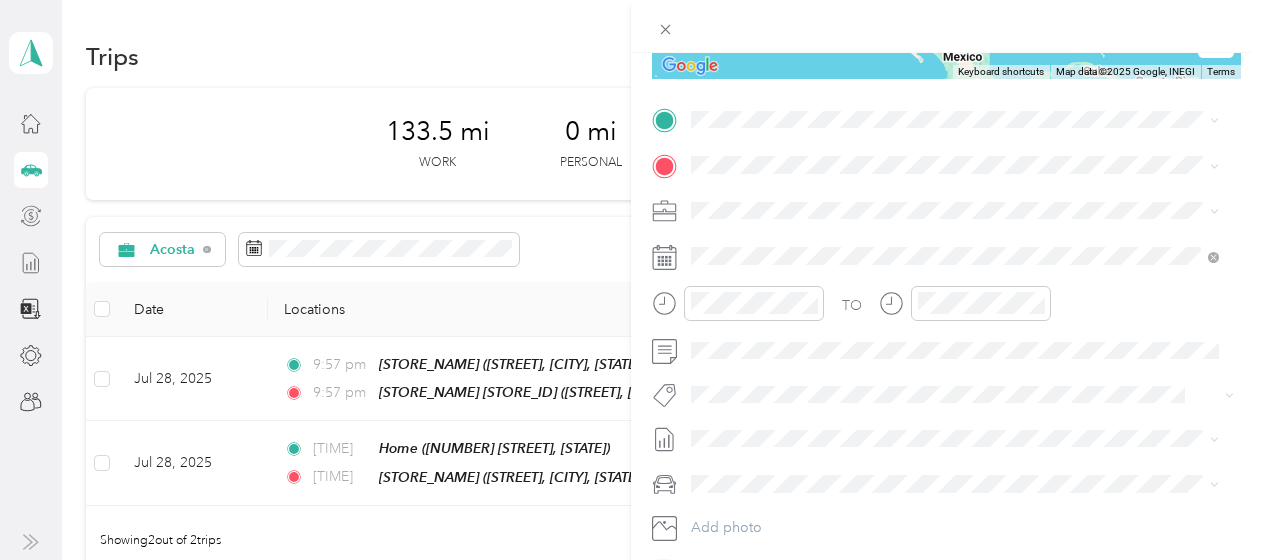 scroll, scrollTop: 376, scrollLeft: 0, axis: vertical 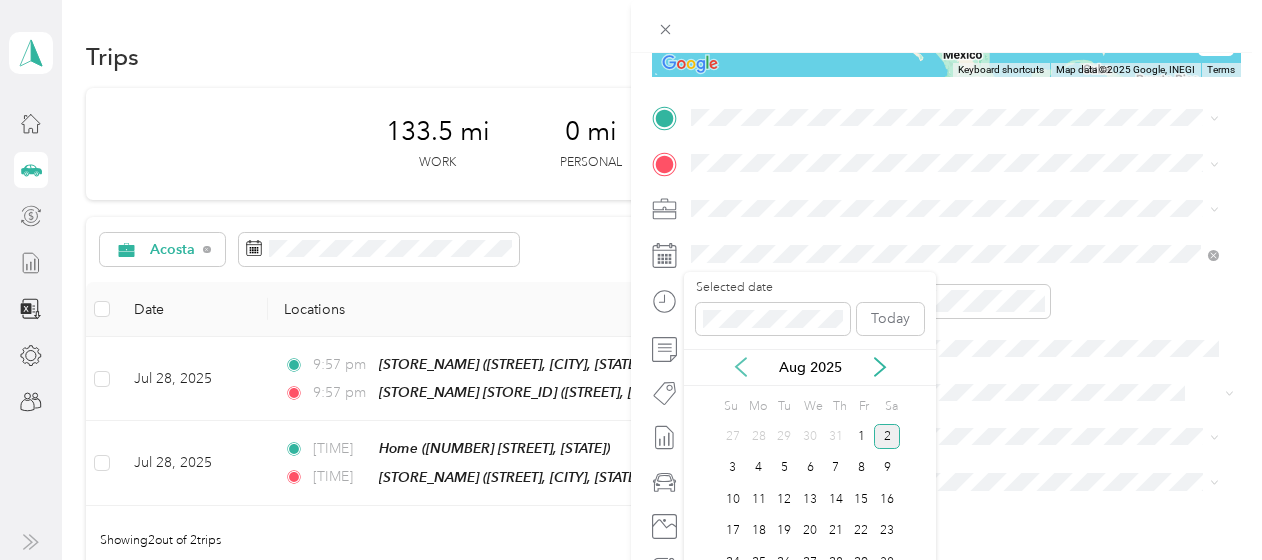 click 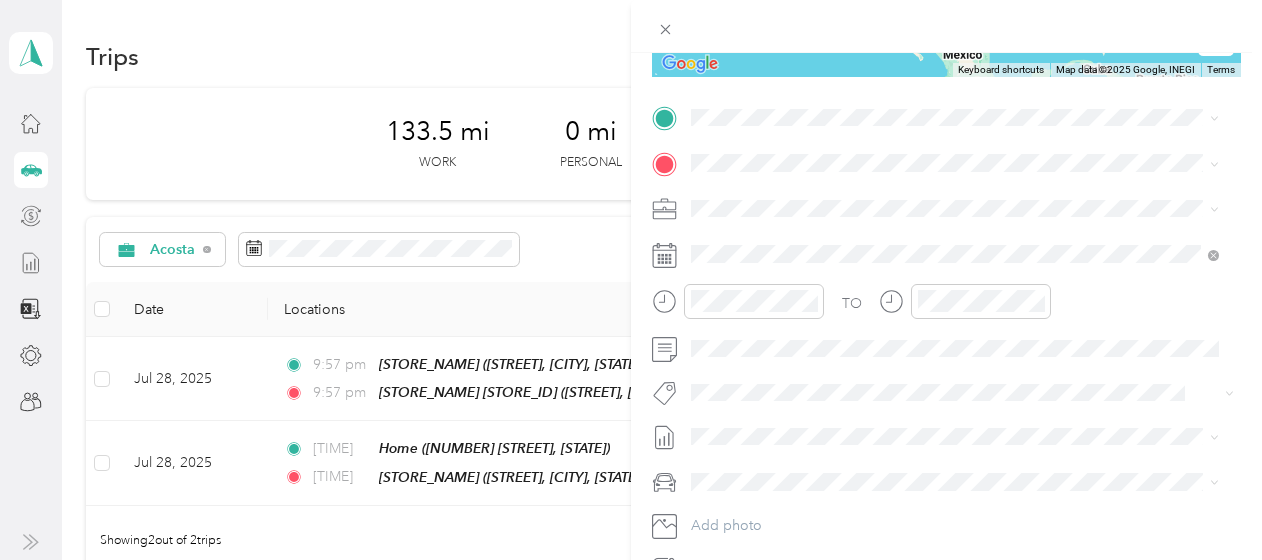 scroll, scrollTop: 489, scrollLeft: 0, axis: vertical 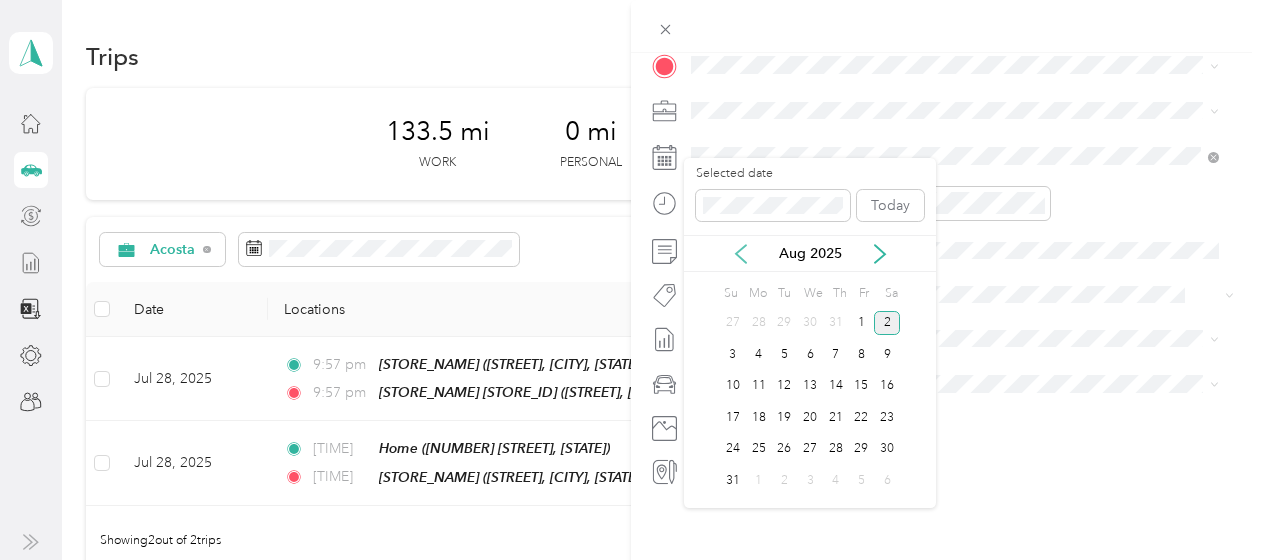 click 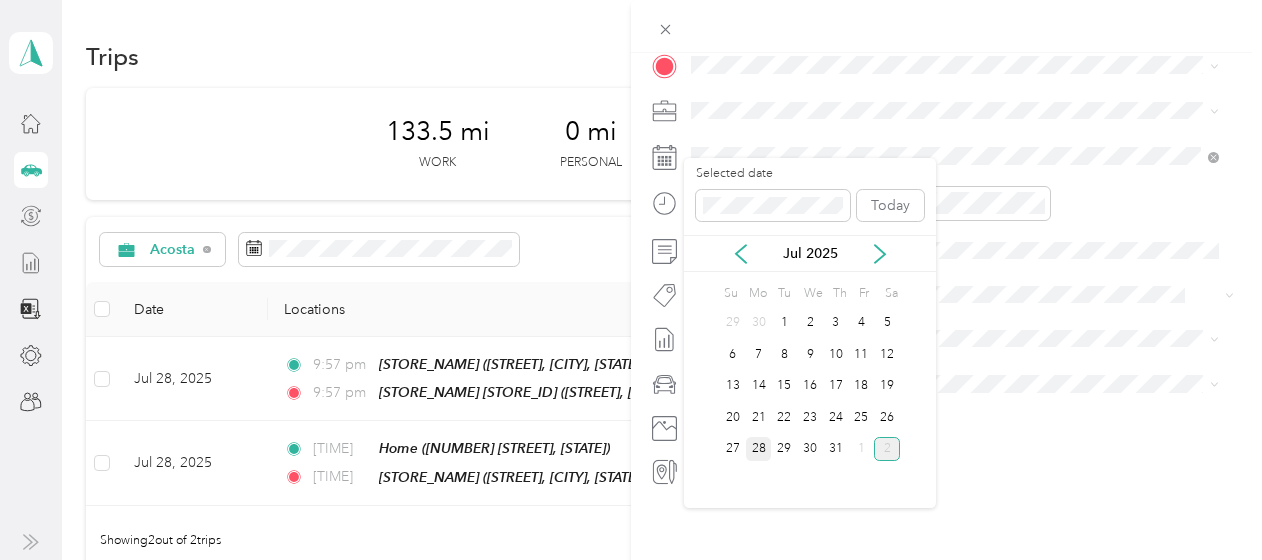 click on "28" at bounding box center (759, 449) 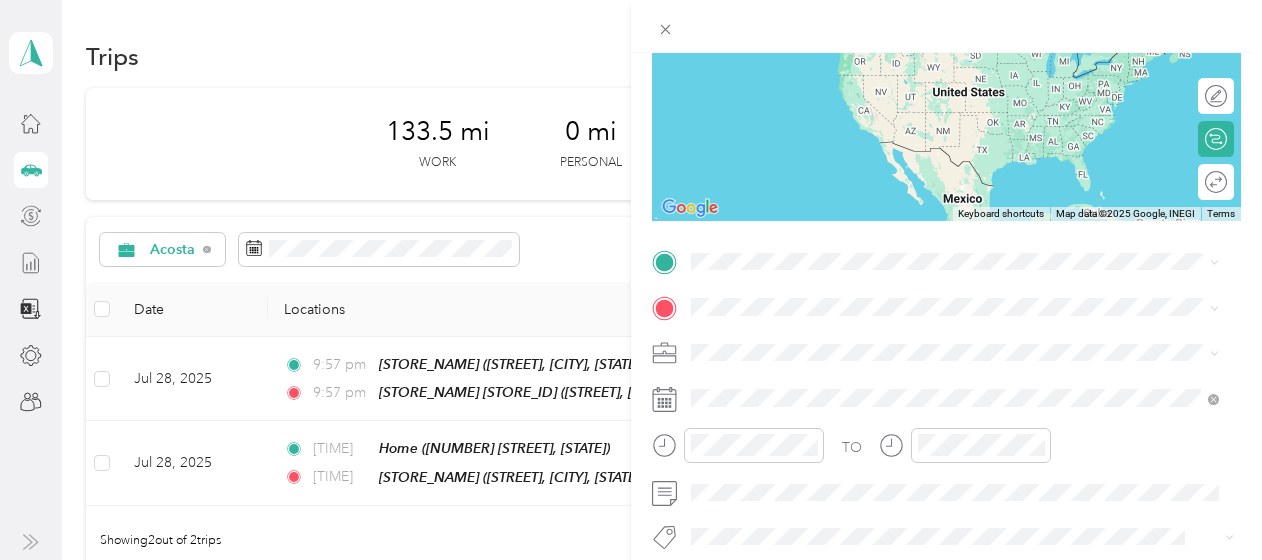 scroll, scrollTop: 233, scrollLeft: 0, axis: vertical 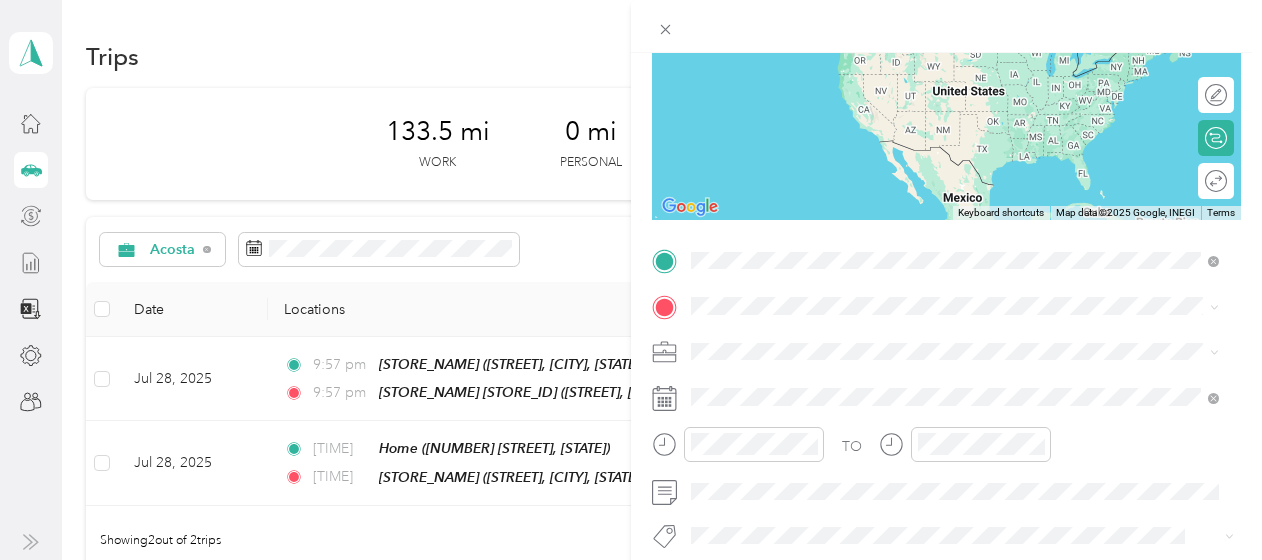 click on "[STORE_NAME] [NUMBER] [STREET], [POSTAL_CODE], [CITY], [STATE], [COUNTRY]" at bounding box center [968, 351] 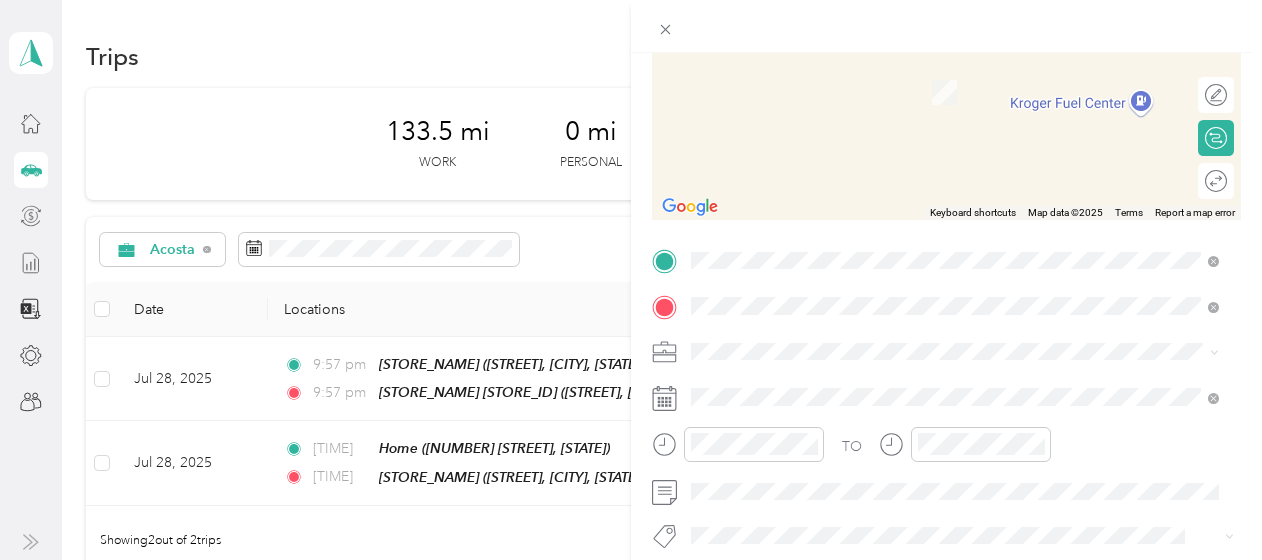click on "[STORE_NAME] [STORE_ID] [NUMBER] [STREET], [POSTAL_CODE], [CITY], [STATE], [COUNTRY]" at bounding box center (942, 81) 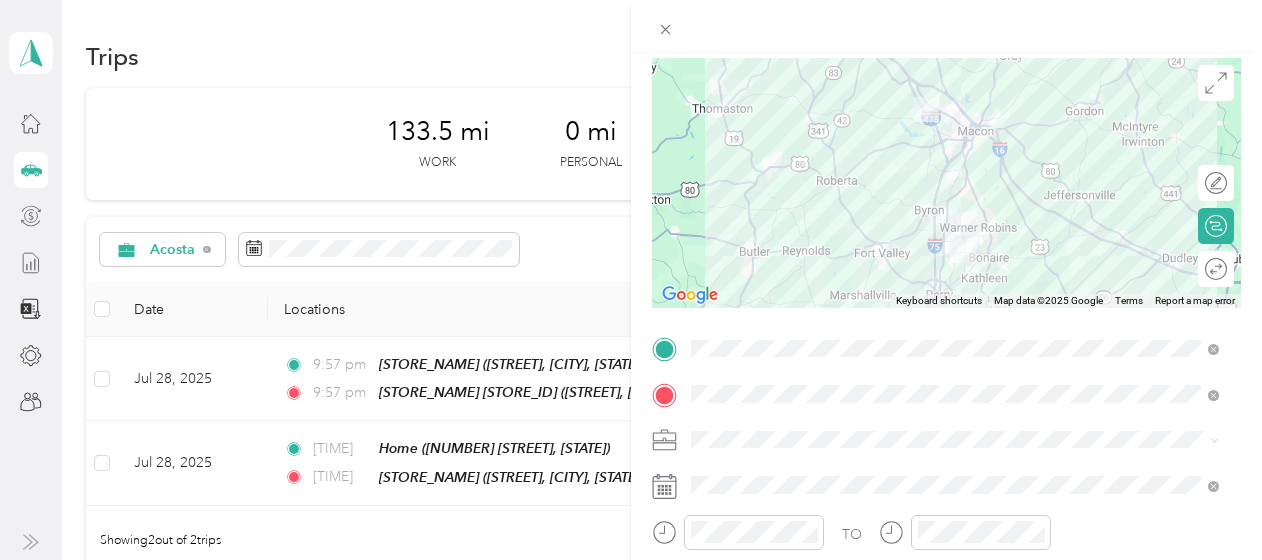 scroll, scrollTop: 0, scrollLeft: 0, axis: both 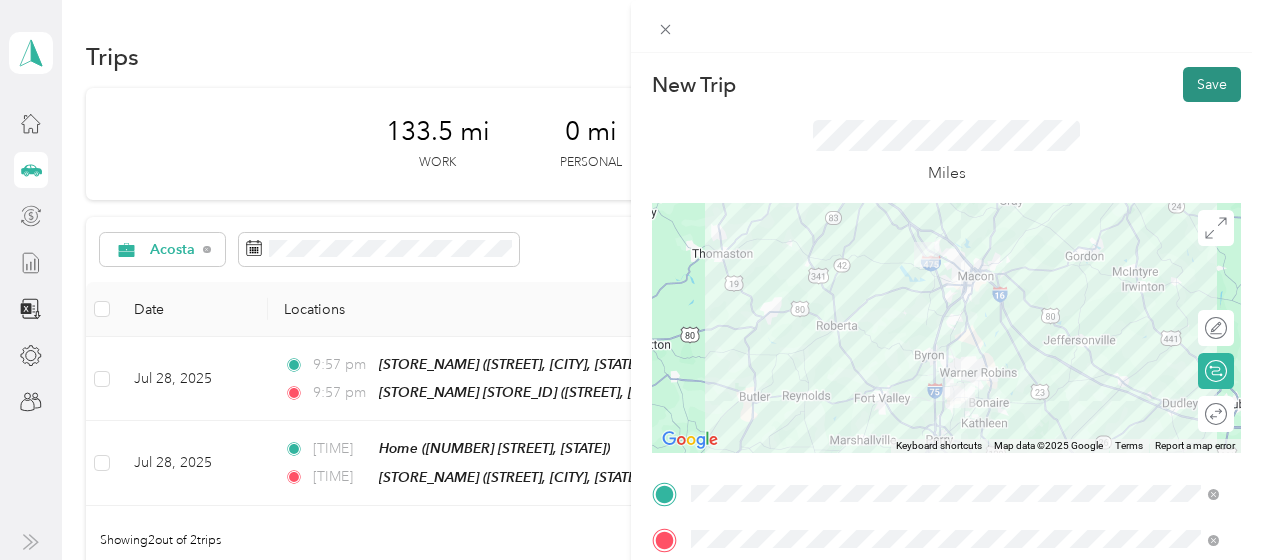 click on "Save" at bounding box center (1212, 84) 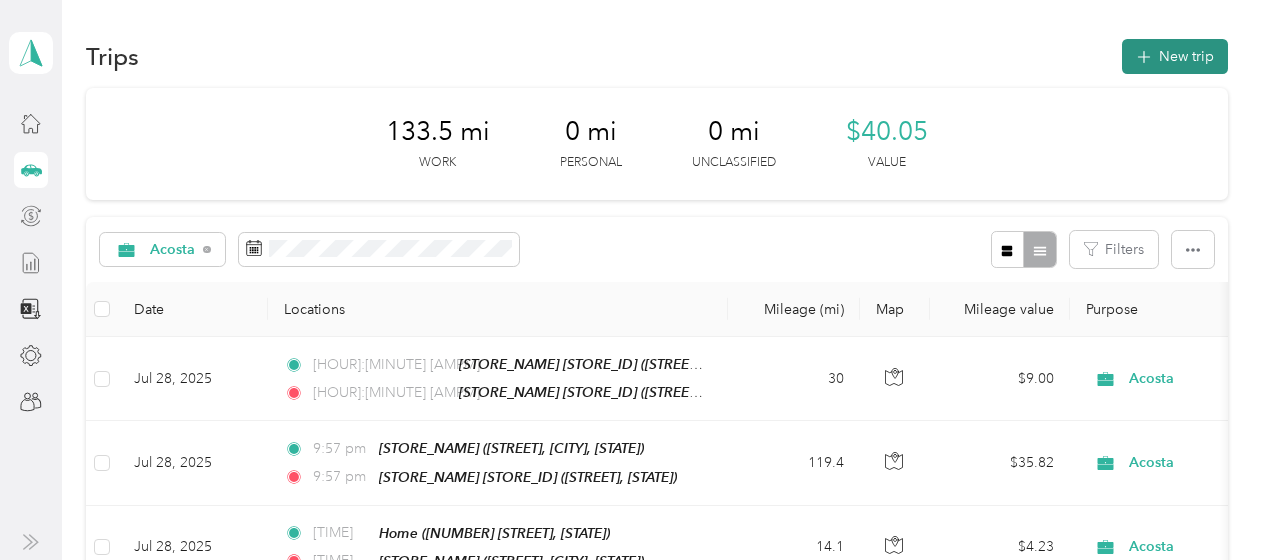 click on "New trip" at bounding box center (1175, 56) 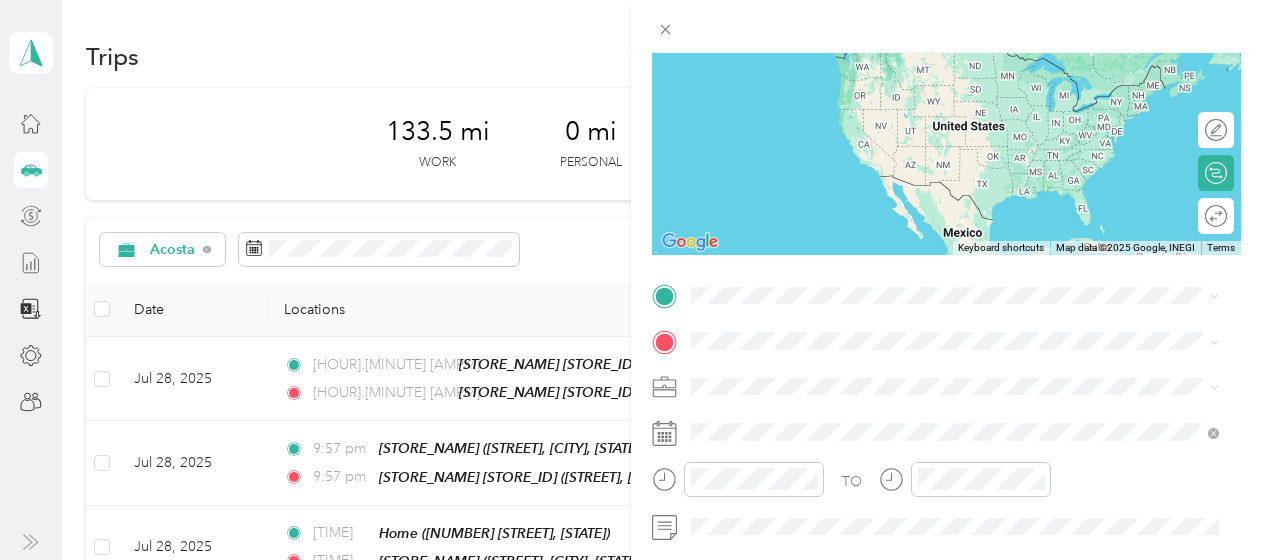 scroll, scrollTop: 200, scrollLeft: 0, axis: vertical 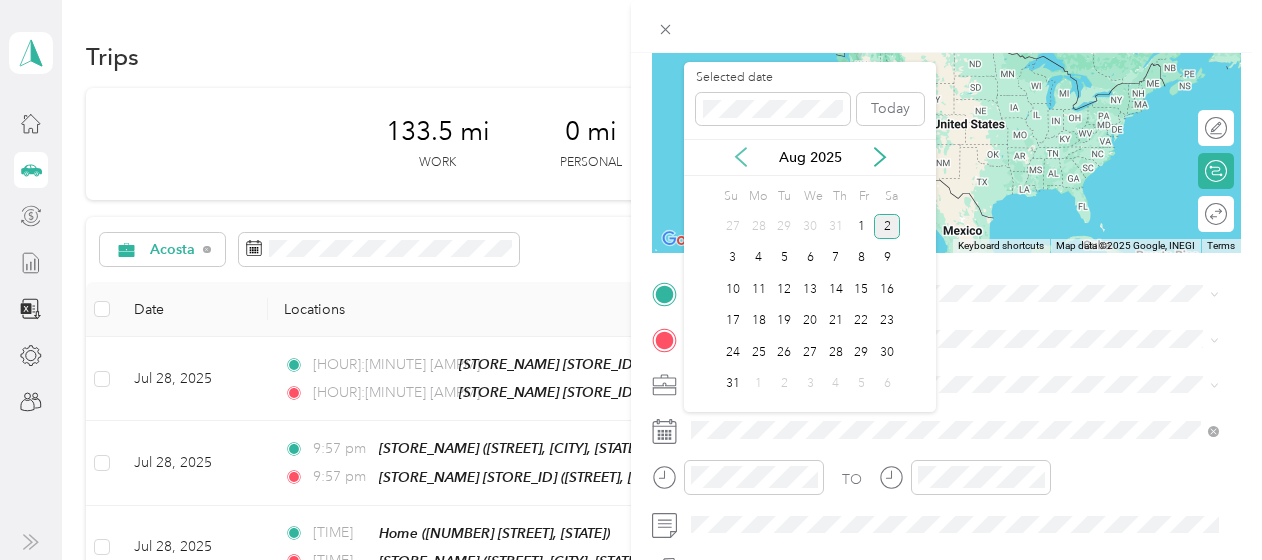 click 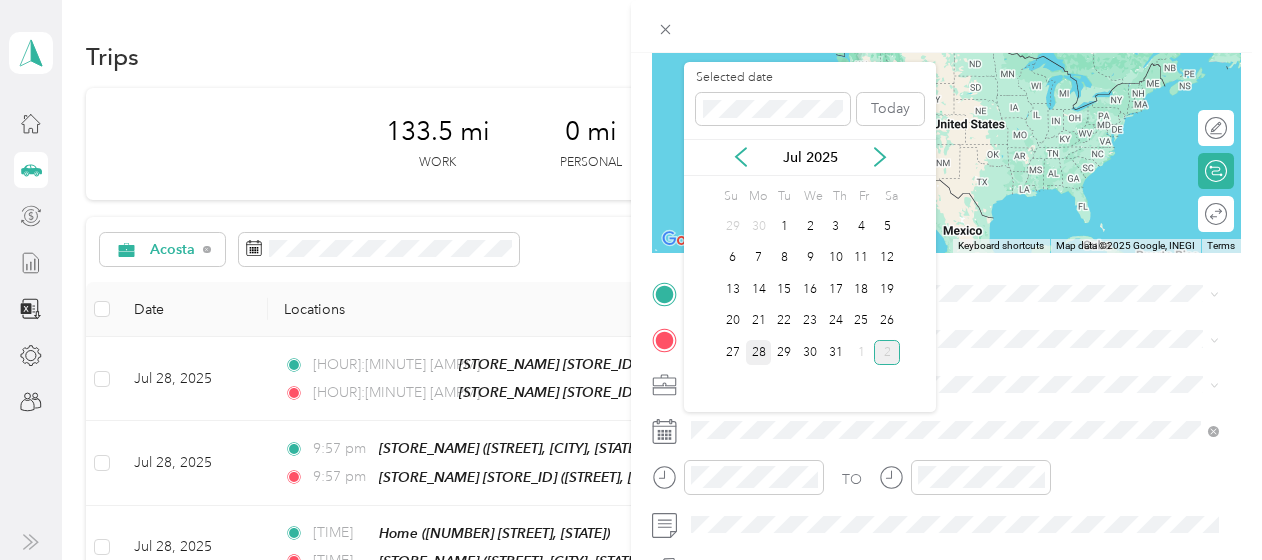 click on "28" at bounding box center [759, 352] 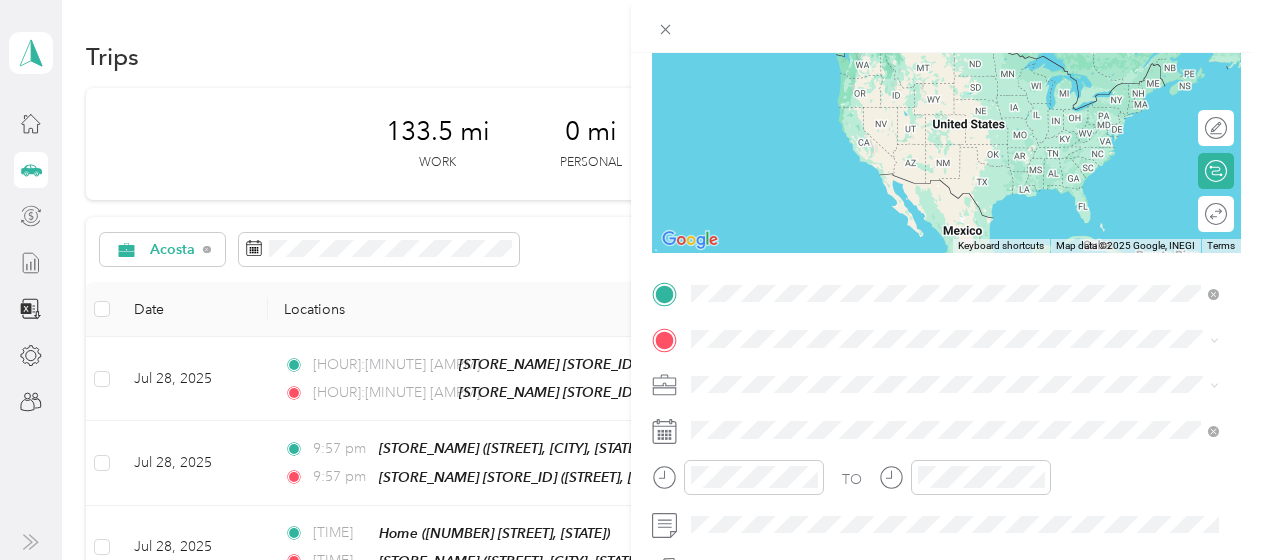 click on "[NUMBER] [STREET], [POSTAL_CODE], [CITY], [STATE], [COUNTRY]" at bounding box center [942, 79] 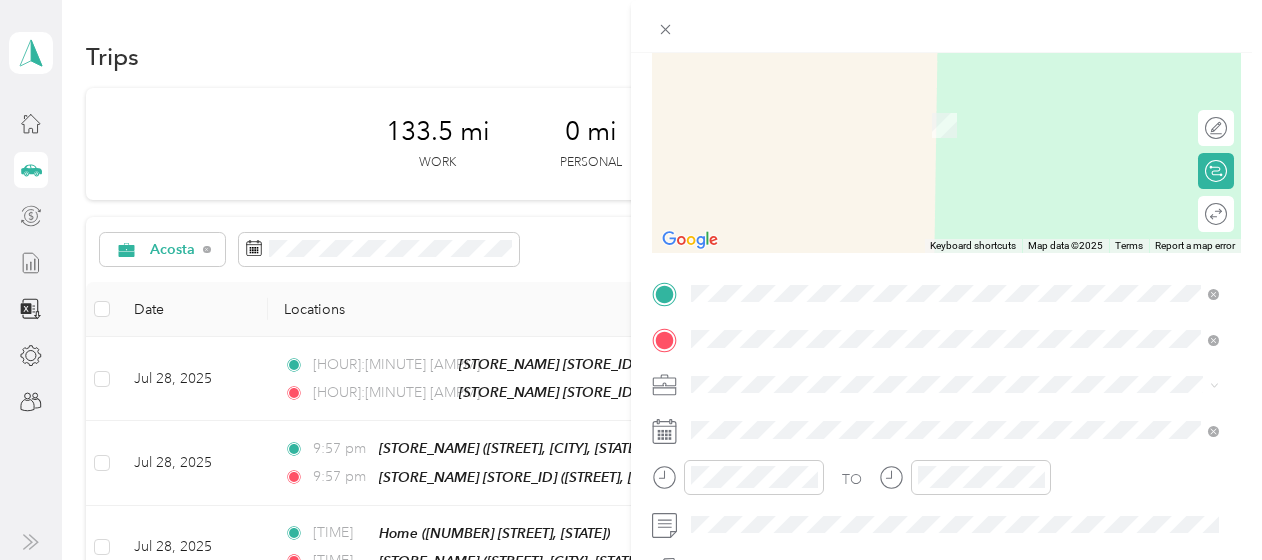 click on "Kroger 378" at bounding box center [767, 347] 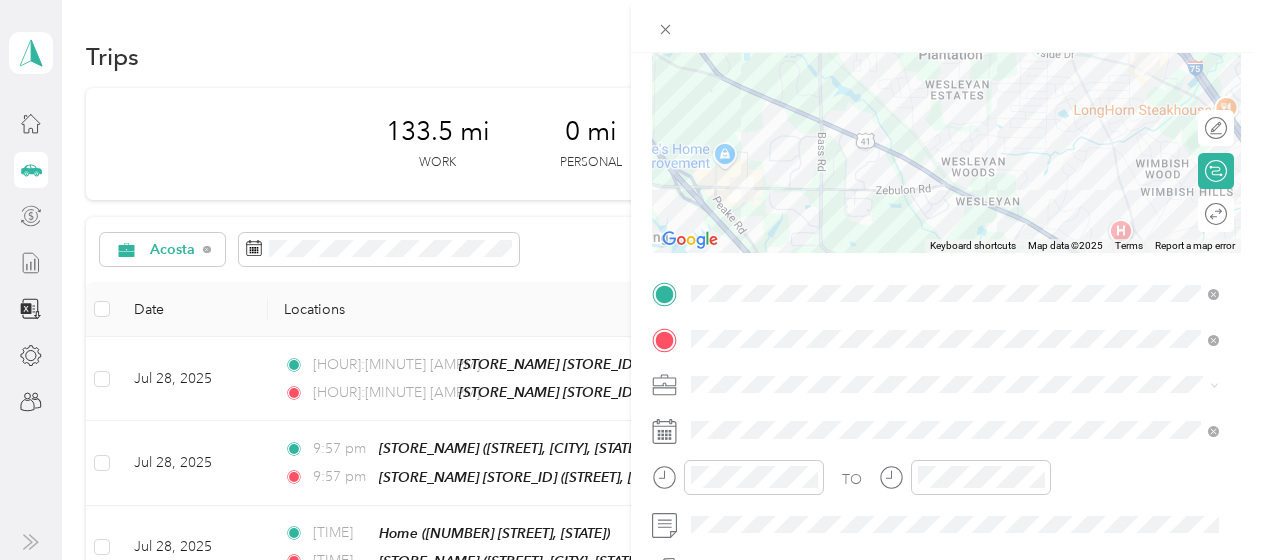 scroll, scrollTop: 0, scrollLeft: 0, axis: both 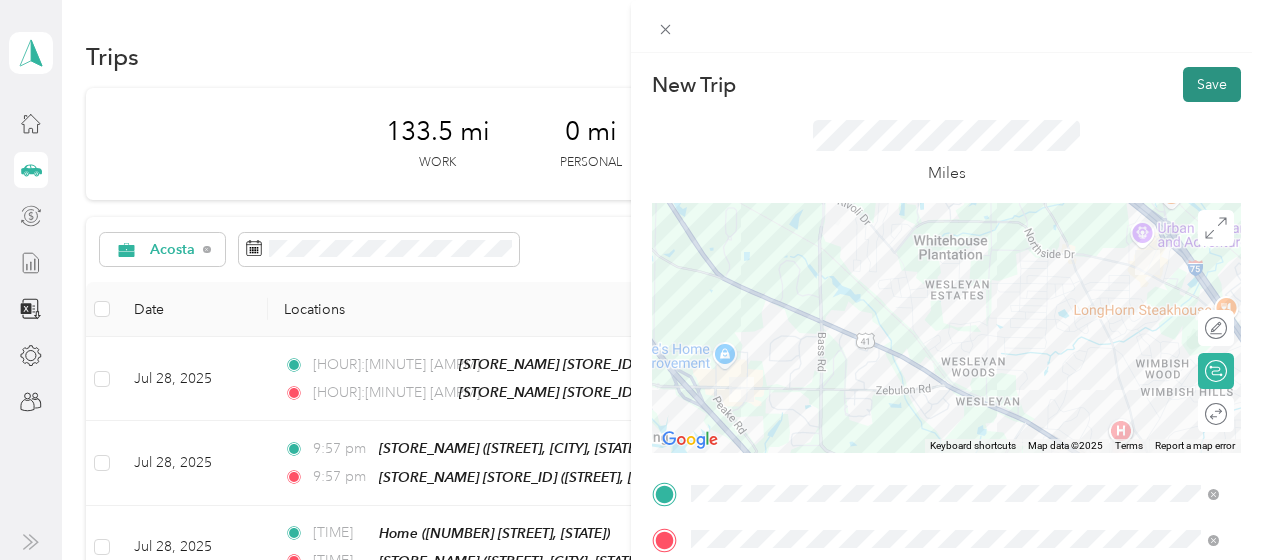 click on "Save" at bounding box center (1212, 84) 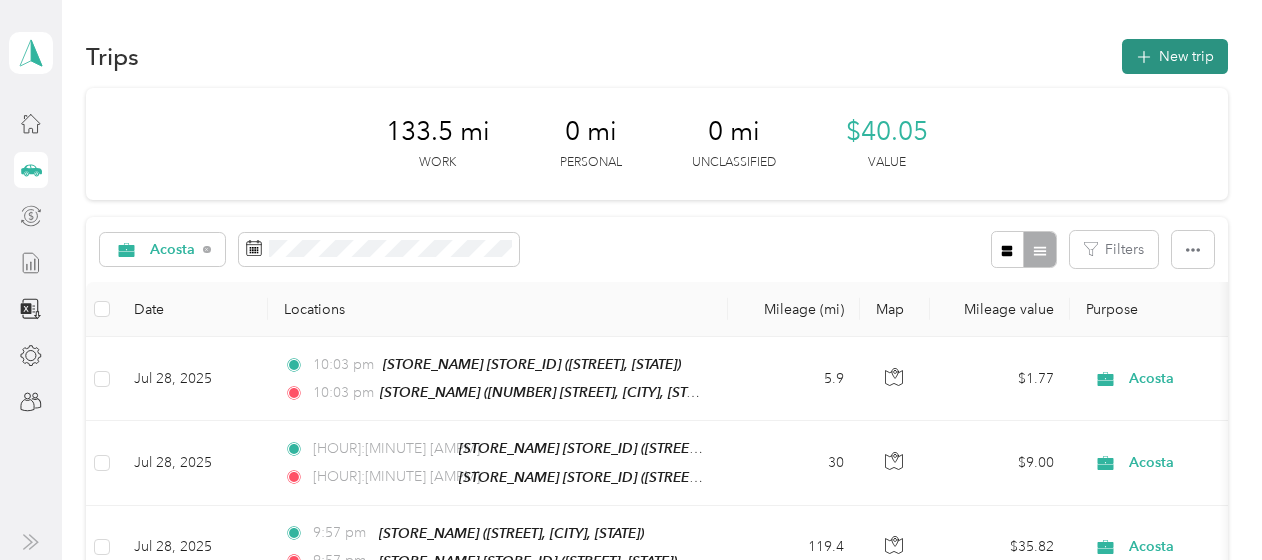 click on "New trip" at bounding box center [1175, 56] 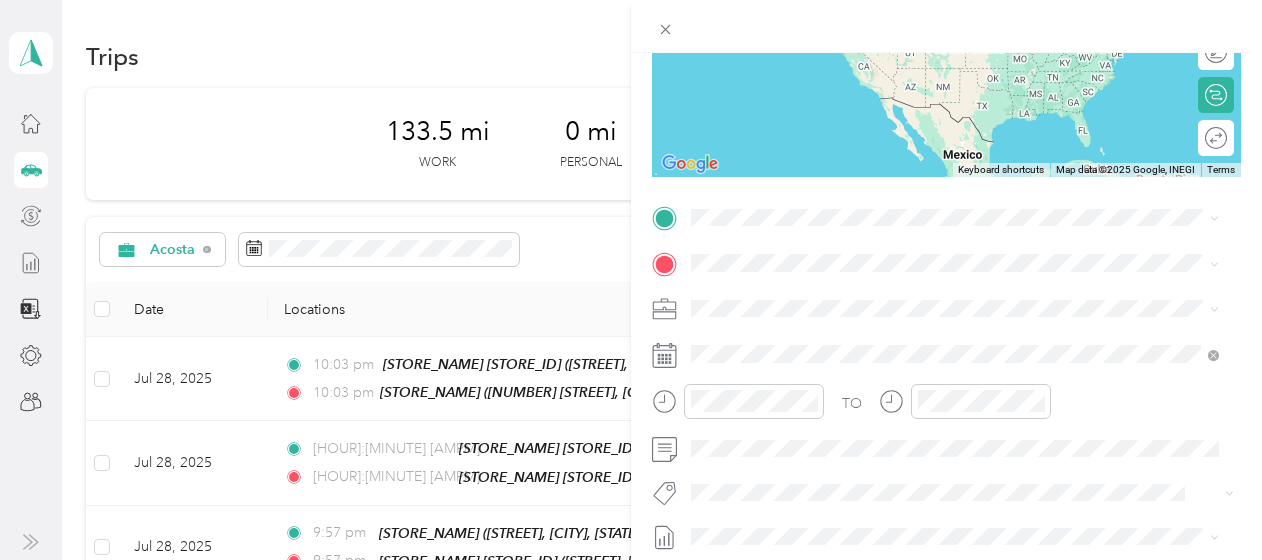 scroll, scrollTop: 283, scrollLeft: 0, axis: vertical 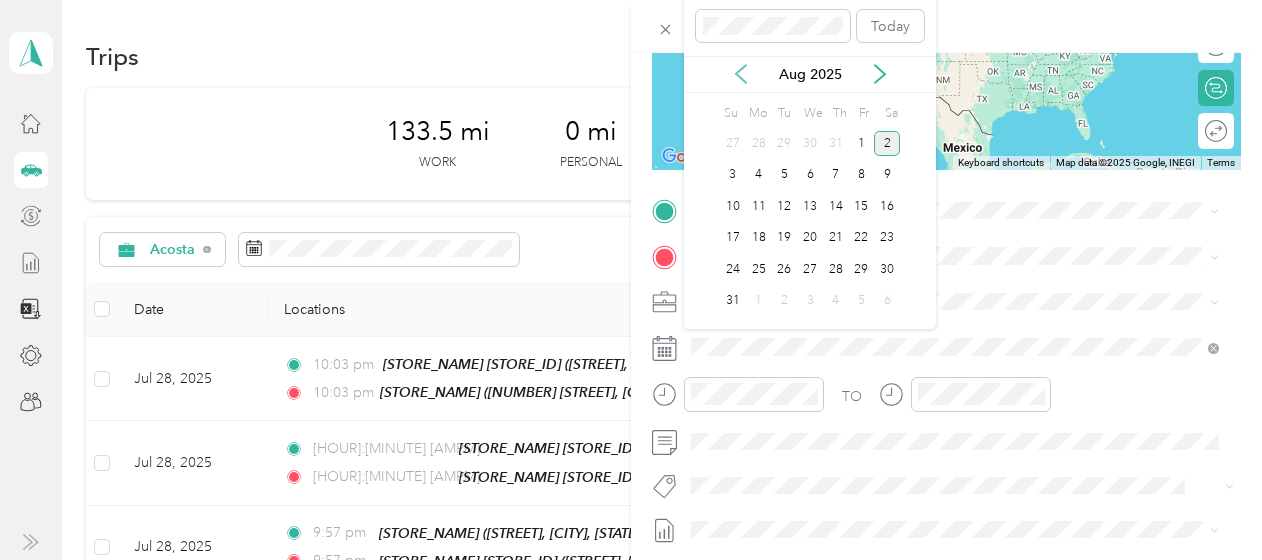 click 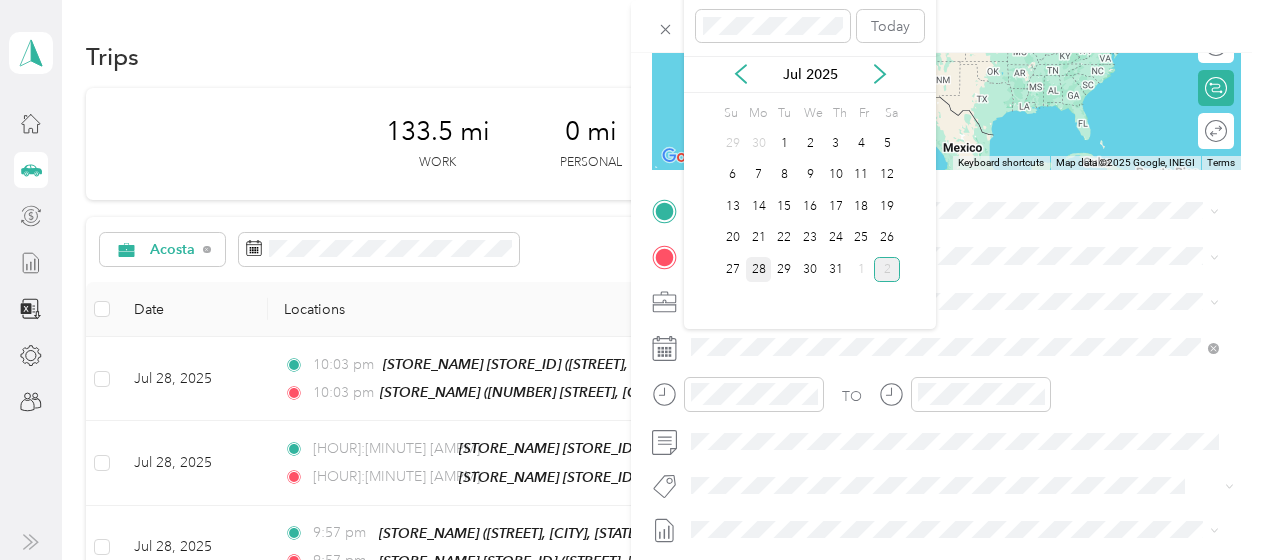 click on "28" at bounding box center [759, 269] 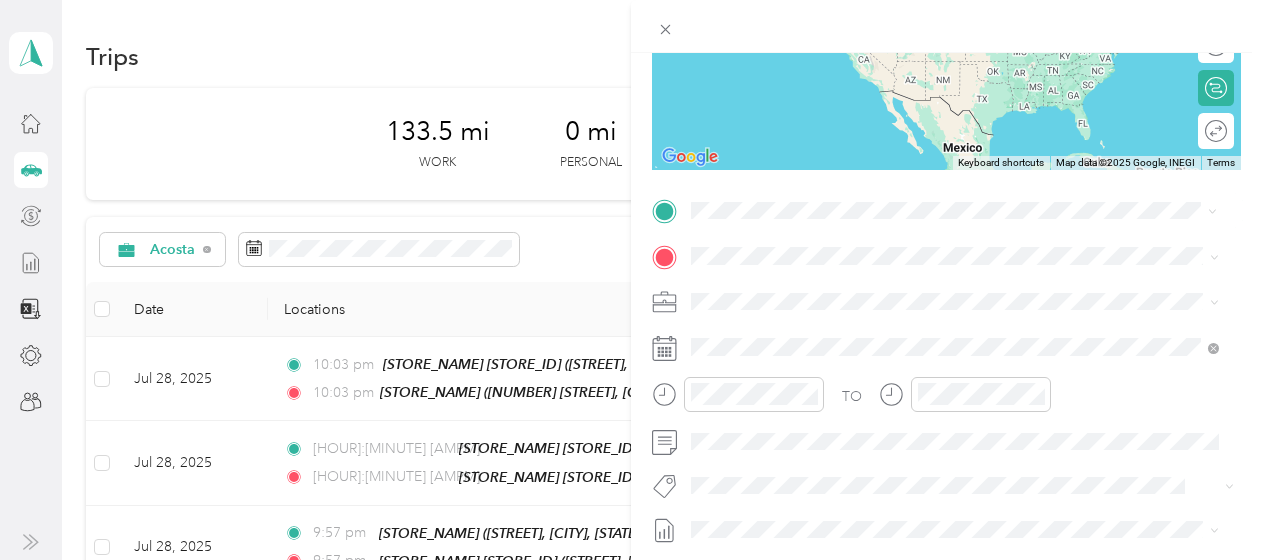 click on "Kroger 378 [NUMBER] [STREET], [POSTAL_CODE], [CITY], [STATE], [COUNTRY]" at bounding box center [955, 546] 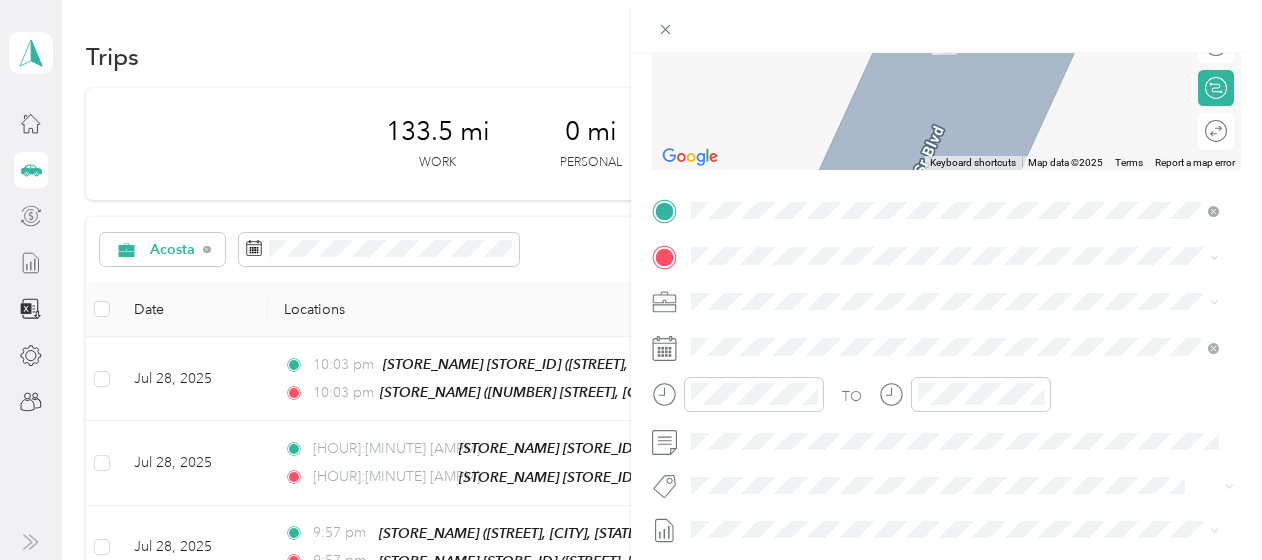 click on "[NUMBER] [STREET], [POSTAL_CODE], [CITY], [STATE], [COUNTRY]" at bounding box center (942, 356) 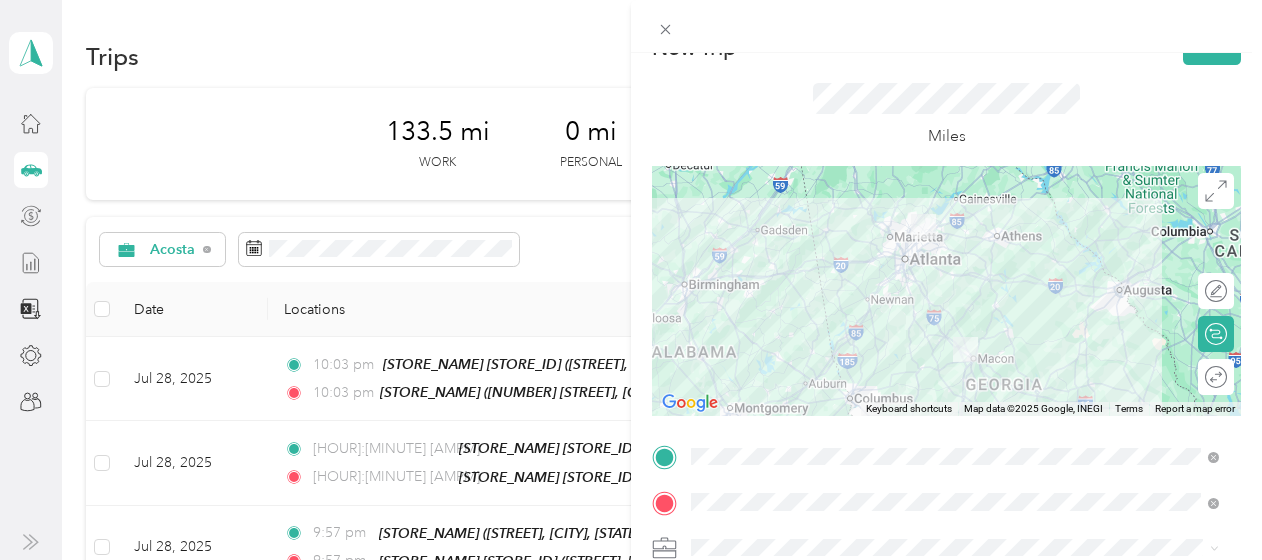 scroll, scrollTop: 32, scrollLeft: 0, axis: vertical 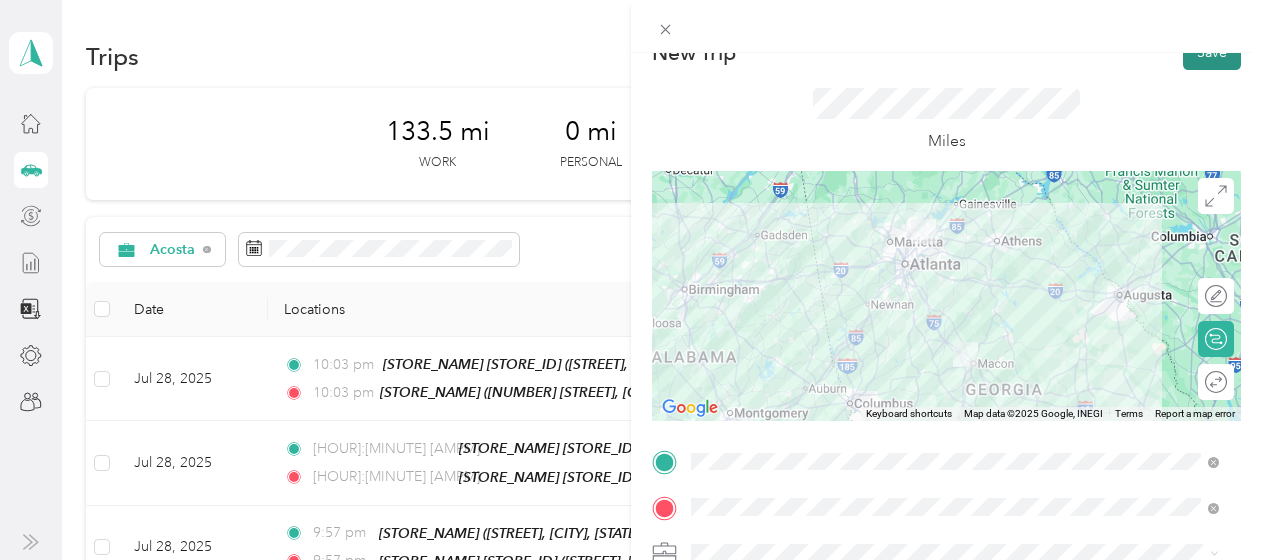 click on "Save" at bounding box center (1212, 52) 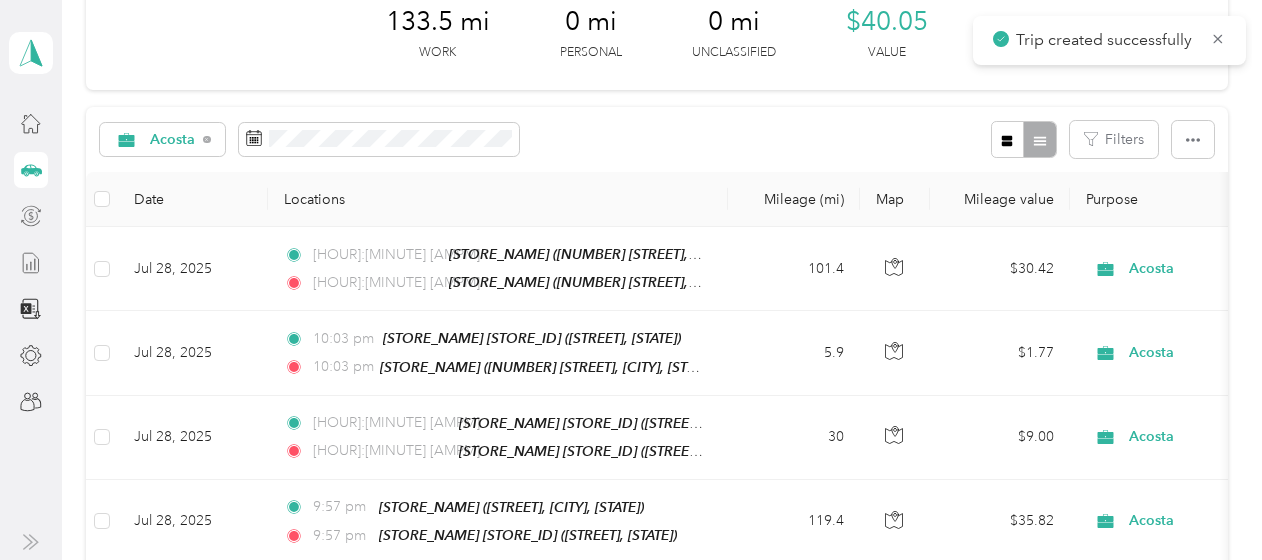 scroll, scrollTop: 0, scrollLeft: 0, axis: both 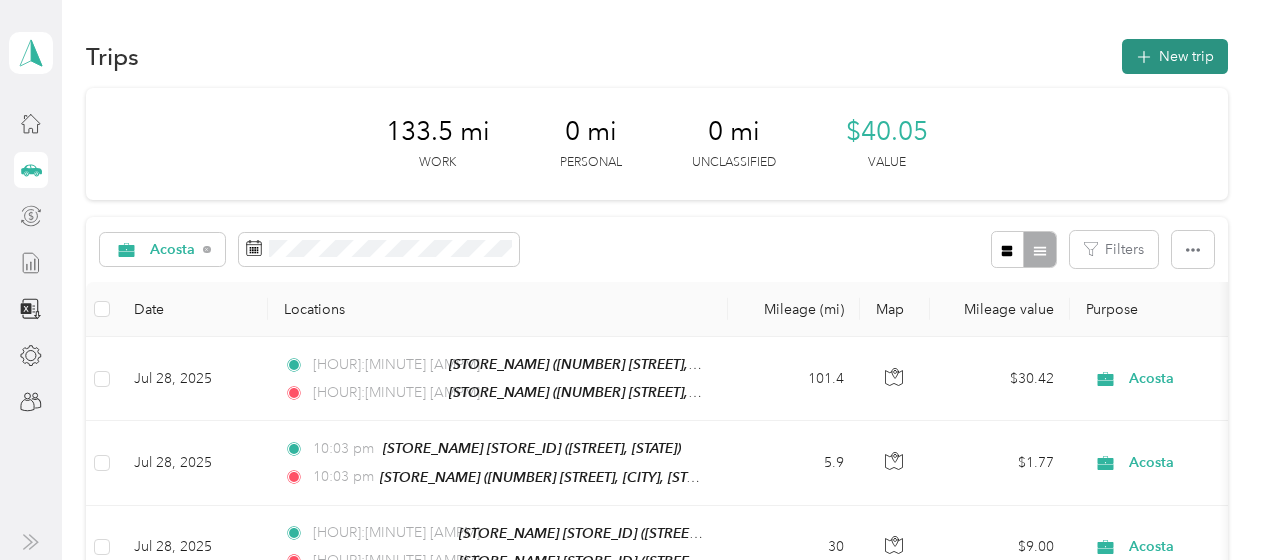 click on "New trip" at bounding box center [1175, 56] 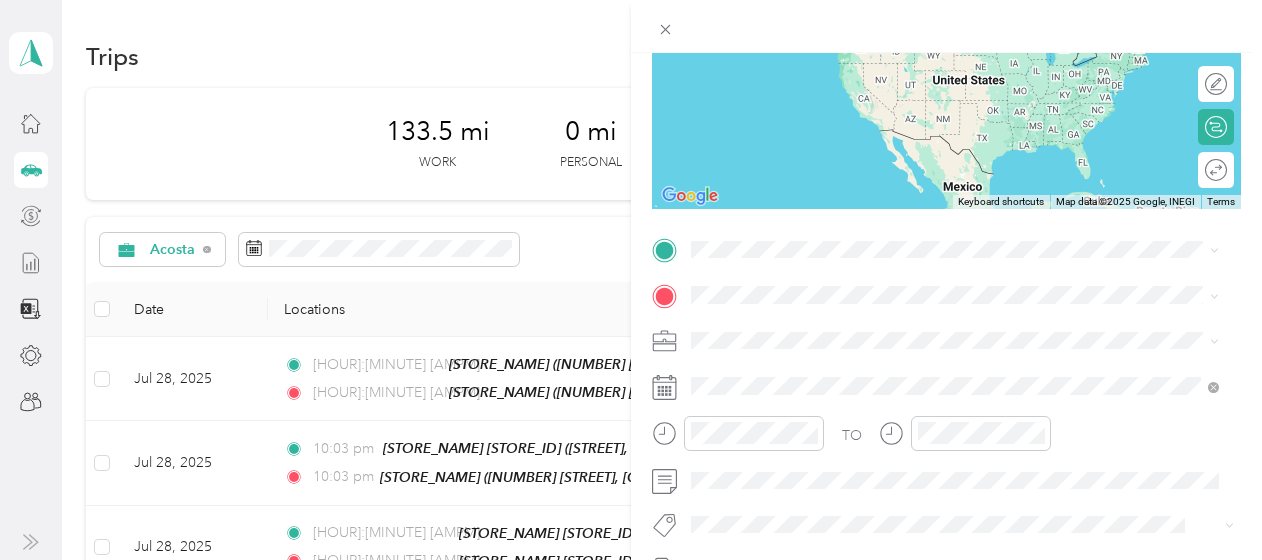 scroll, scrollTop: 266, scrollLeft: 0, axis: vertical 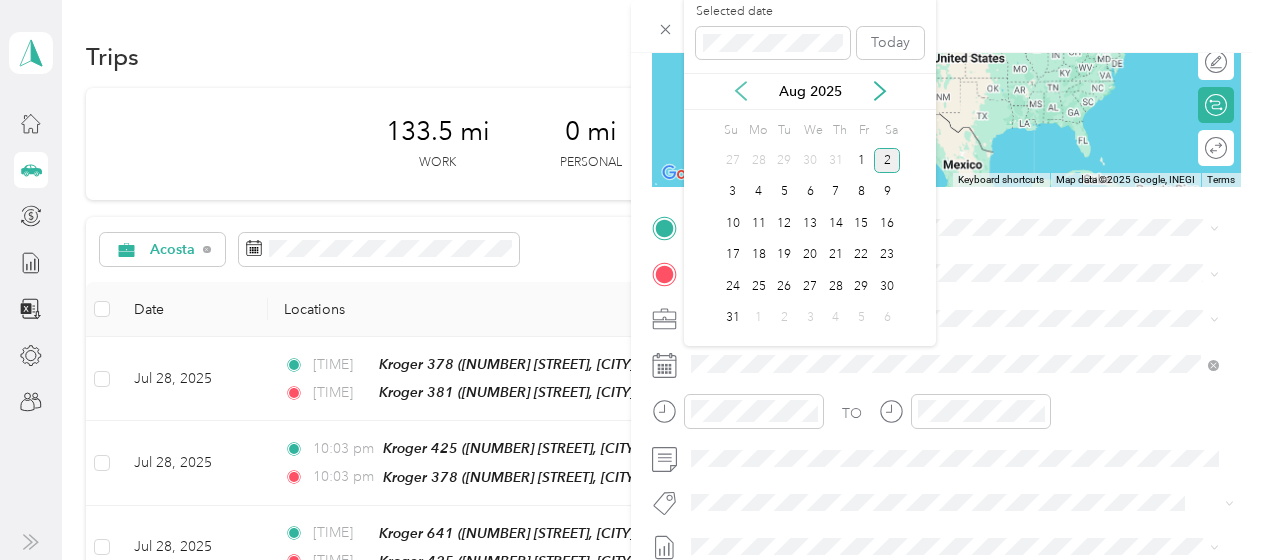 click 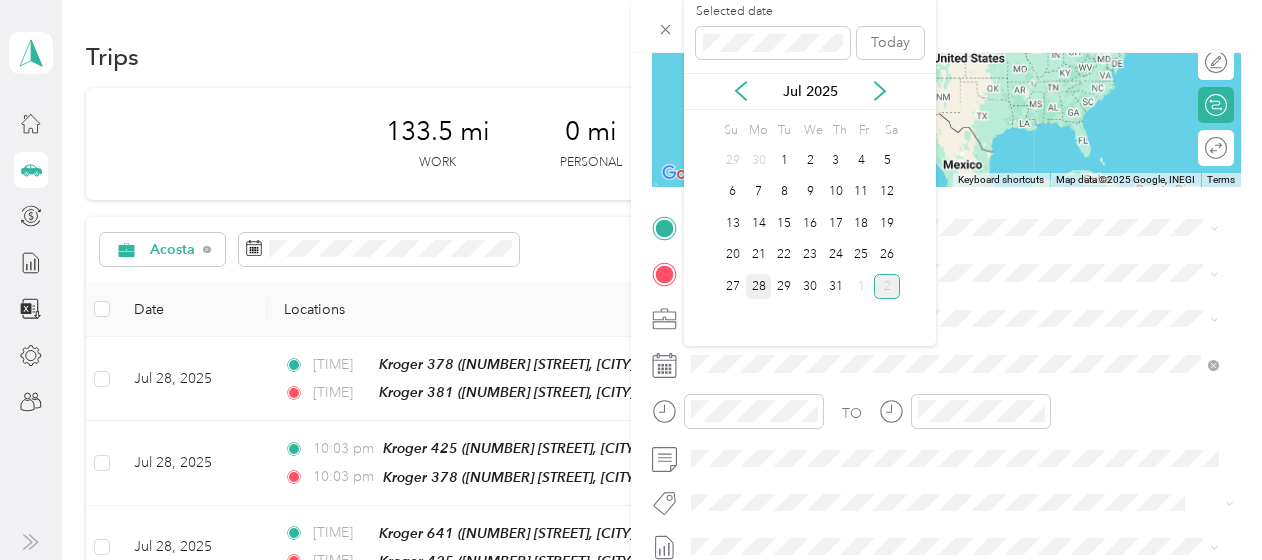 click on "28" at bounding box center (759, 286) 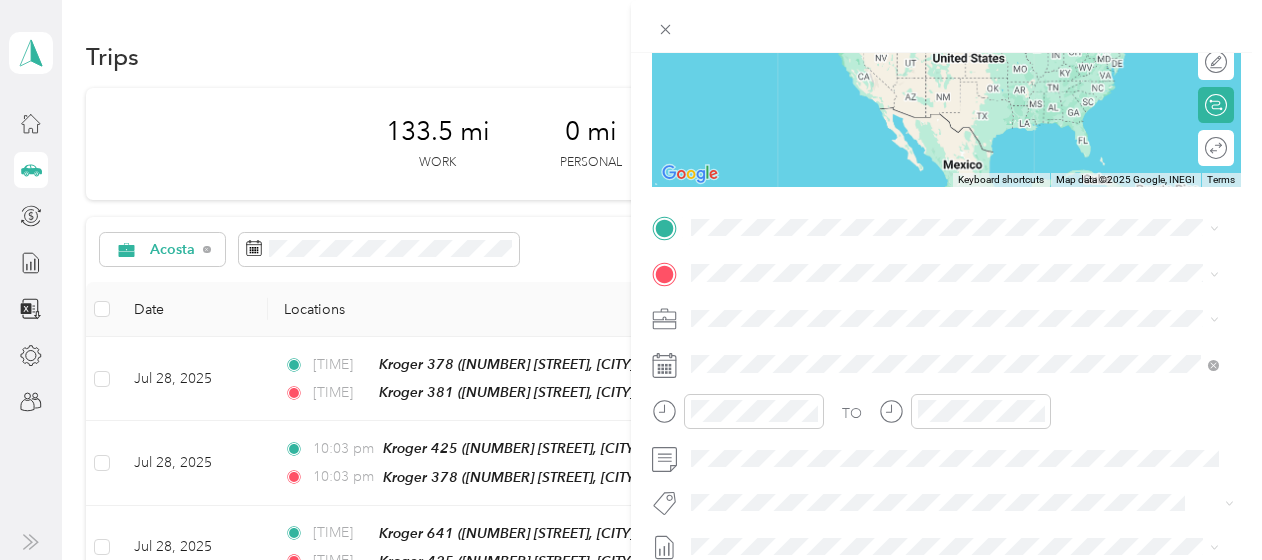 click on "[NUMBER] [STREET], [POSTAL_CODE], [CITY], [STATE], [COUNTRY]" at bounding box center [941, 324] 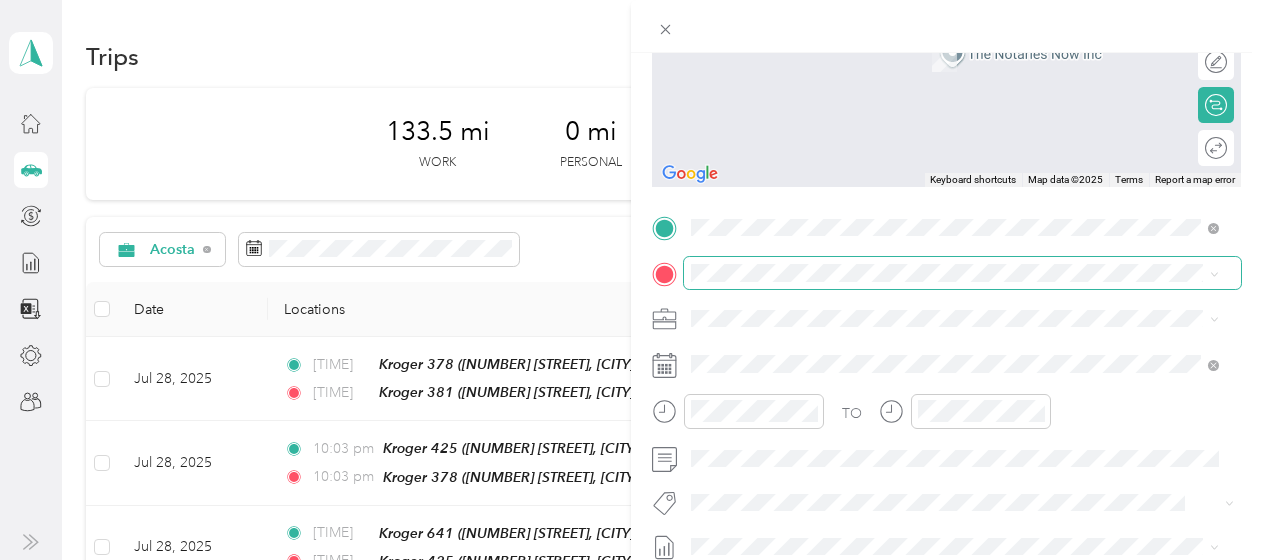 click at bounding box center (962, 273) 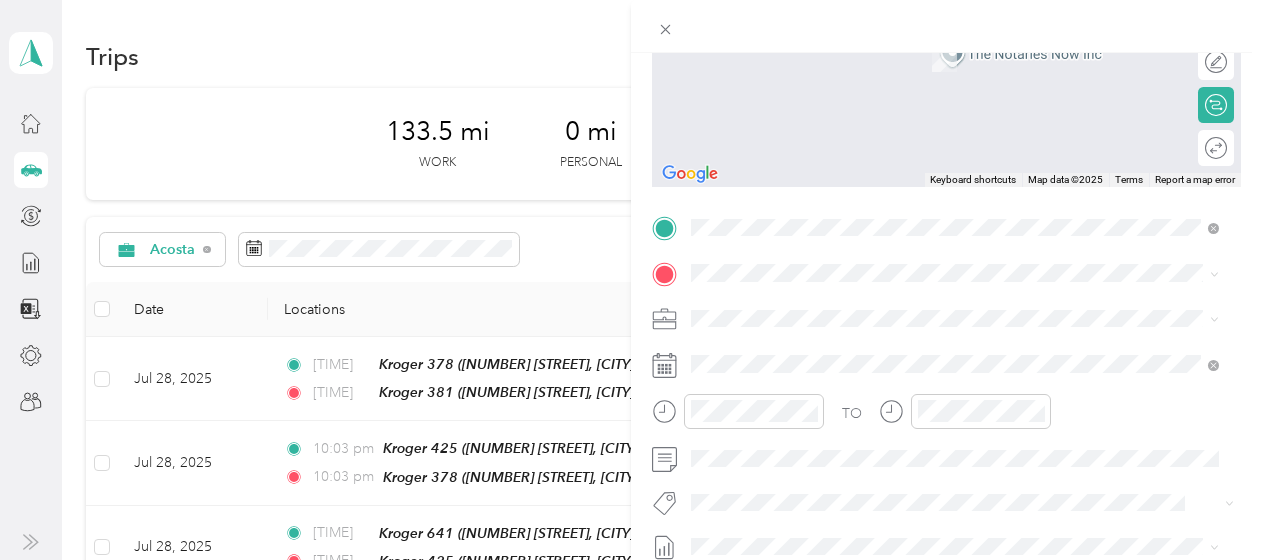click on "Home [NUMBER] [STREET], [POSTAL_CODE], [CITY], [STATE], [COUNTRY]" at bounding box center (941, 358) 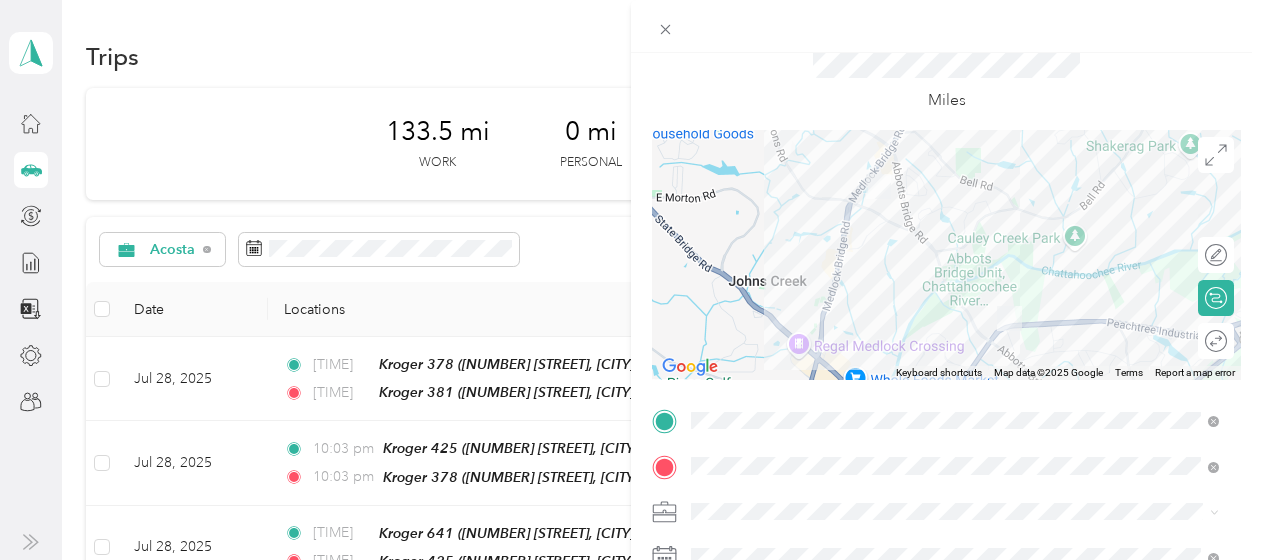 scroll, scrollTop: 0, scrollLeft: 0, axis: both 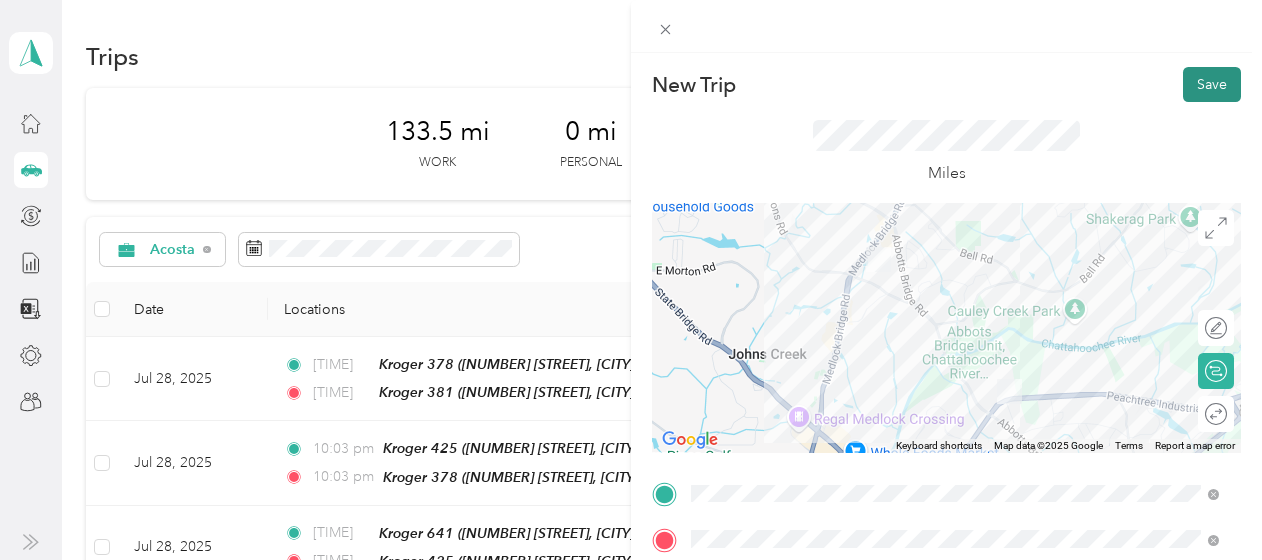 click on "Save" at bounding box center [1212, 84] 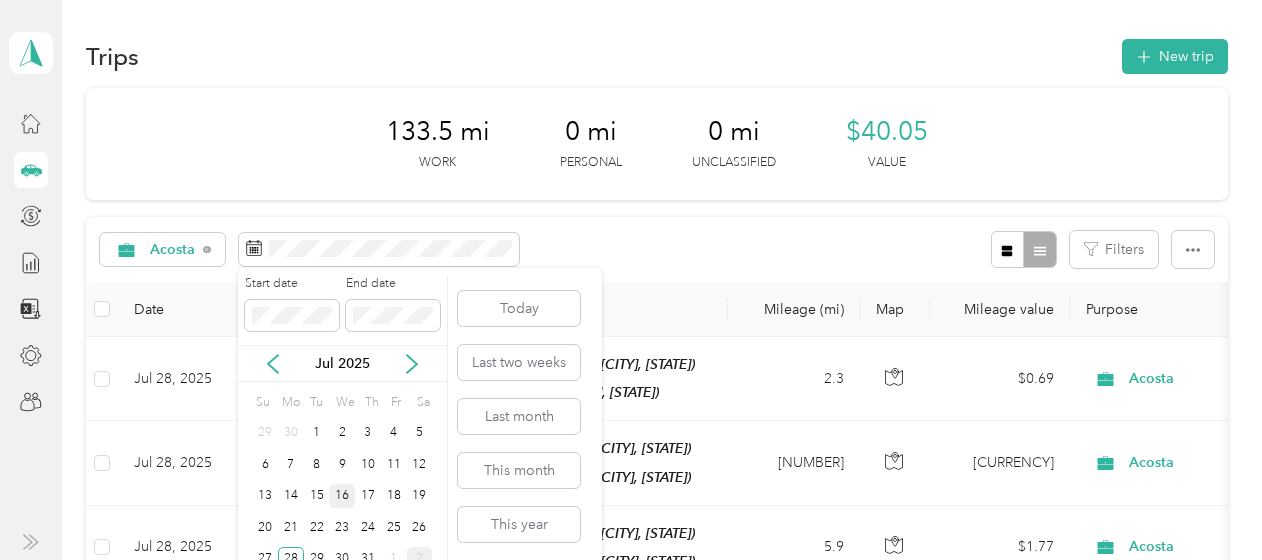 click on "16" at bounding box center [342, 496] 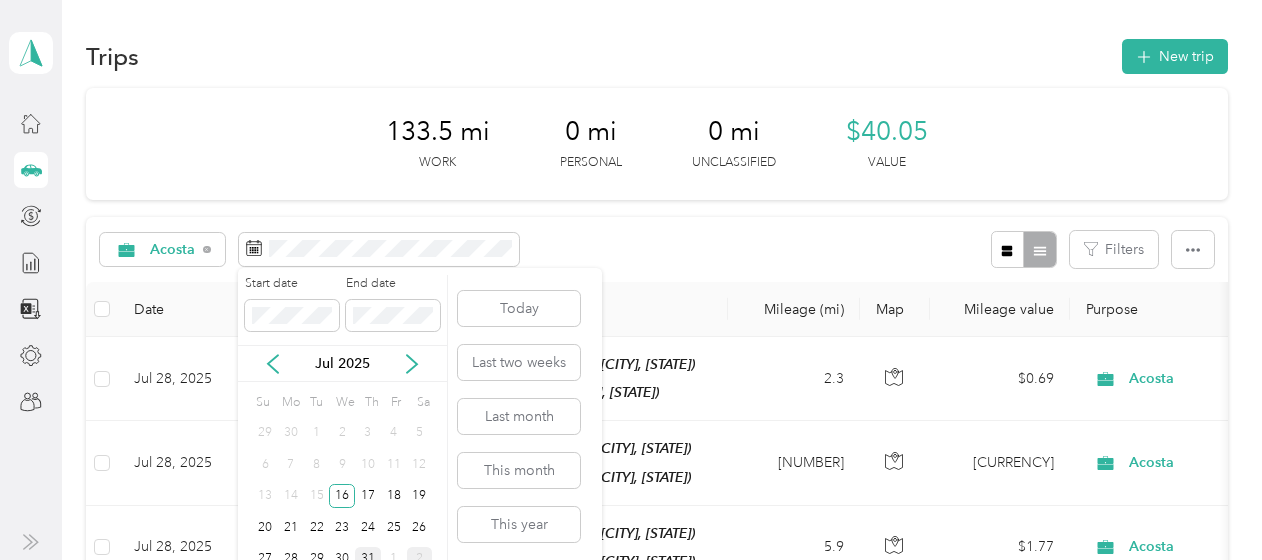 click on "31" at bounding box center [368, 559] 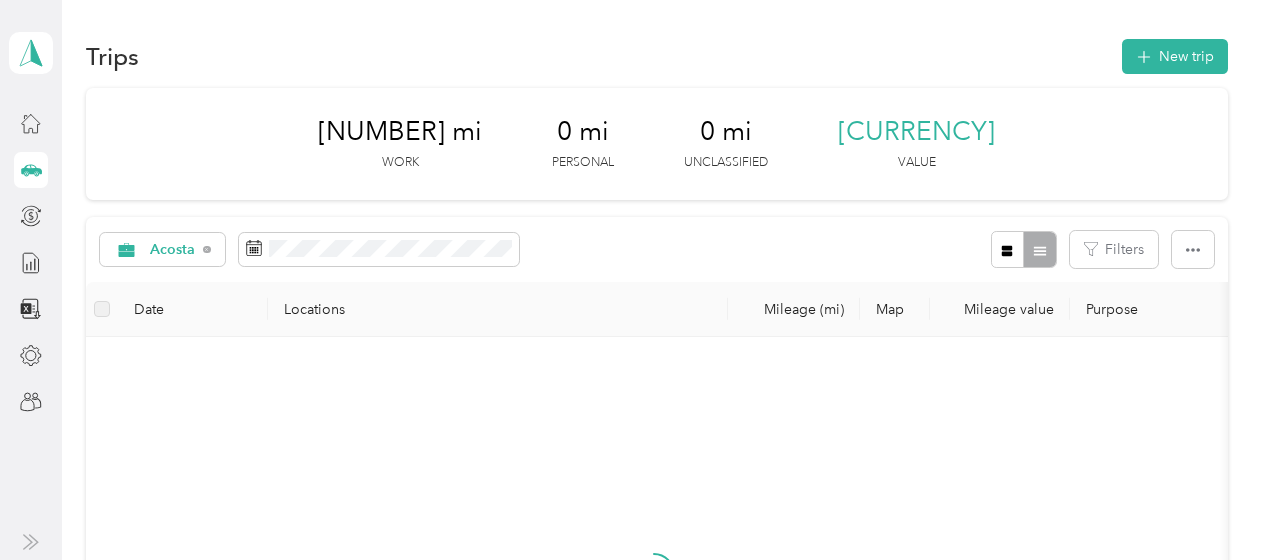 click at bounding box center (654, 591) 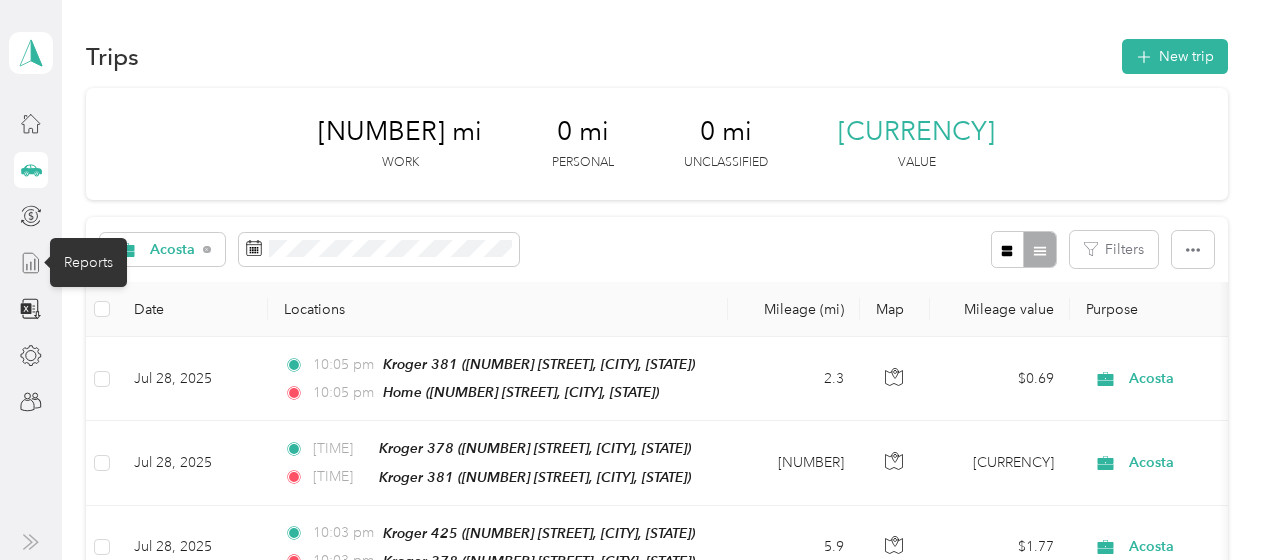click 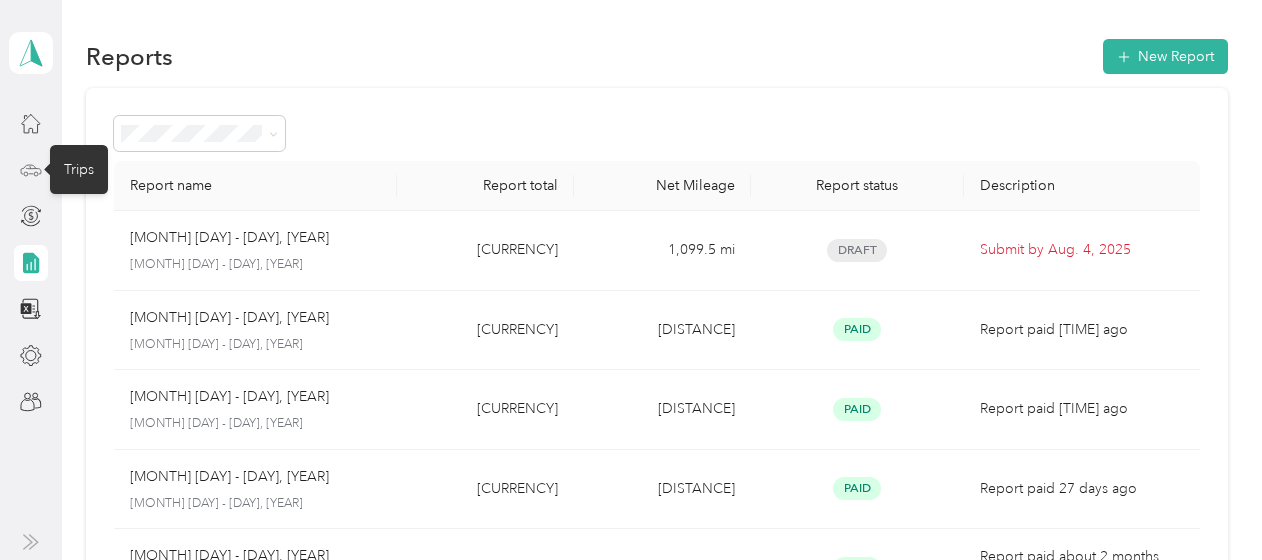 click 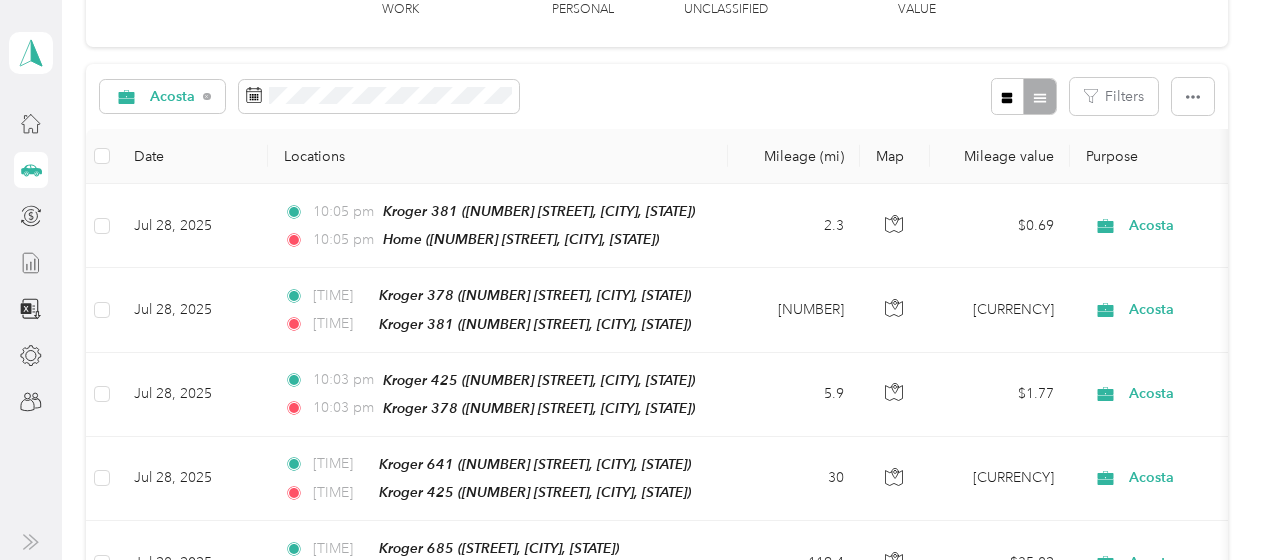 scroll, scrollTop: 0, scrollLeft: 0, axis: both 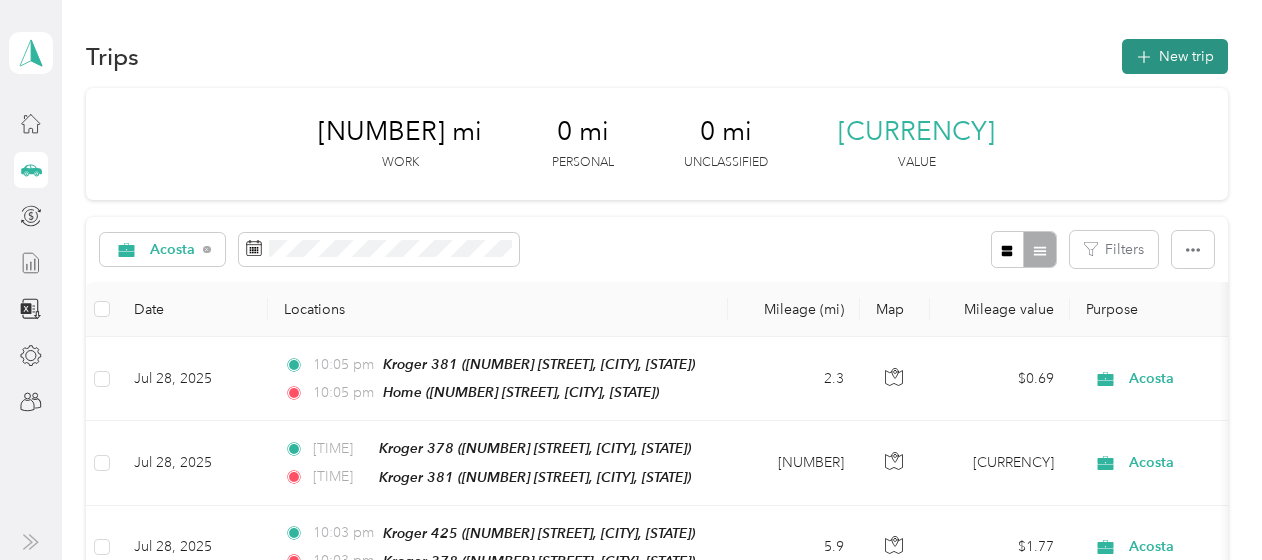 click on "New trip" at bounding box center (1175, 56) 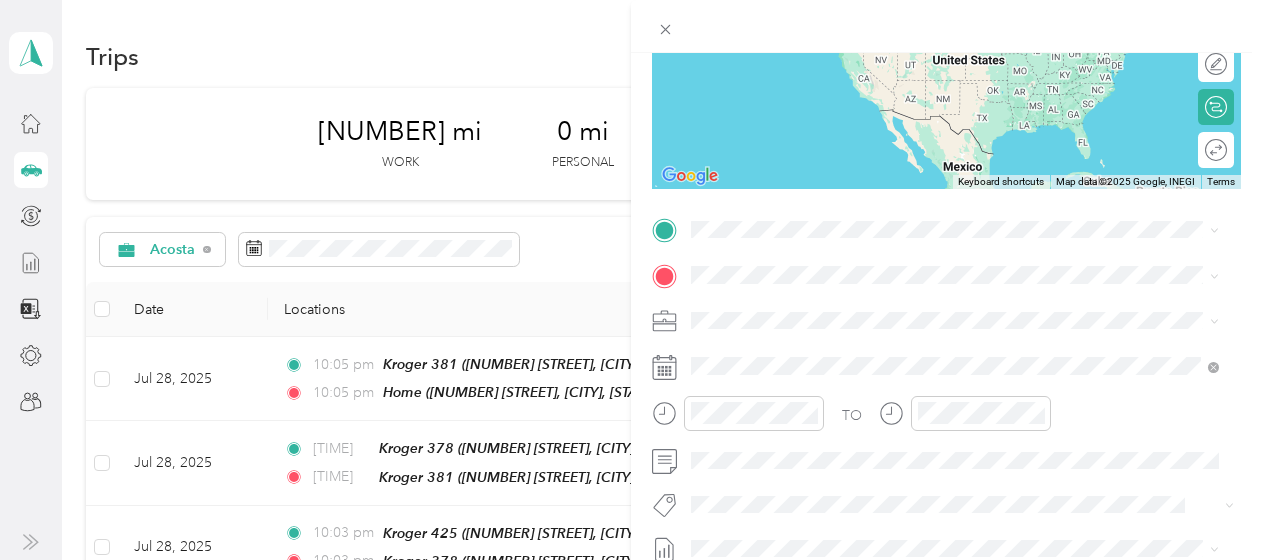 scroll, scrollTop: 279, scrollLeft: 0, axis: vertical 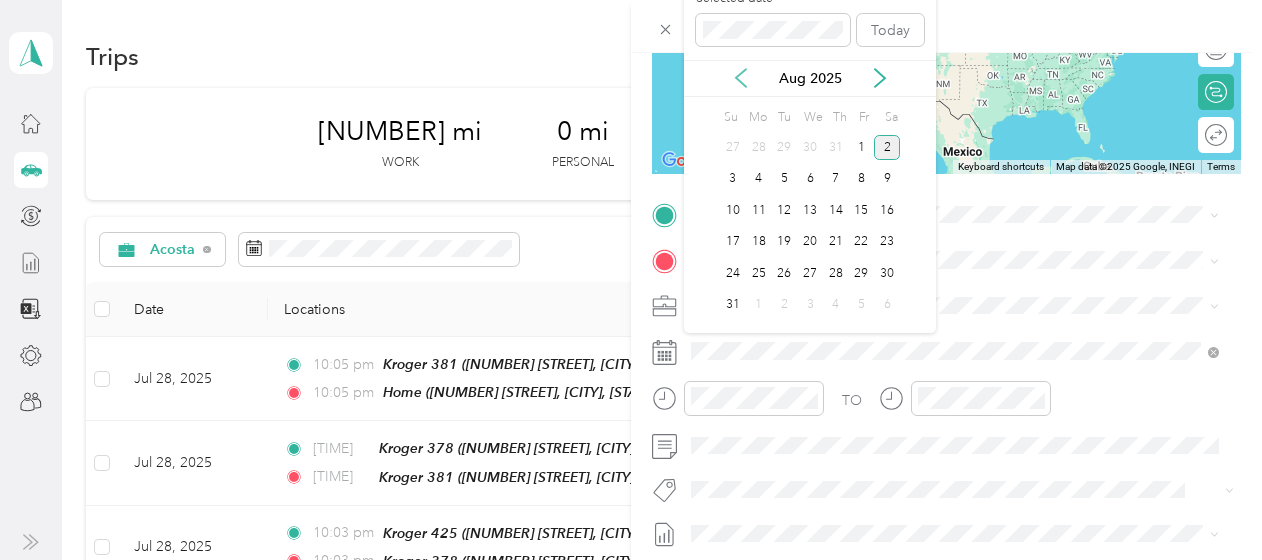 click 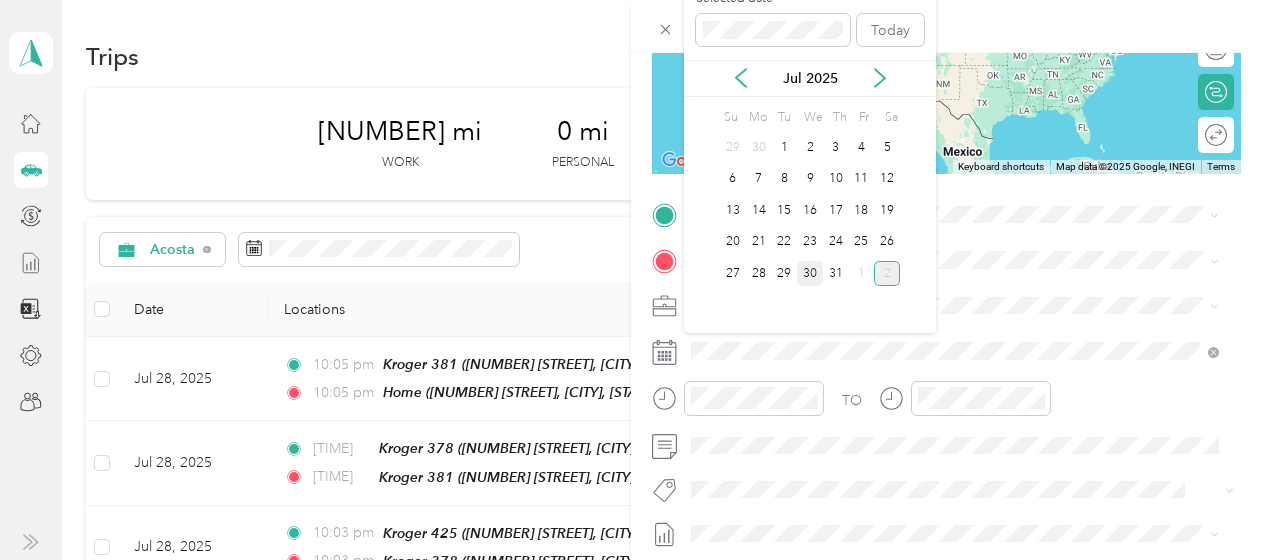 click on "30" at bounding box center (810, 273) 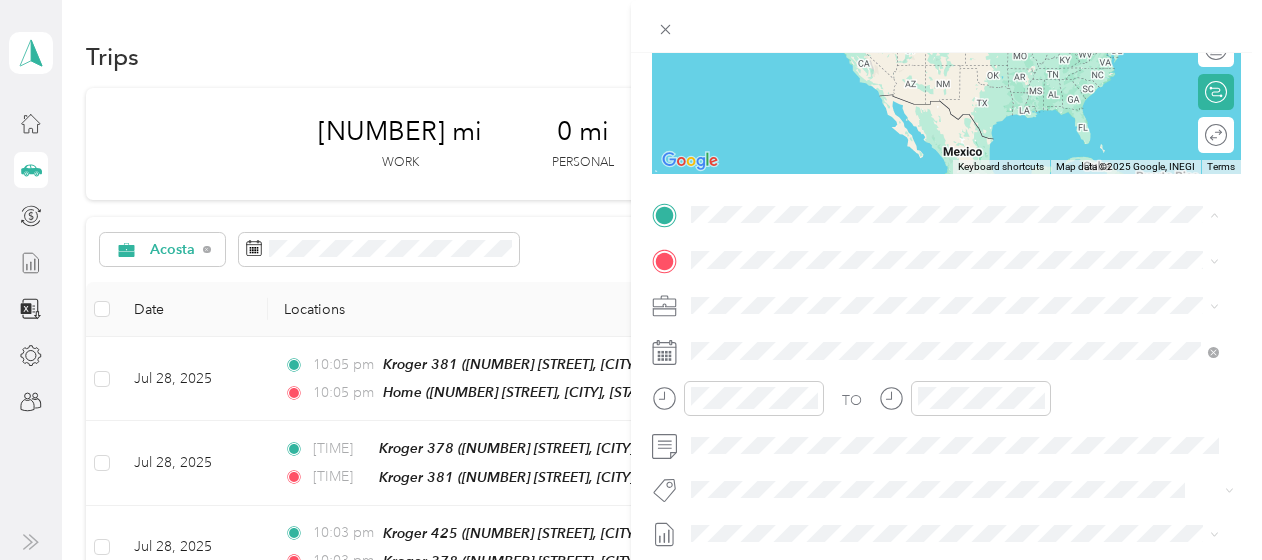 click on "Home [NUMBER] [STREET], [POSTAL_CODE], [CITY], [STATE], [COUNTRY]" at bounding box center [941, 305] 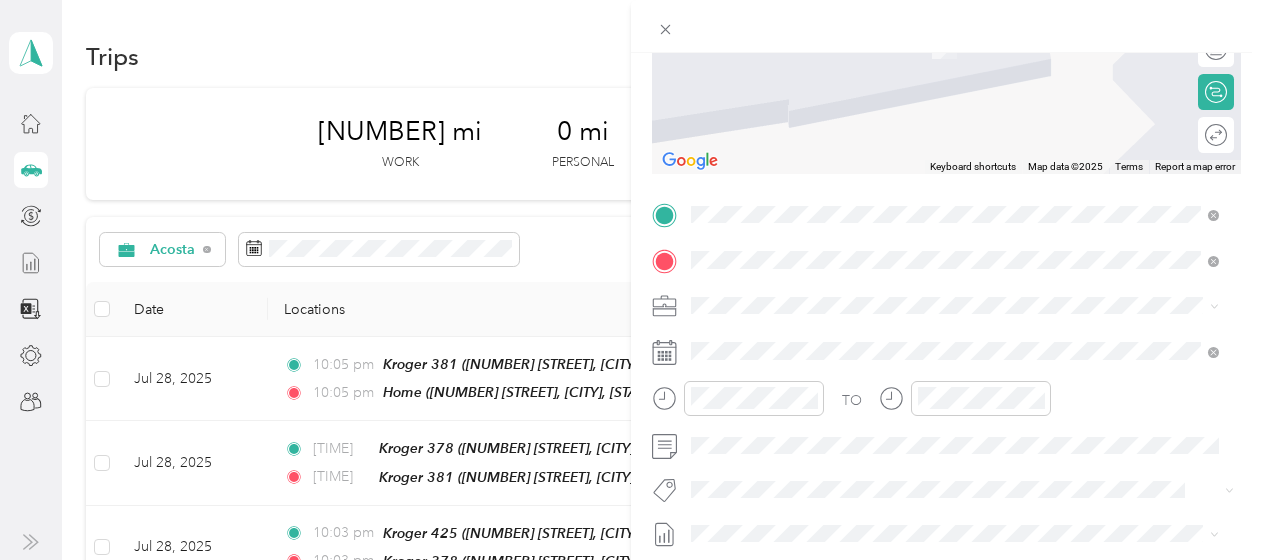 click on "Kroger 434 3651 Peachtree Pkwy, 30024, Suwanee, Georgia, United States" at bounding box center (941, 414) 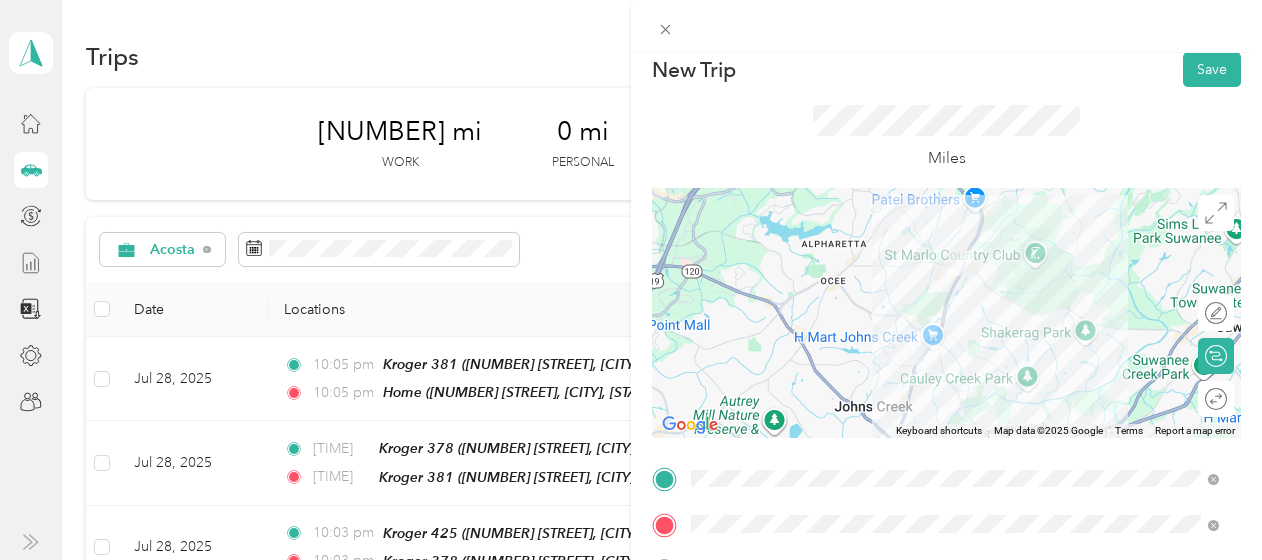 scroll, scrollTop: 12, scrollLeft: 0, axis: vertical 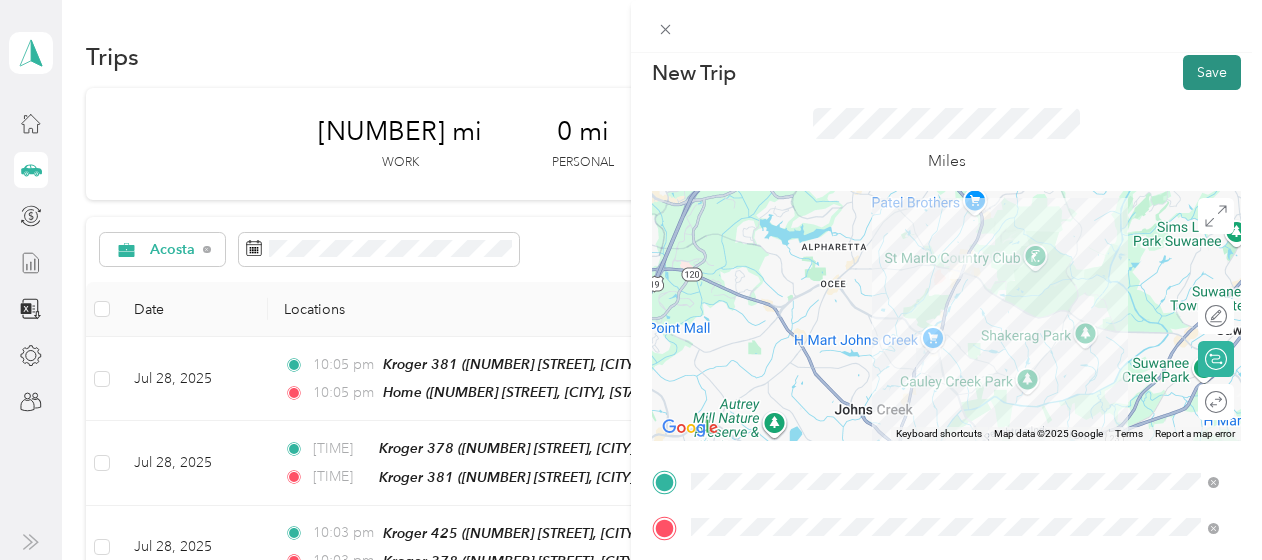 click on "Save" at bounding box center (1212, 72) 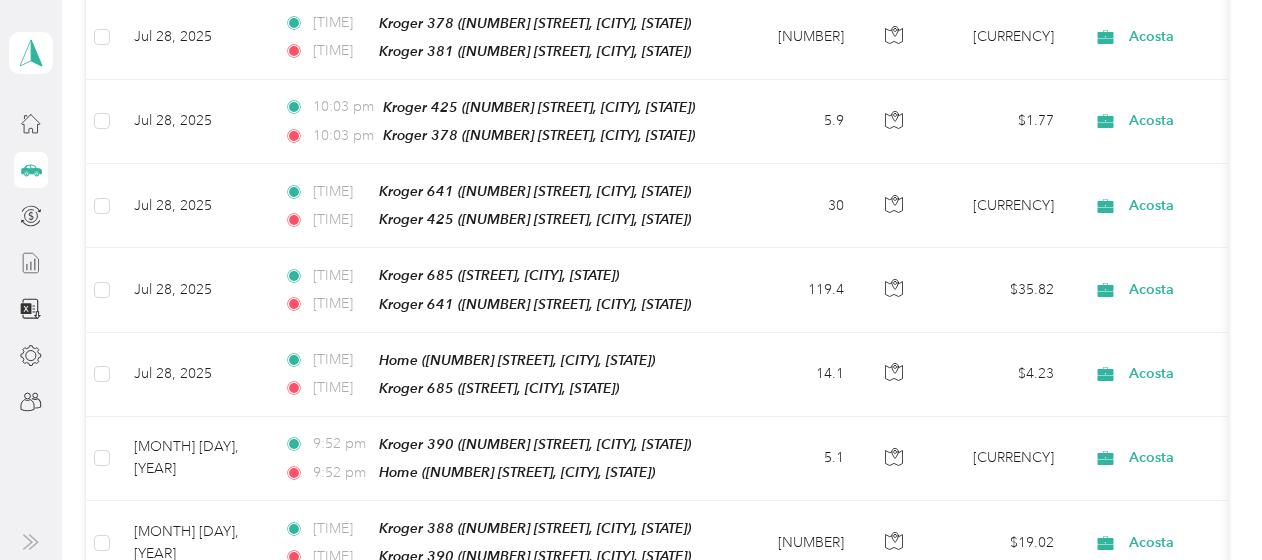 scroll, scrollTop: 0, scrollLeft: 0, axis: both 